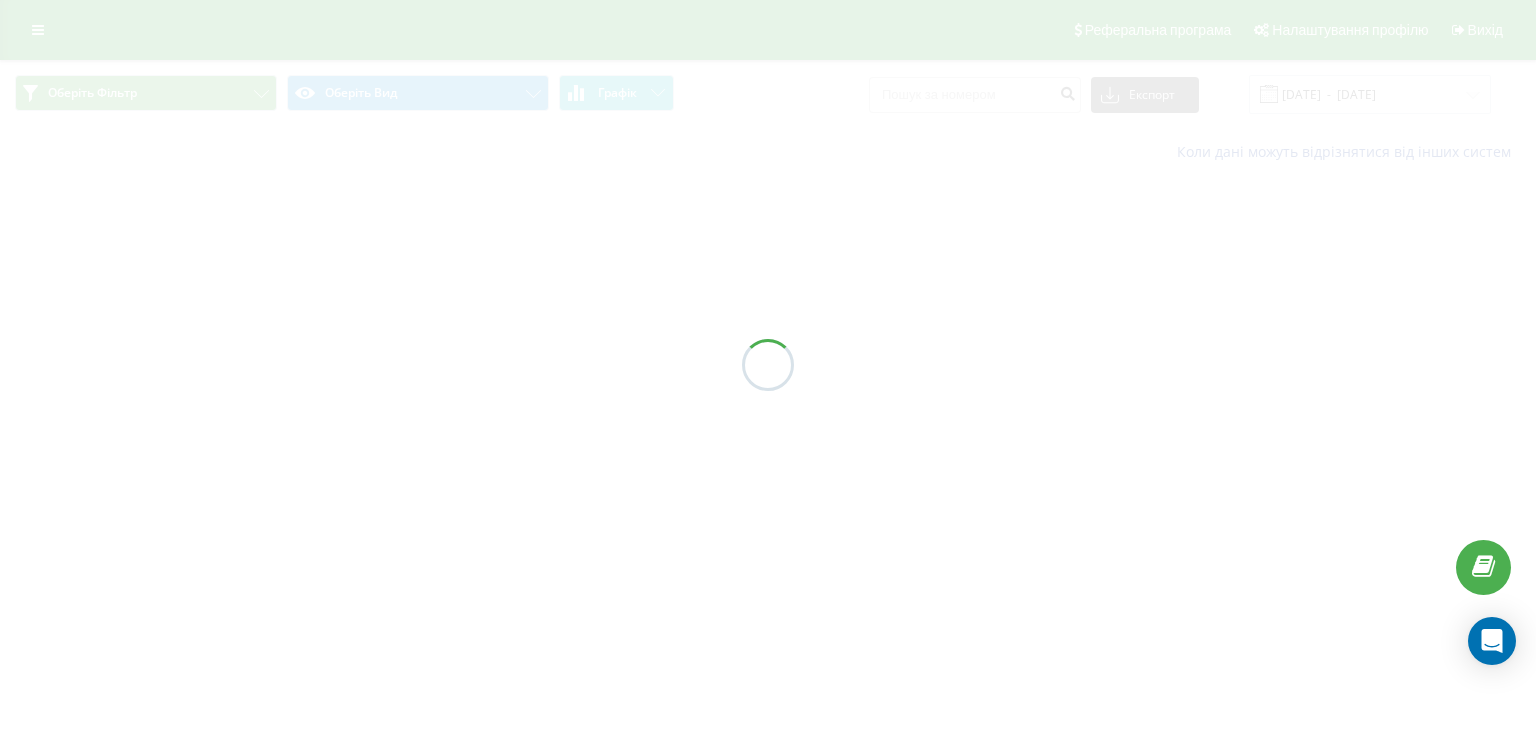 scroll, scrollTop: 0, scrollLeft: 0, axis: both 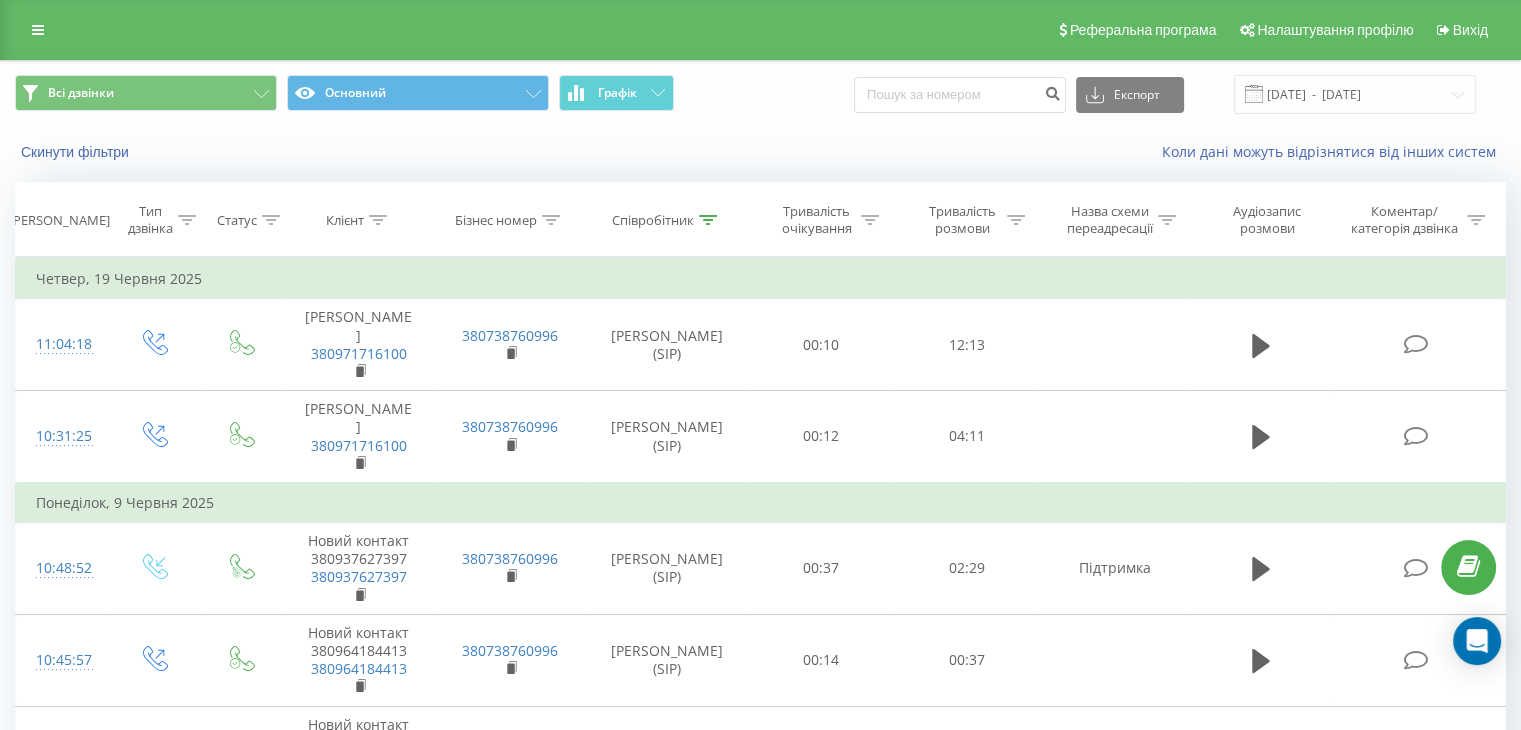 click 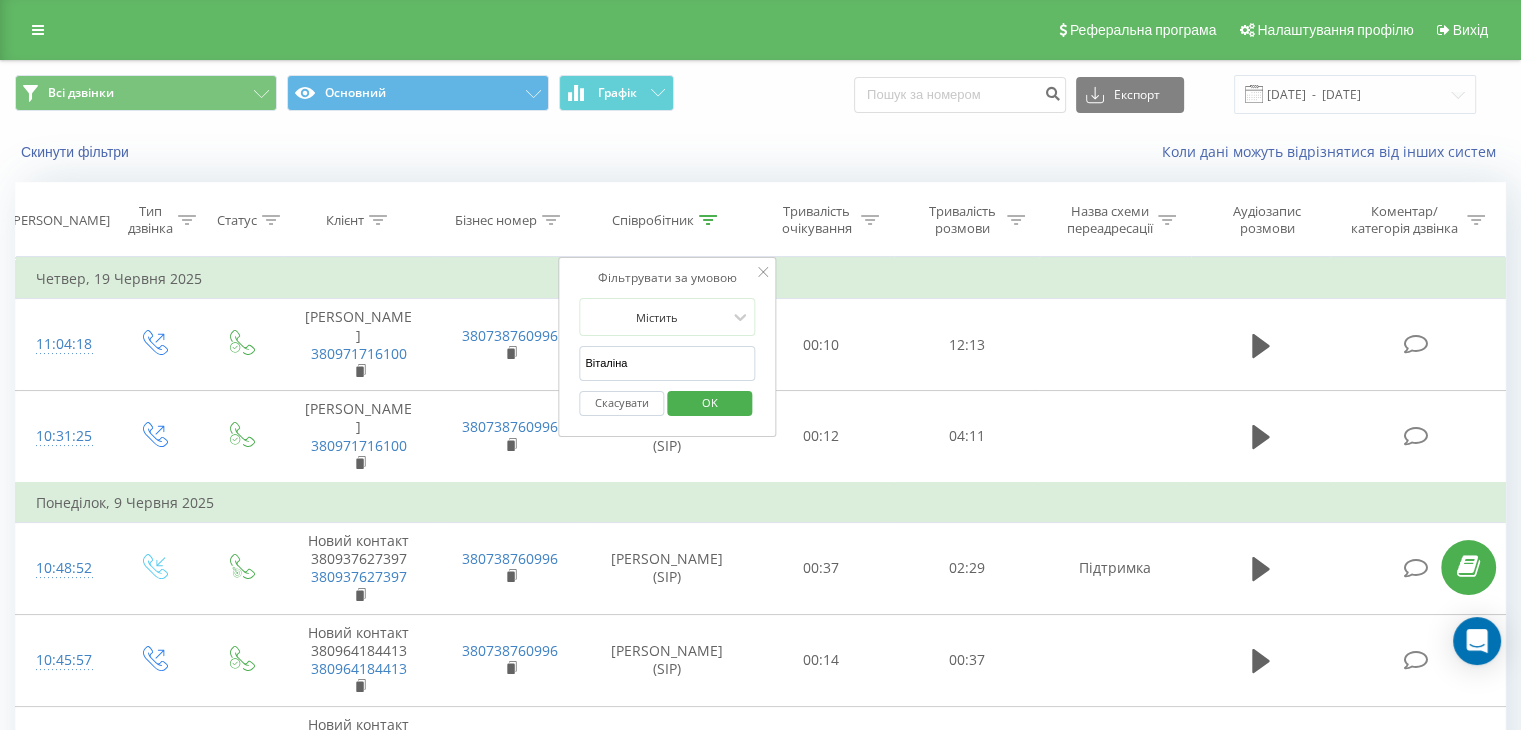 click on "Віталіна" at bounding box center (667, 363) 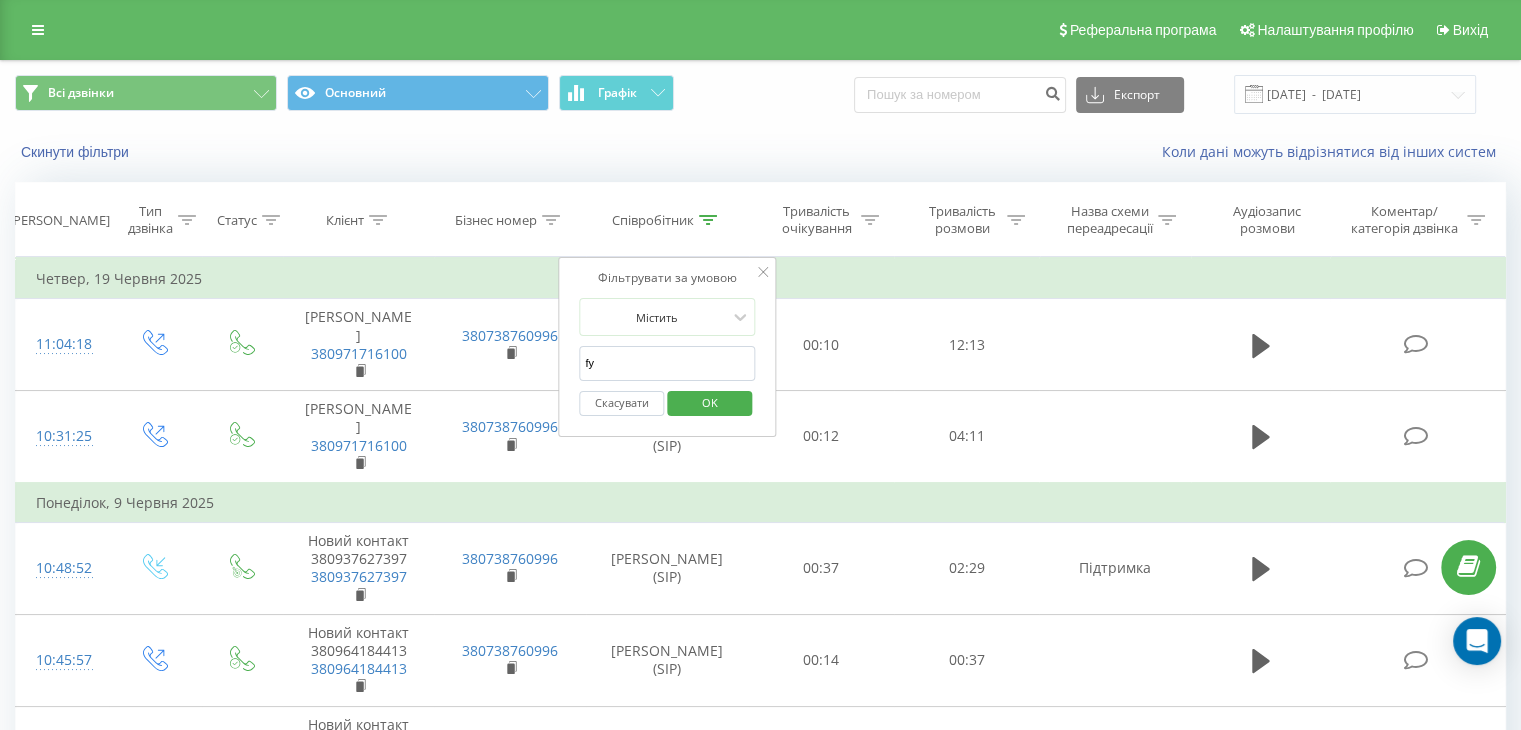 type on "f" 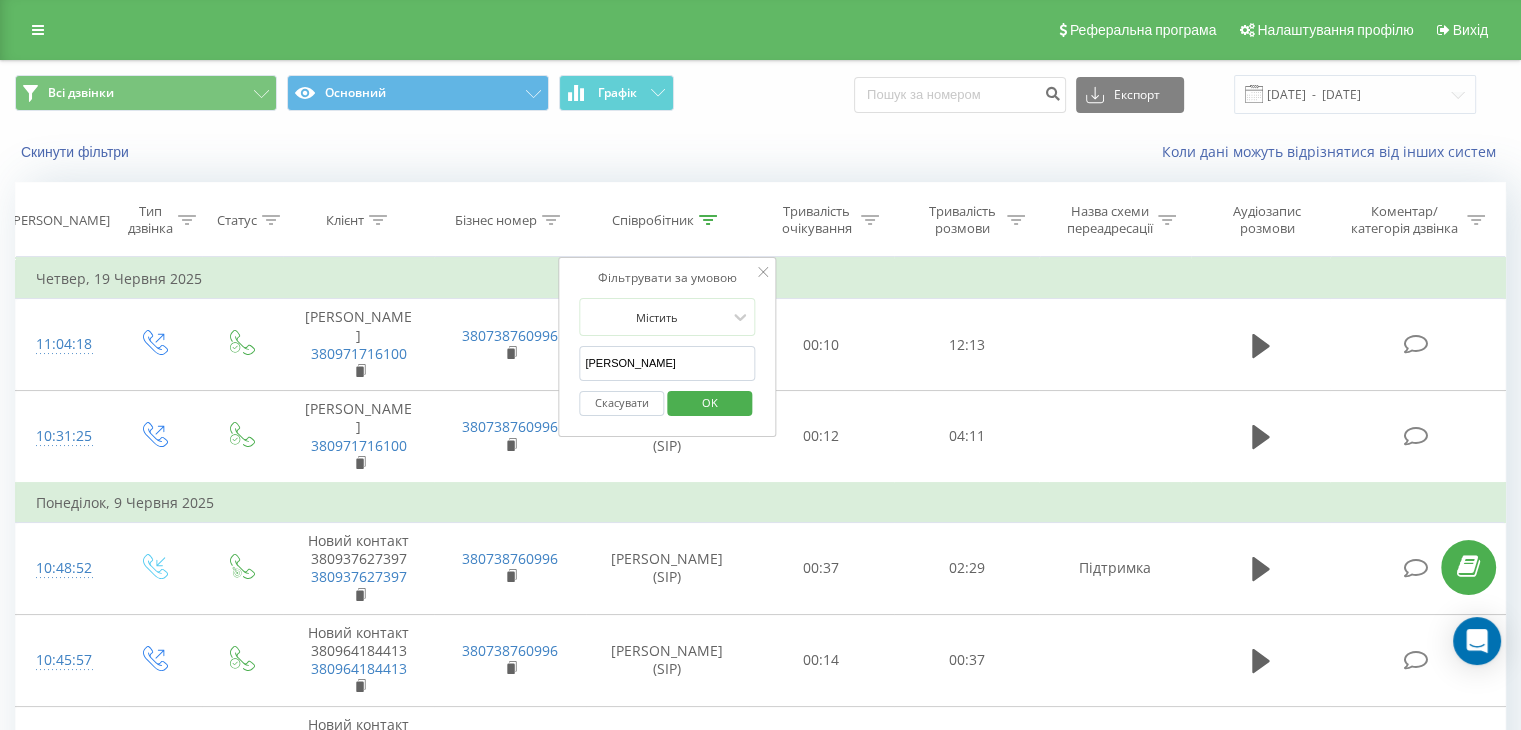 type on "[PERSON_NAME]" 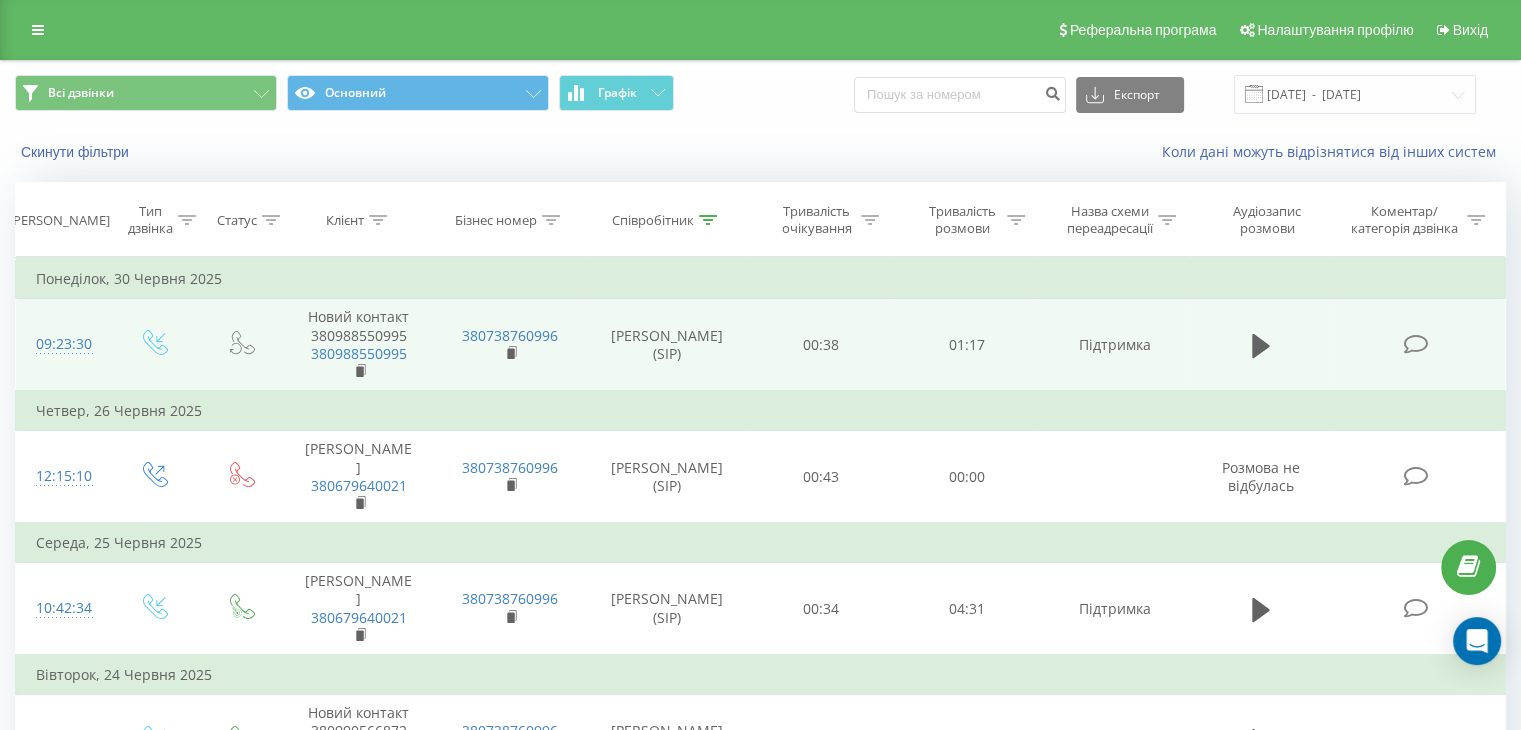 click at bounding box center [1415, 344] 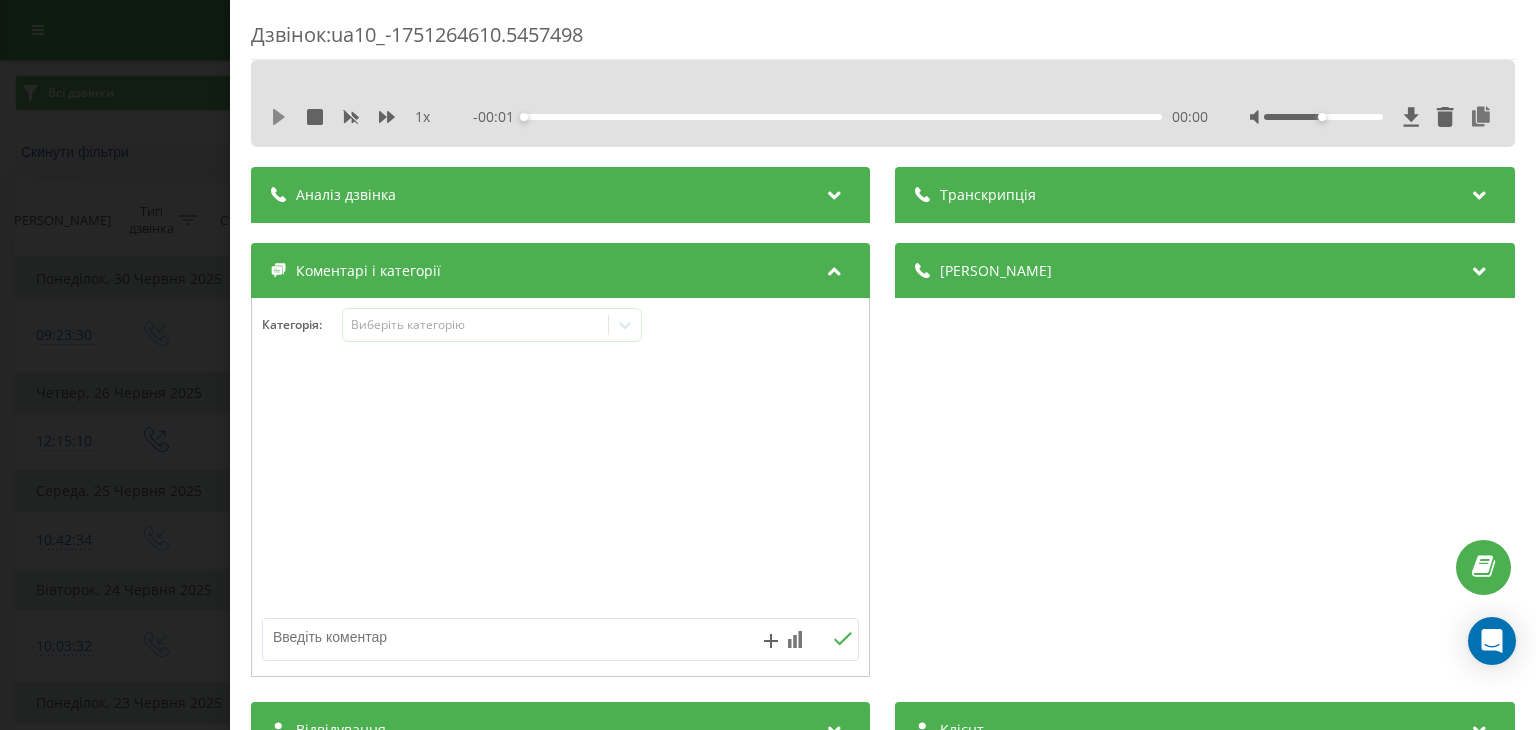 click 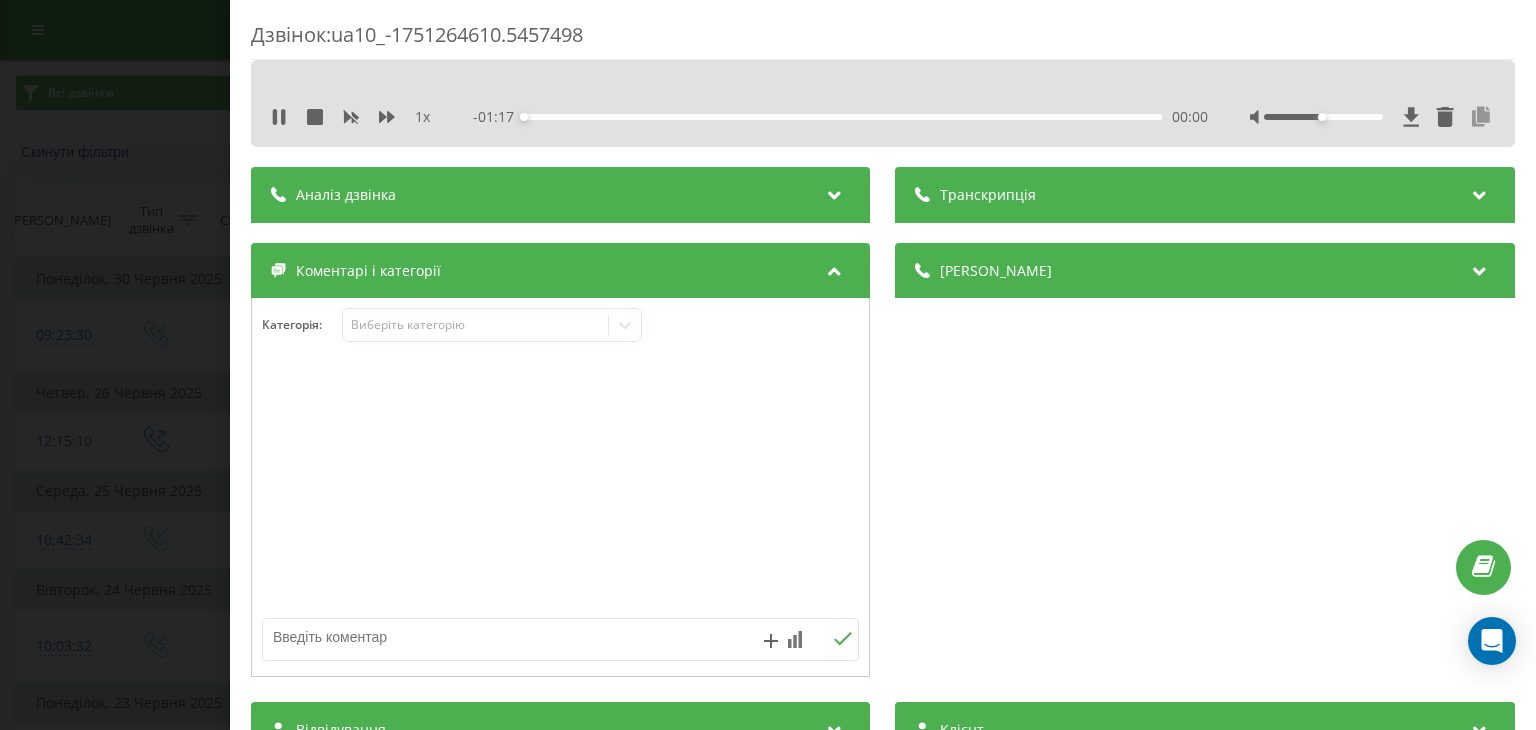 click at bounding box center [1482, 117] 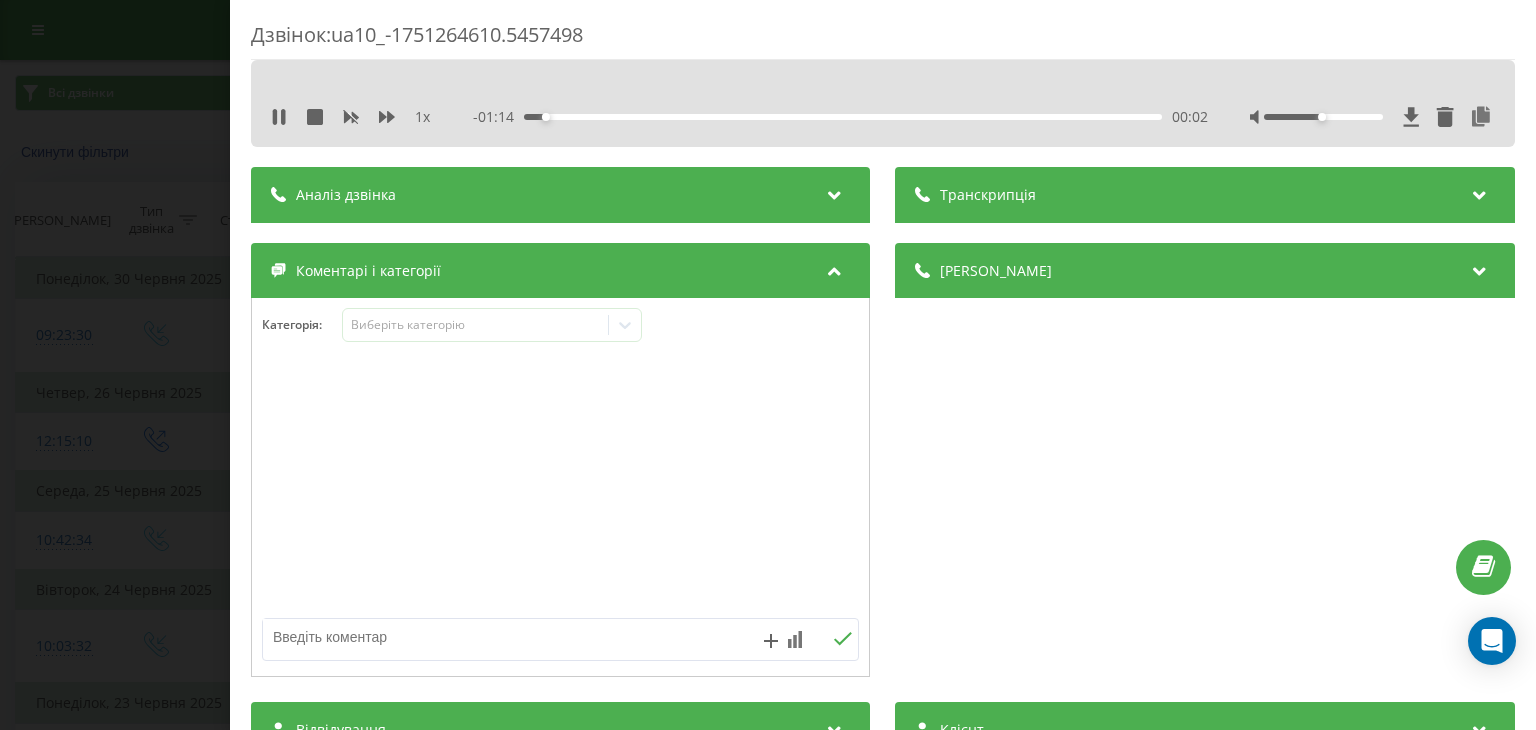 drag, startPoint x: 1340, startPoint y: 113, endPoint x: 1362, endPoint y: 114, distance: 22.022715 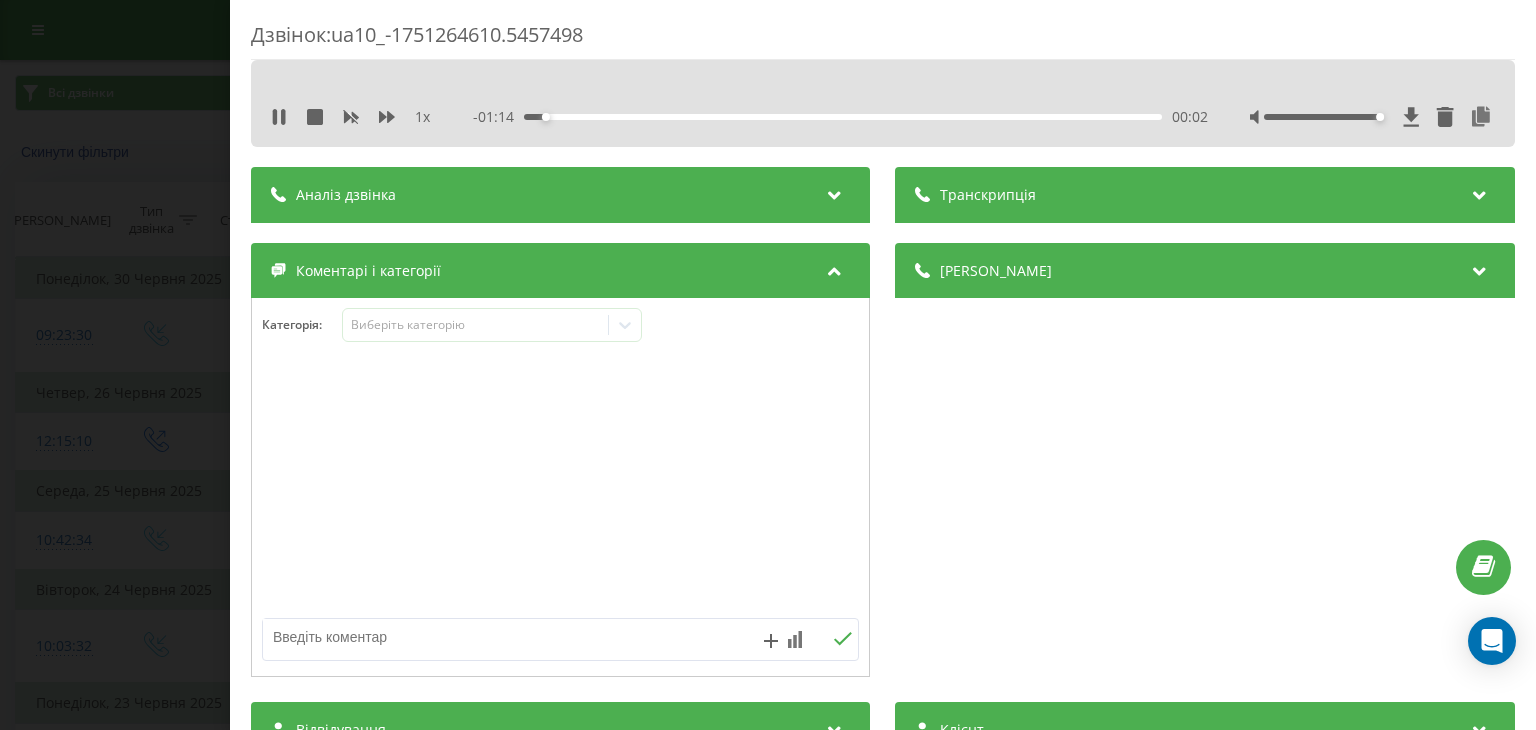 drag, startPoint x: 1349, startPoint y: 117, endPoint x: 1380, endPoint y: 121, distance: 31.257 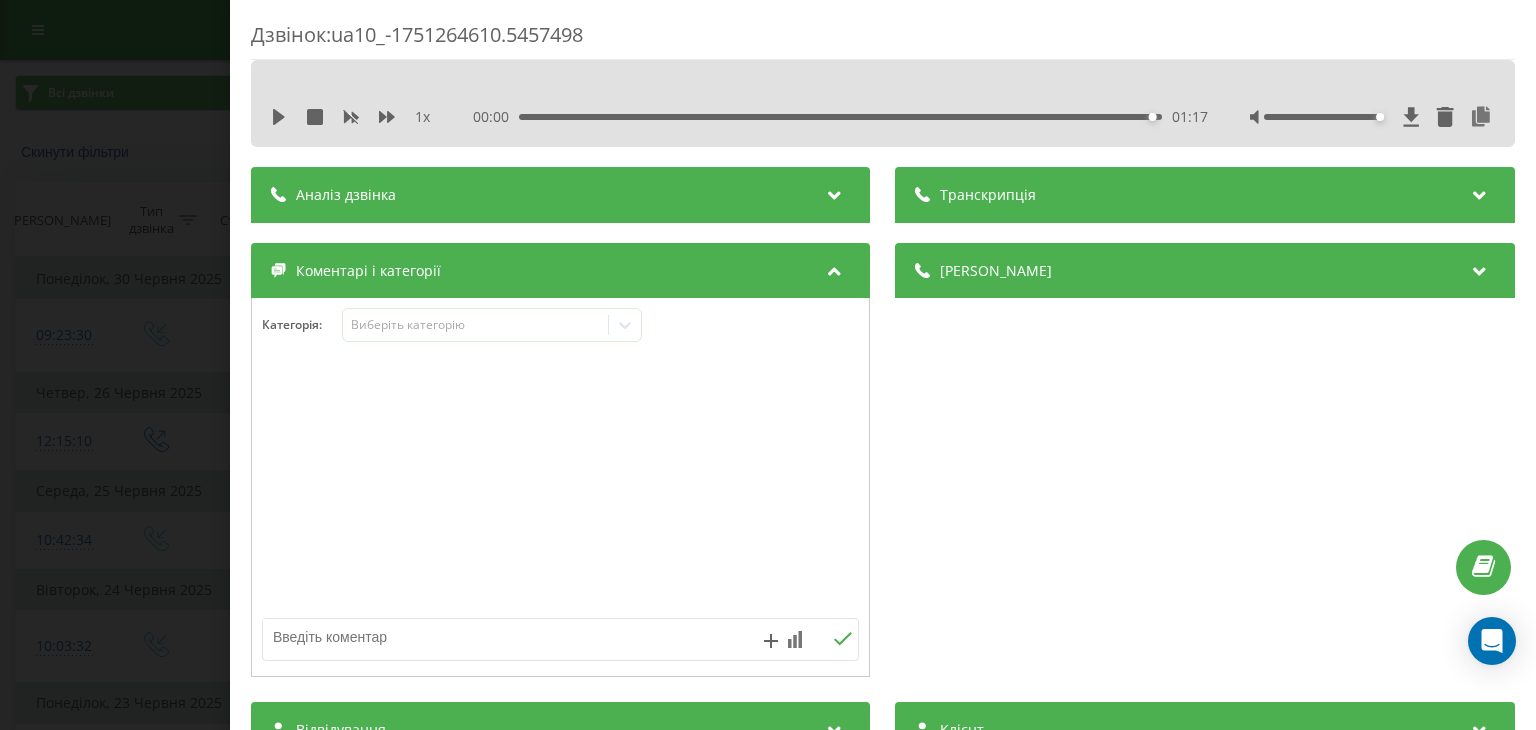 click on "Дзвінок :  ua10_-1751264610.5457498   1 x  00:00 01:17   01:17   Транскрипція Для AI-аналізу майбутніх дзвінків  налаштуйте та активуйте профіль на сторінці . Якщо профіль вже є і дзвінок відповідає його умовам, оновіть сторінку через 10 хвилин - AI аналізує поточний дзвінок. Аналіз дзвінка Для AI-аналізу майбутніх дзвінків  налаштуйте та активуйте профіль на сторінці . Якщо профіль вже є і дзвінок відповідає його умовам, оновіть сторінку через 10 хвилин - AI аналізує поточний дзвінок. Деталі дзвінка Загальне Дата дзвінка 2025-06-30 09:23:30 Тип дзвінка Вхідний Статус дзвінка Повторний 380988550995 /" at bounding box center (768, 365) 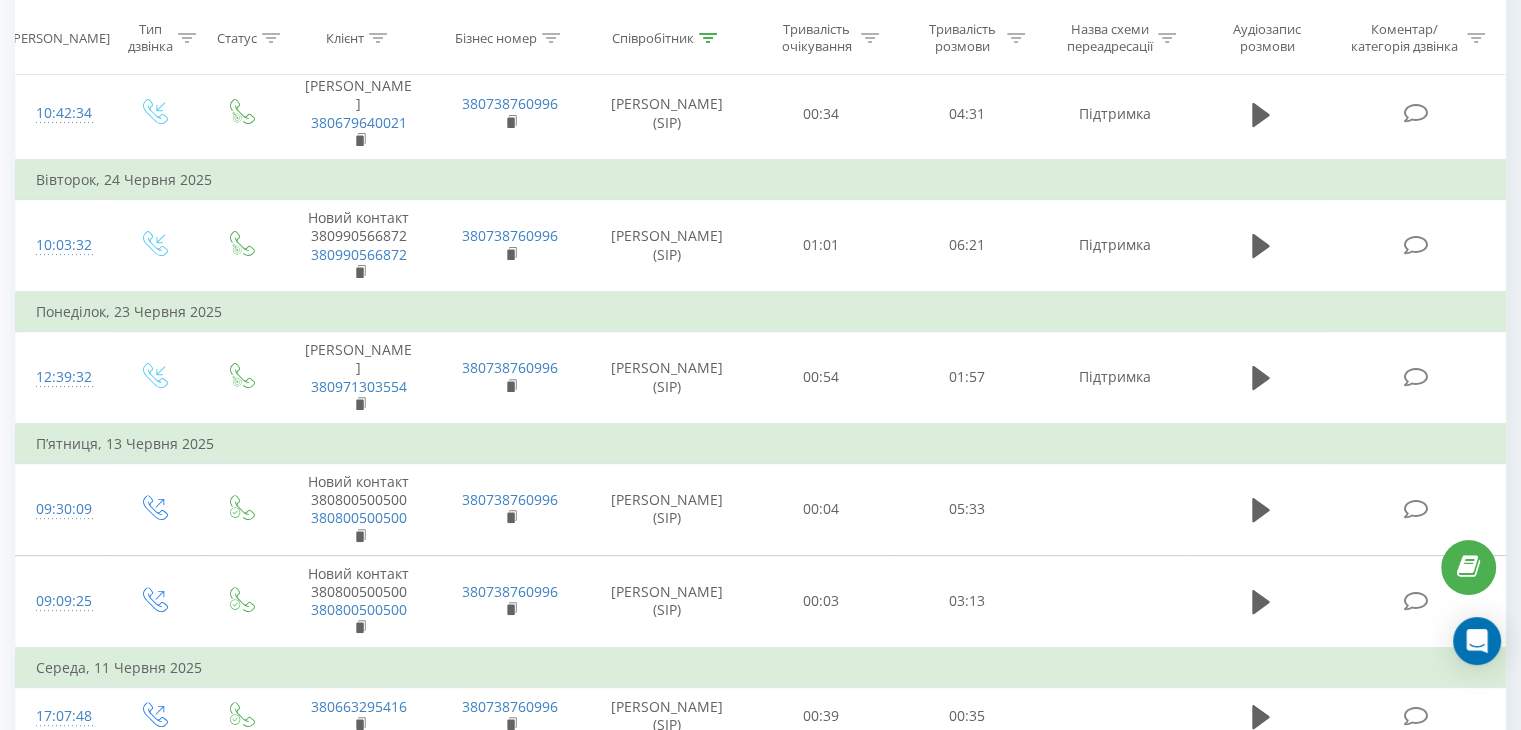 scroll, scrollTop: 500, scrollLeft: 0, axis: vertical 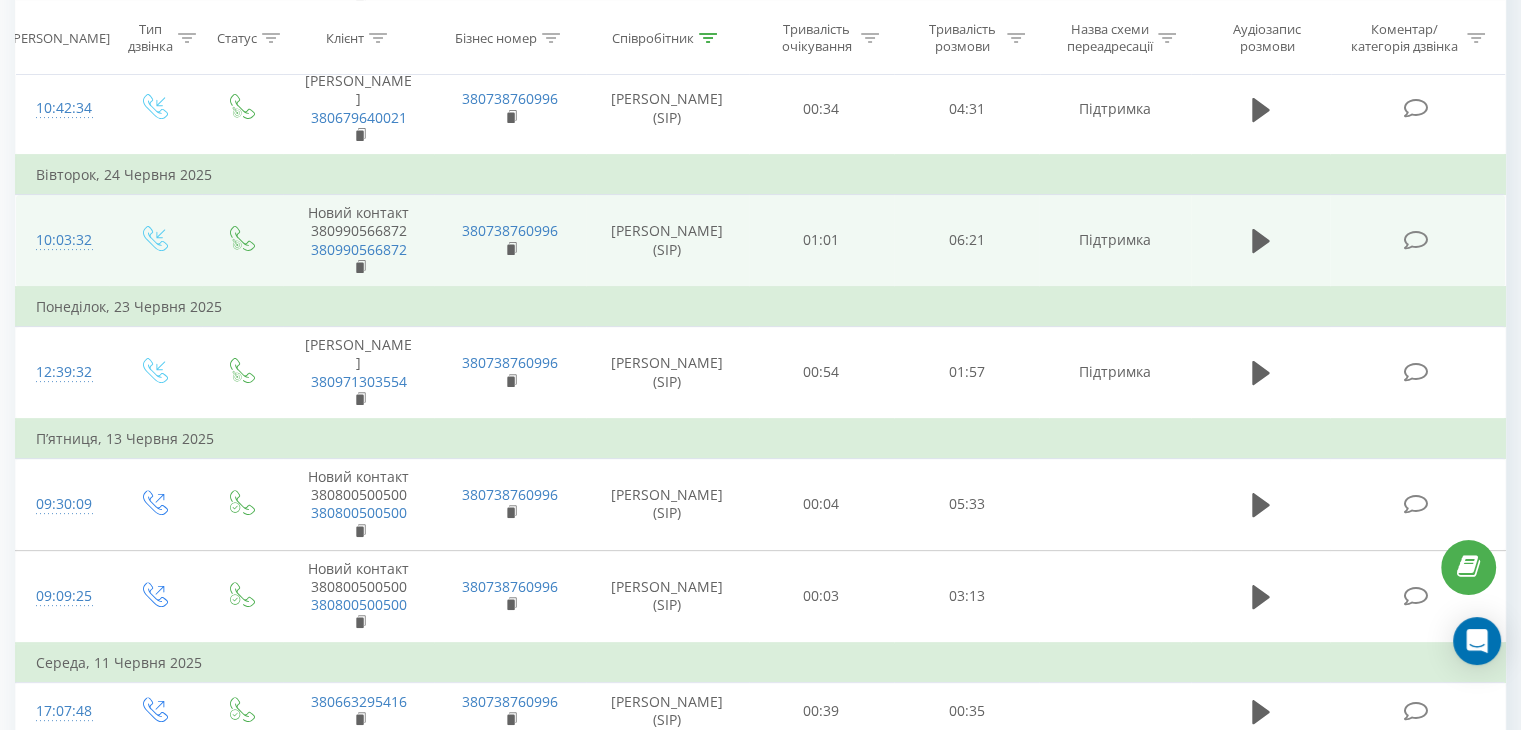 click at bounding box center (1415, 240) 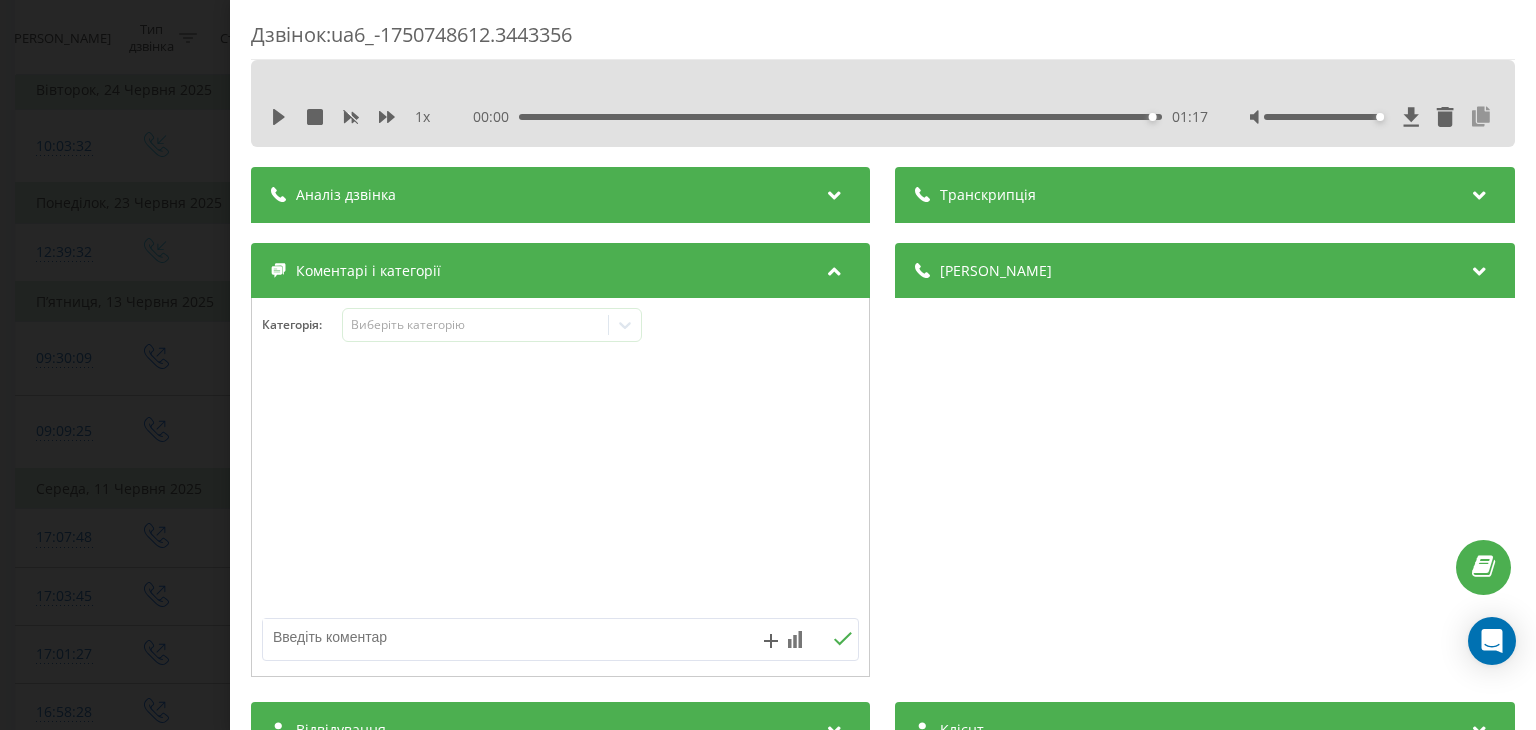 click at bounding box center [1482, 117] 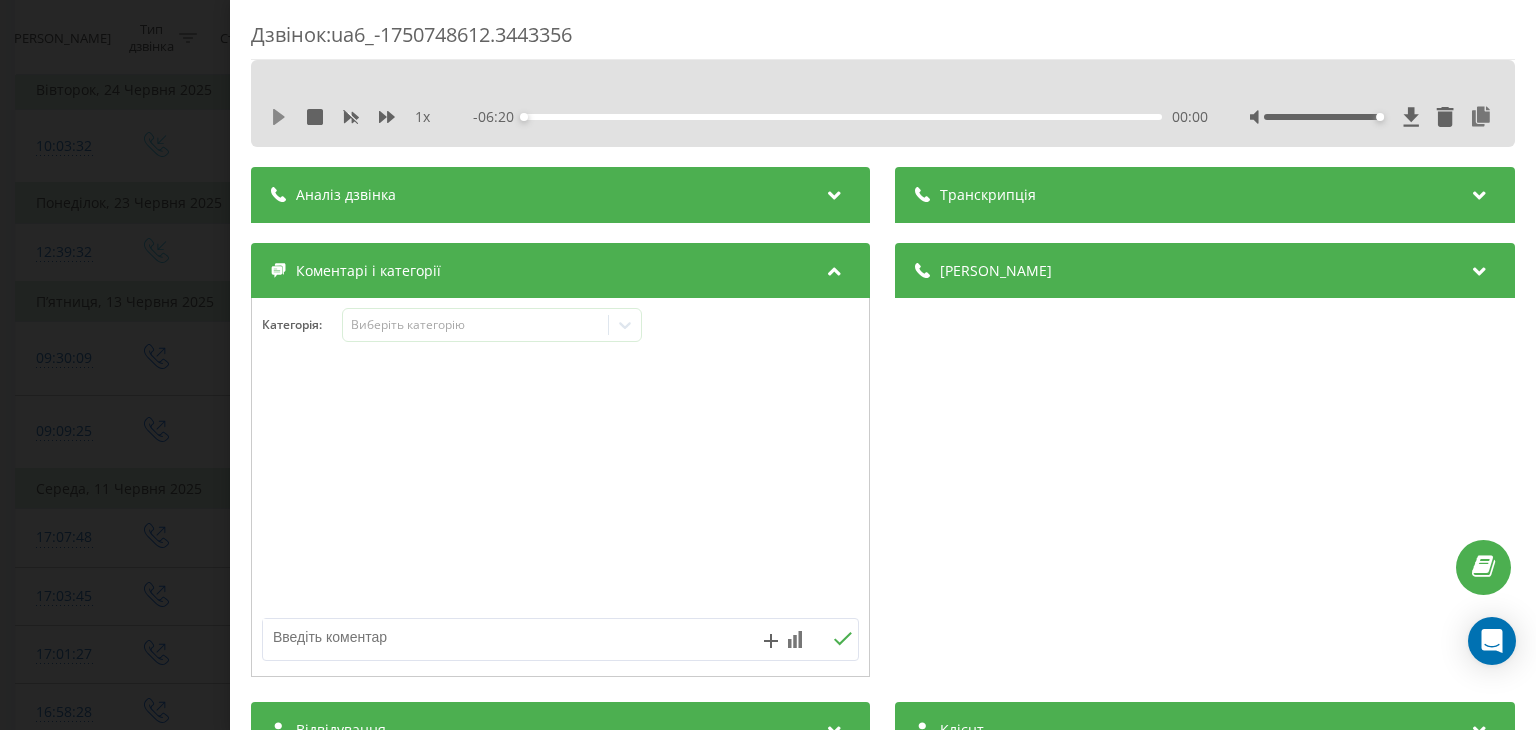 click 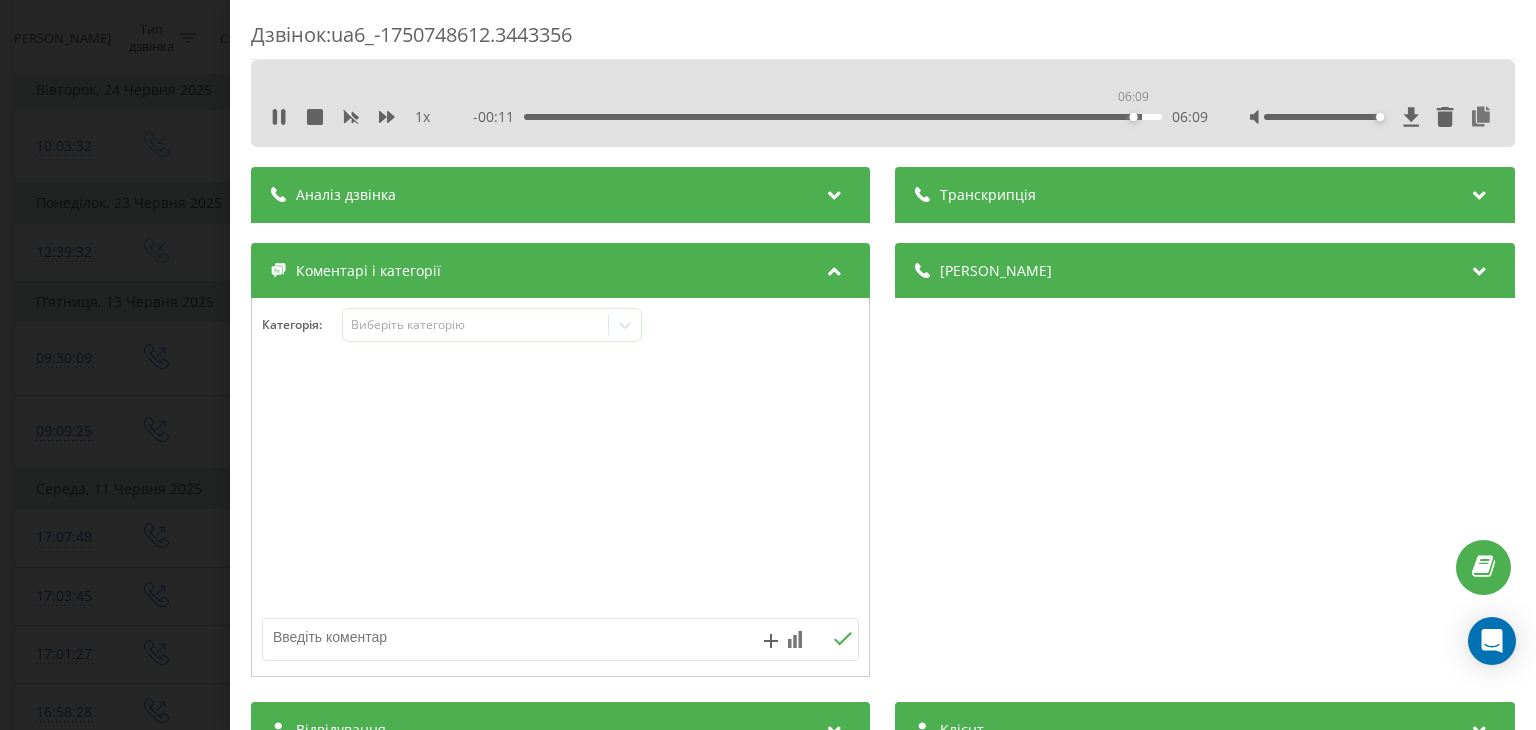 click on "06:09" at bounding box center [843, 117] 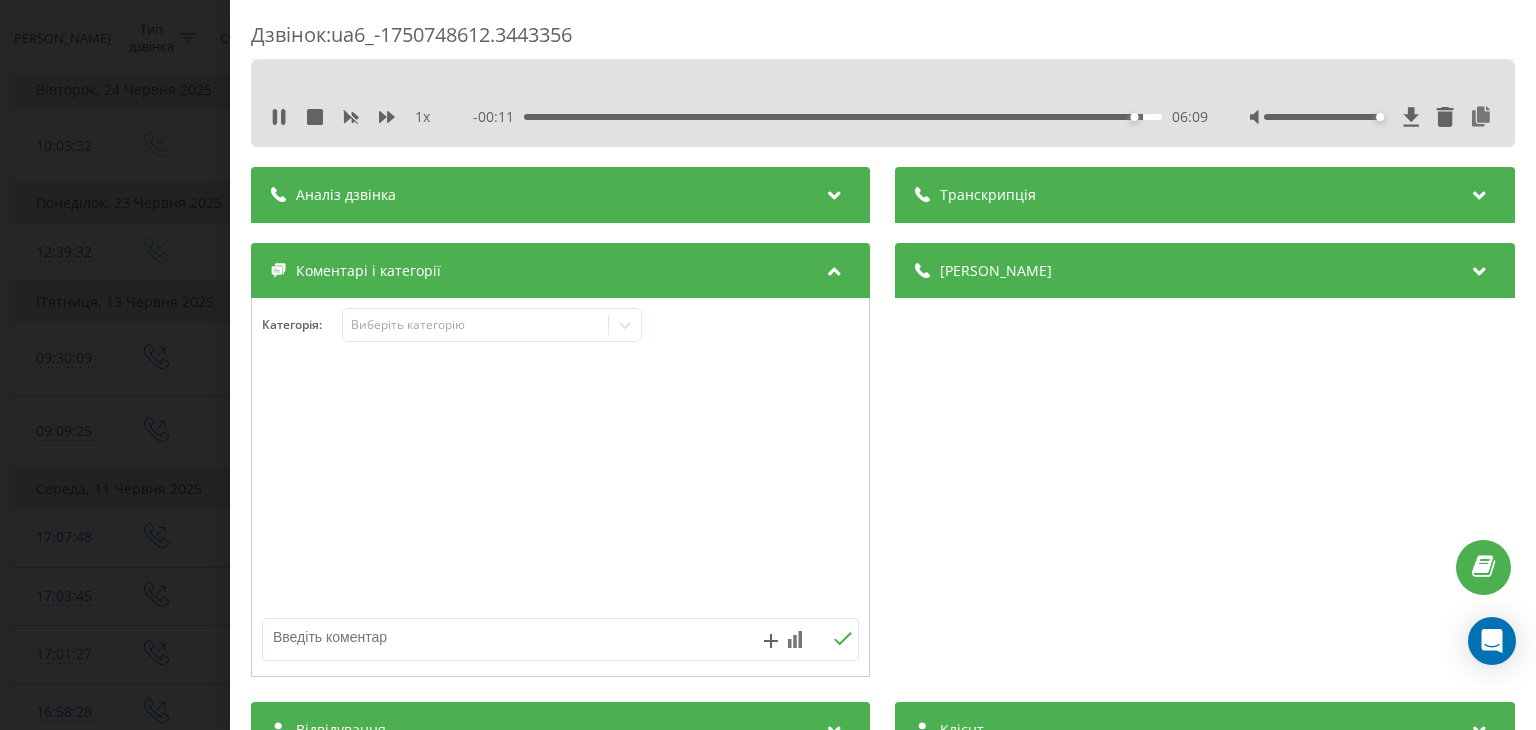 click on "Дзвінок :  ua6_-1750748612.3443356   1 x  - 00:11 06:09   06:09   Транскрипція Для AI-аналізу майбутніх дзвінків  налаштуйте та активуйте профіль на сторінці . Якщо профіль вже є і дзвінок відповідає його умовам, оновіть сторінку через 10 хвилин - AI аналізує поточний дзвінок. Аналіз дзвінка Для AI-аналізу майбутніх дзвінків  налаштуйте та активуйте профіль на сторінці . Якщо профіль вже є і дзвінок відповідає його умовам, оновіть сторінку через 10 хвилин - AI аналізує поточний дзвінок. Деталі дзвінка Загальне Дата дзвінка 2025-06-24 10:03:32 Тип дзвінка Вхідний Статус дзвінка Цільовий 380990566872 :" at bounding box center (768, 365) 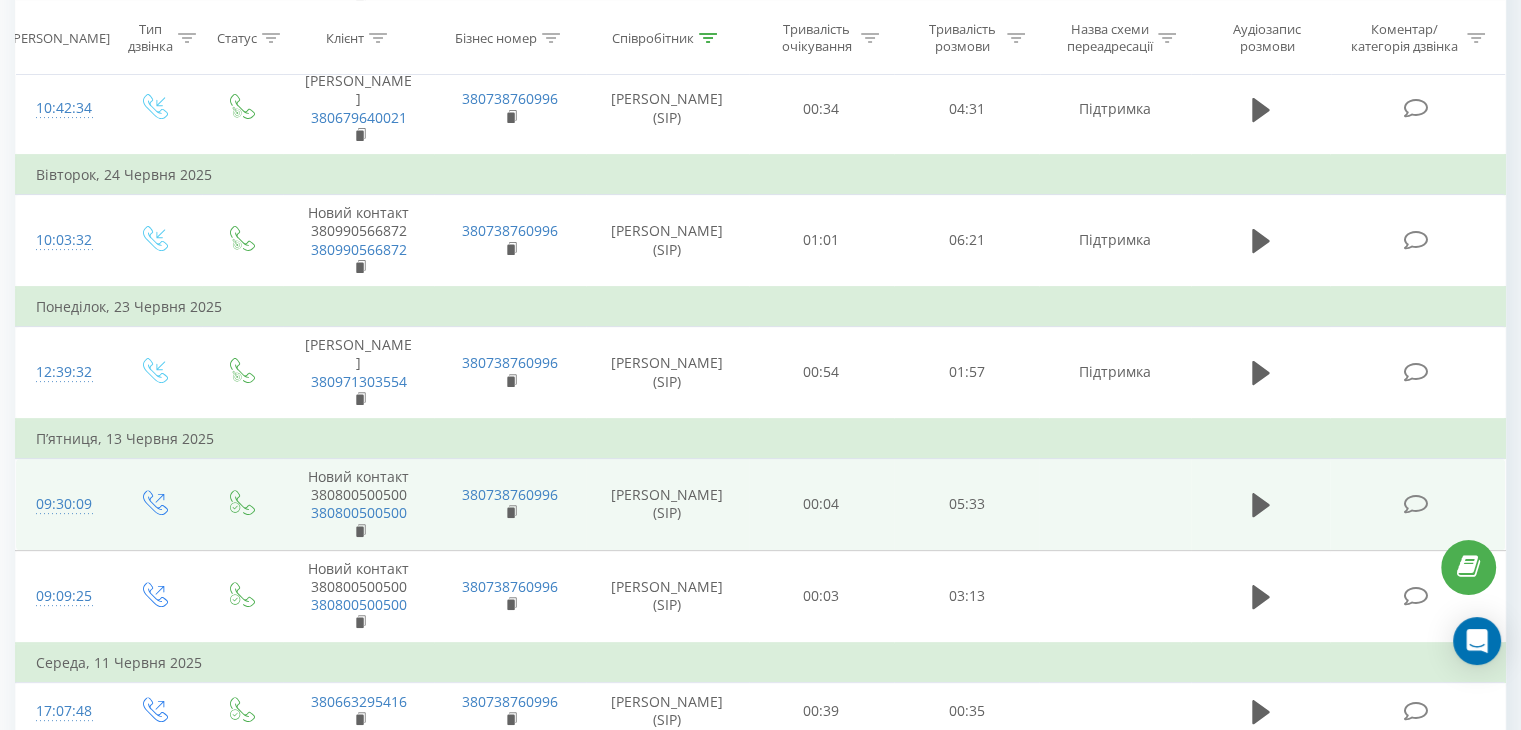 click at bounding box center (1415, 504) 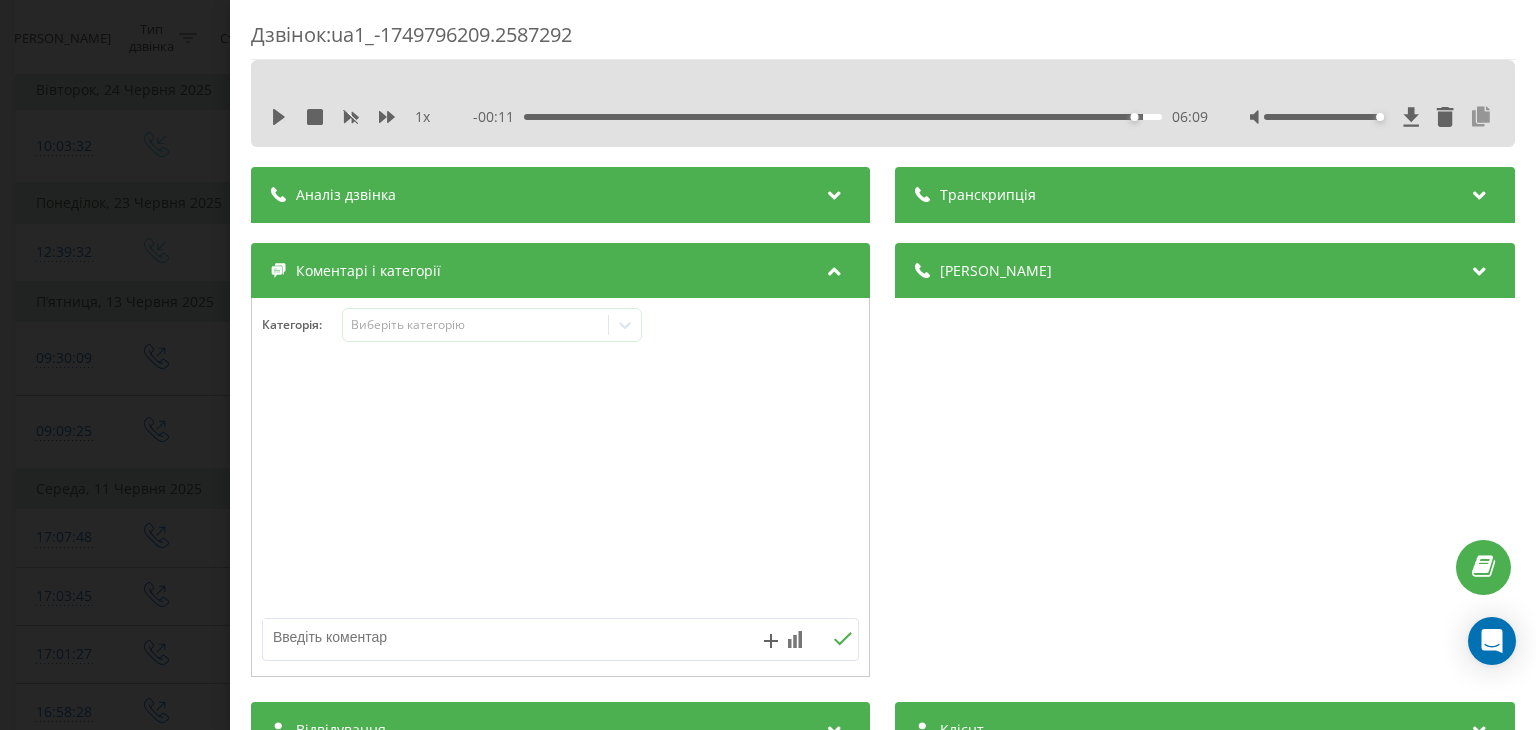 click at bounding box center (1482, 117) 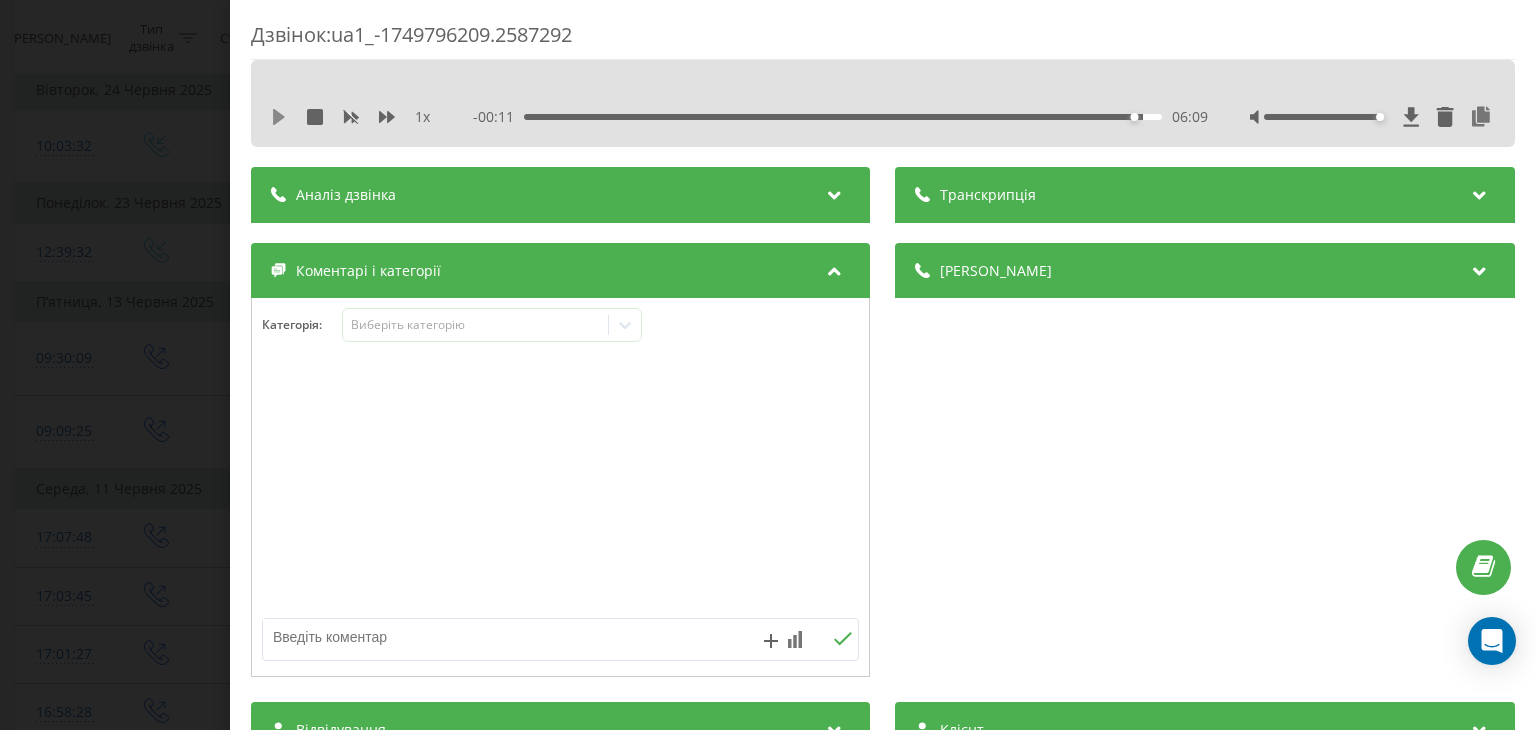 click 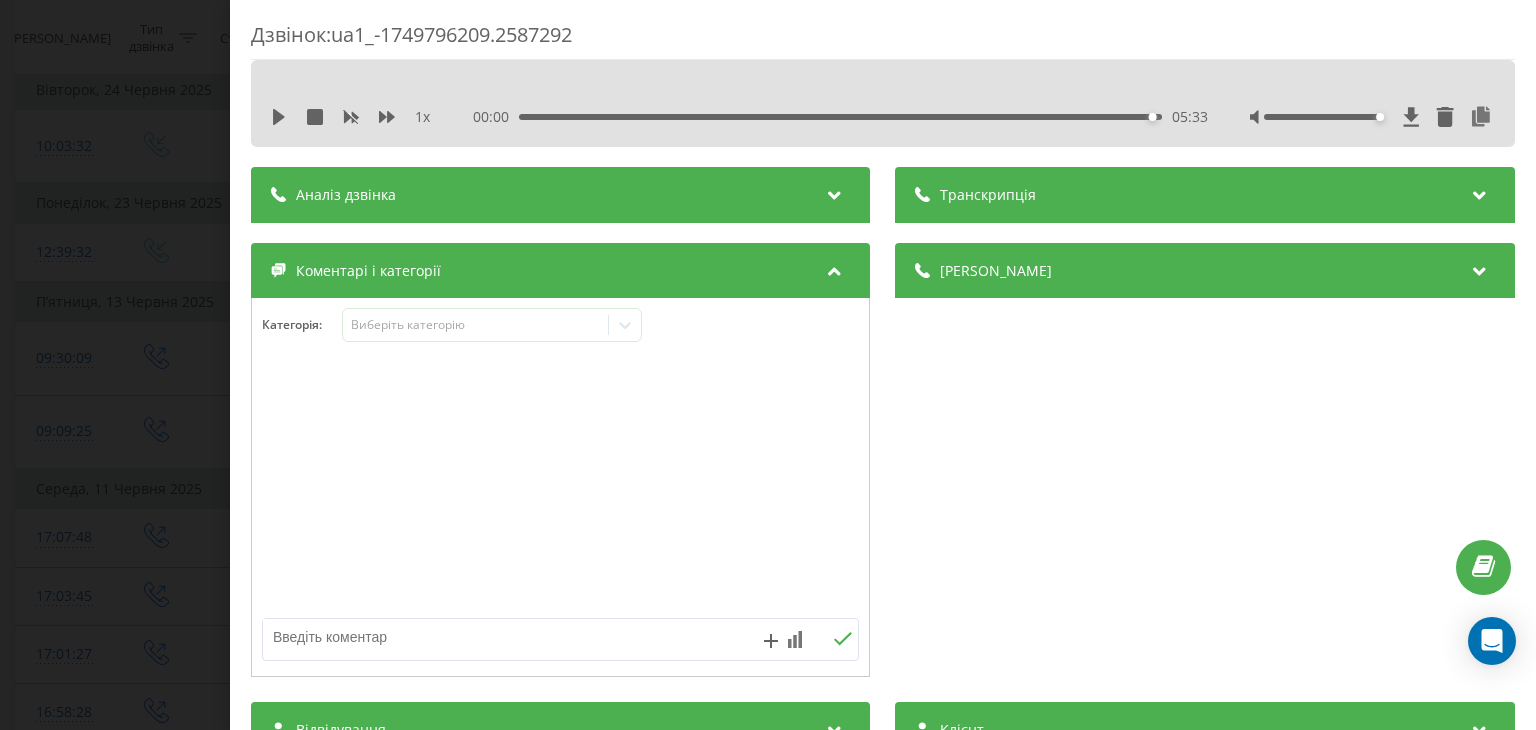 click on "1 x  00:00 05:33   05:33" at bounding box center (883, 117) 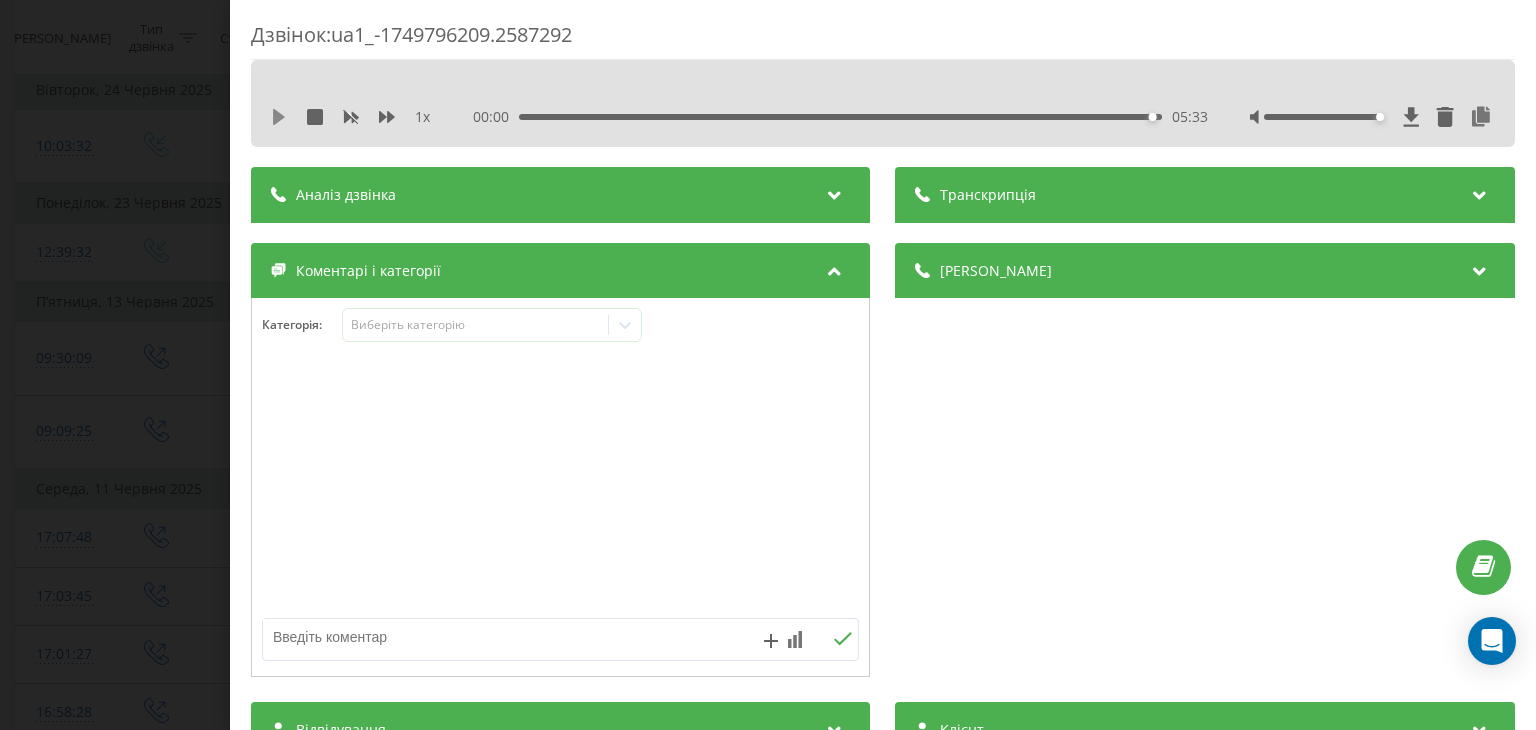 click 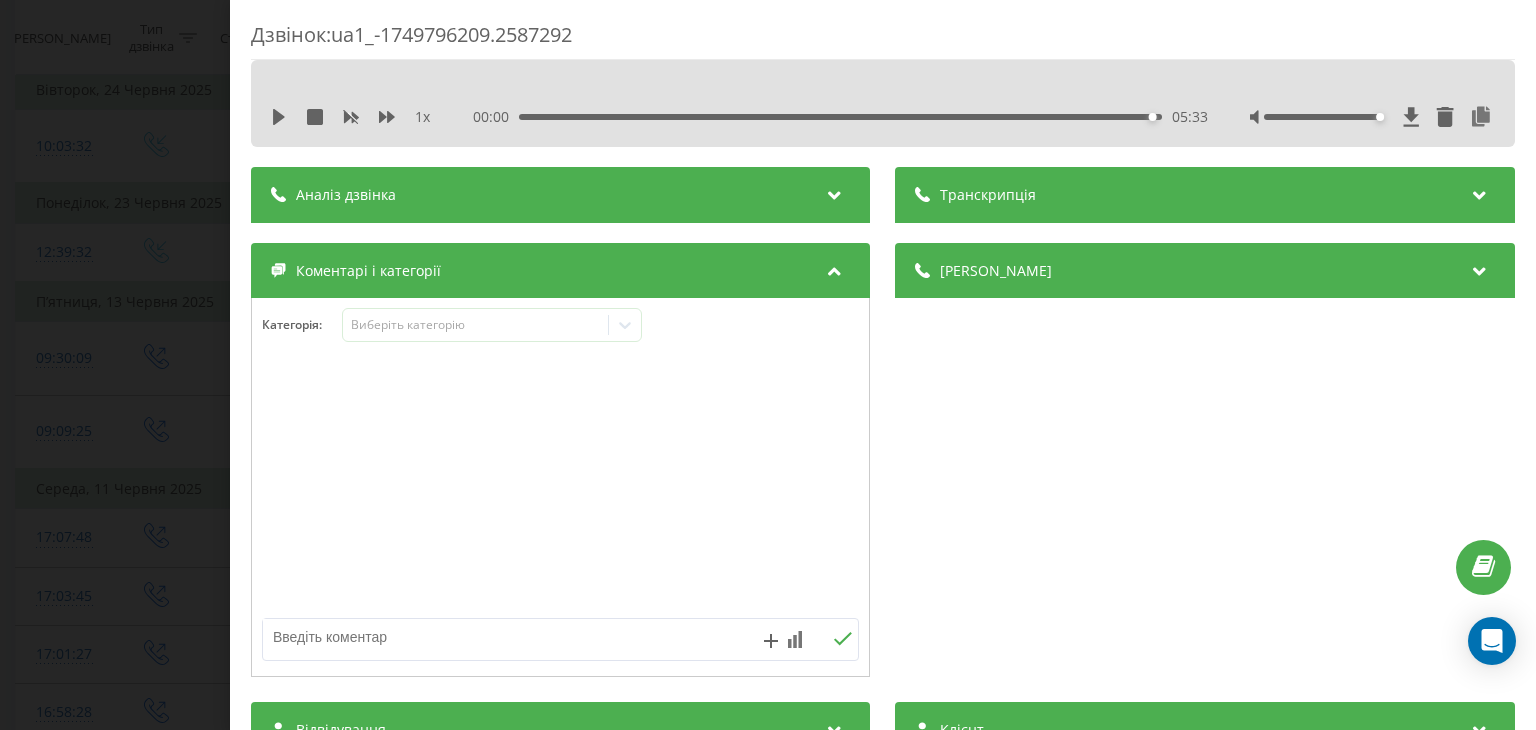 click on "1 x" at bounding box center (361, 117) 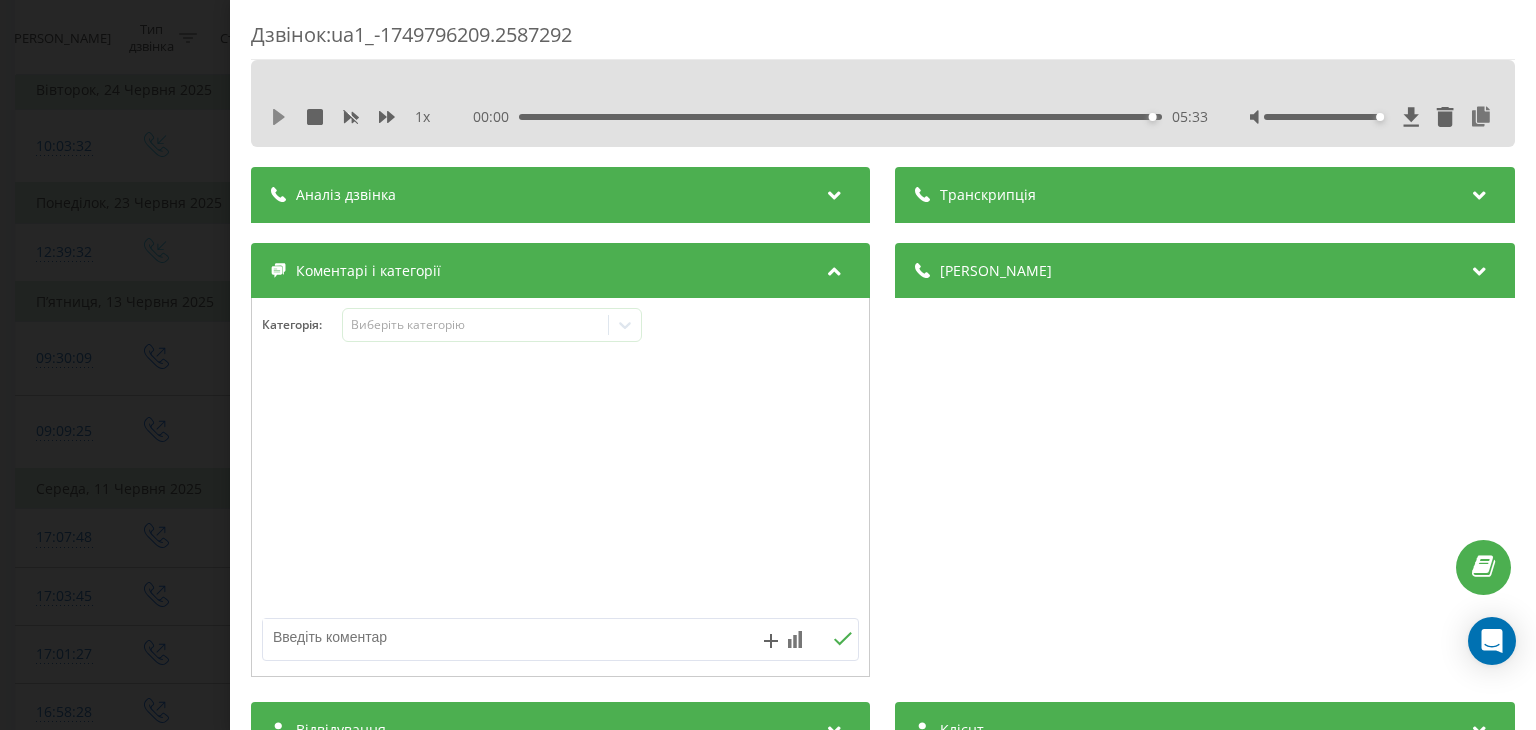 click 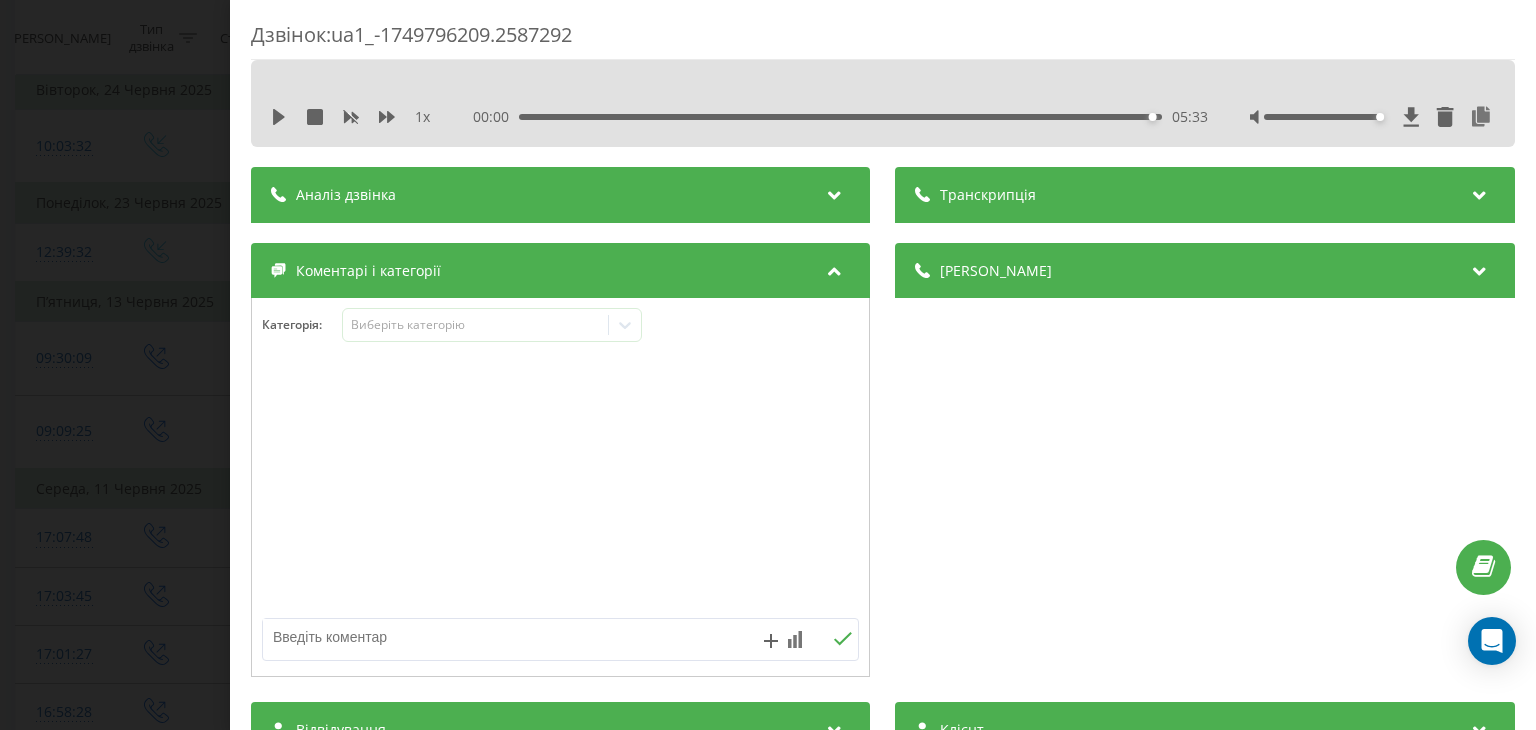 click on "1 x  00:00 05:33   05:33" at bounding box center [883, 103] 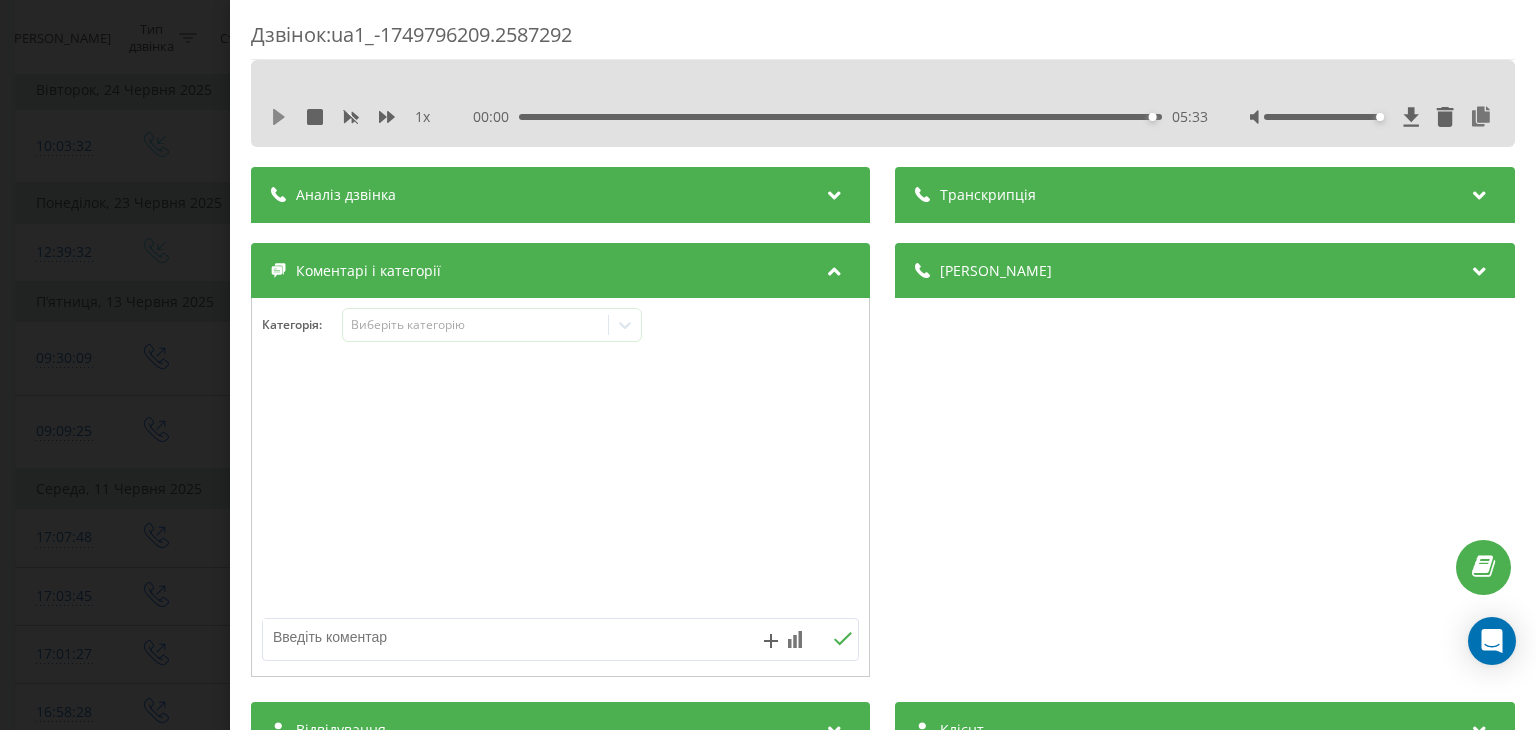 click 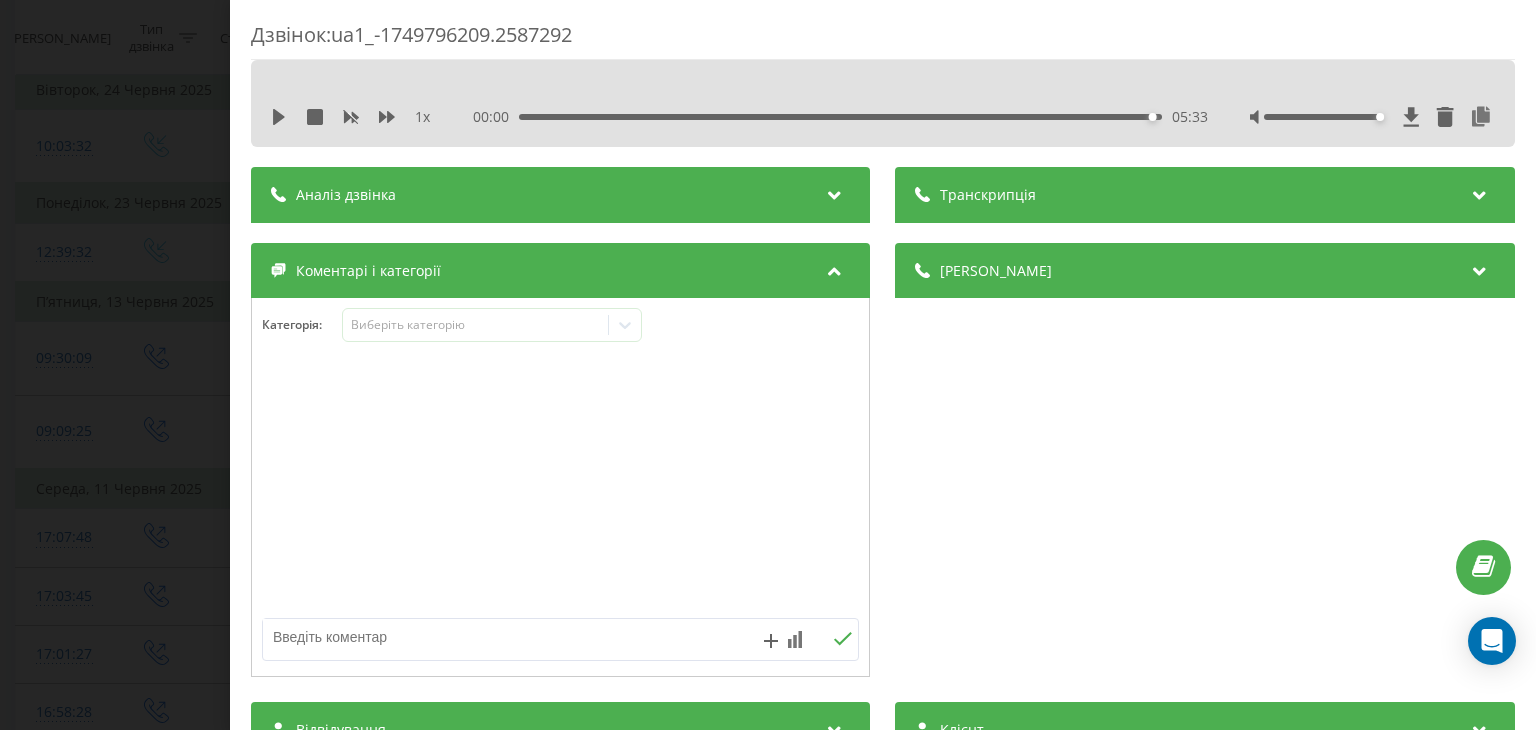 click on "Дзвінок :  ua1_-1749796209.2587292   1 x  00:00 05:33   05:33   Транскрипція Для AI-аналізу майбутніх дзвінків  налаштуйте та активуйте профіль на сторінці . Якщо профіль вже є і дзвінок відповідає його умовам, оновіть сторінку через 10 хвилин - AI аналізує поточний дзвінок. Аналіз дзвінка Для AI-аналізу майбутніх дзвінків  налаштуйте та активуйте профіль на сторінці . Якщо профіль вже є і дзвінок відповідає його умовам, оновіть сторінку через 10 хвилин - AI аналізує поточний дзвінок. Деталі дзвінка Загальне Дата дзвінка 2025-06-13 09:30:09 Тип дзвінка Вихідний Статус дзвінка Успішний 380738760996 :" at bounding box center [768, 365] 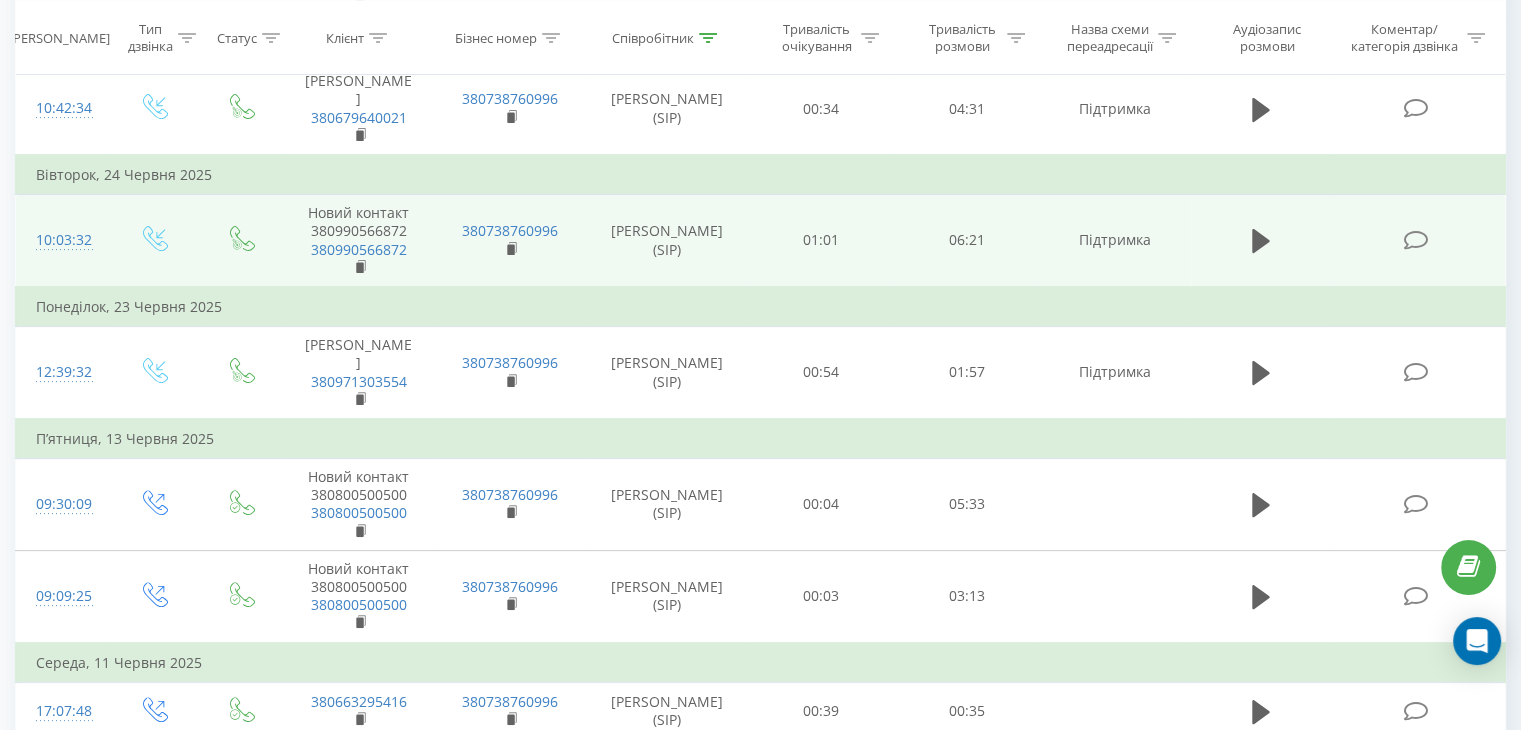 click at bounding box center [1415, 240] 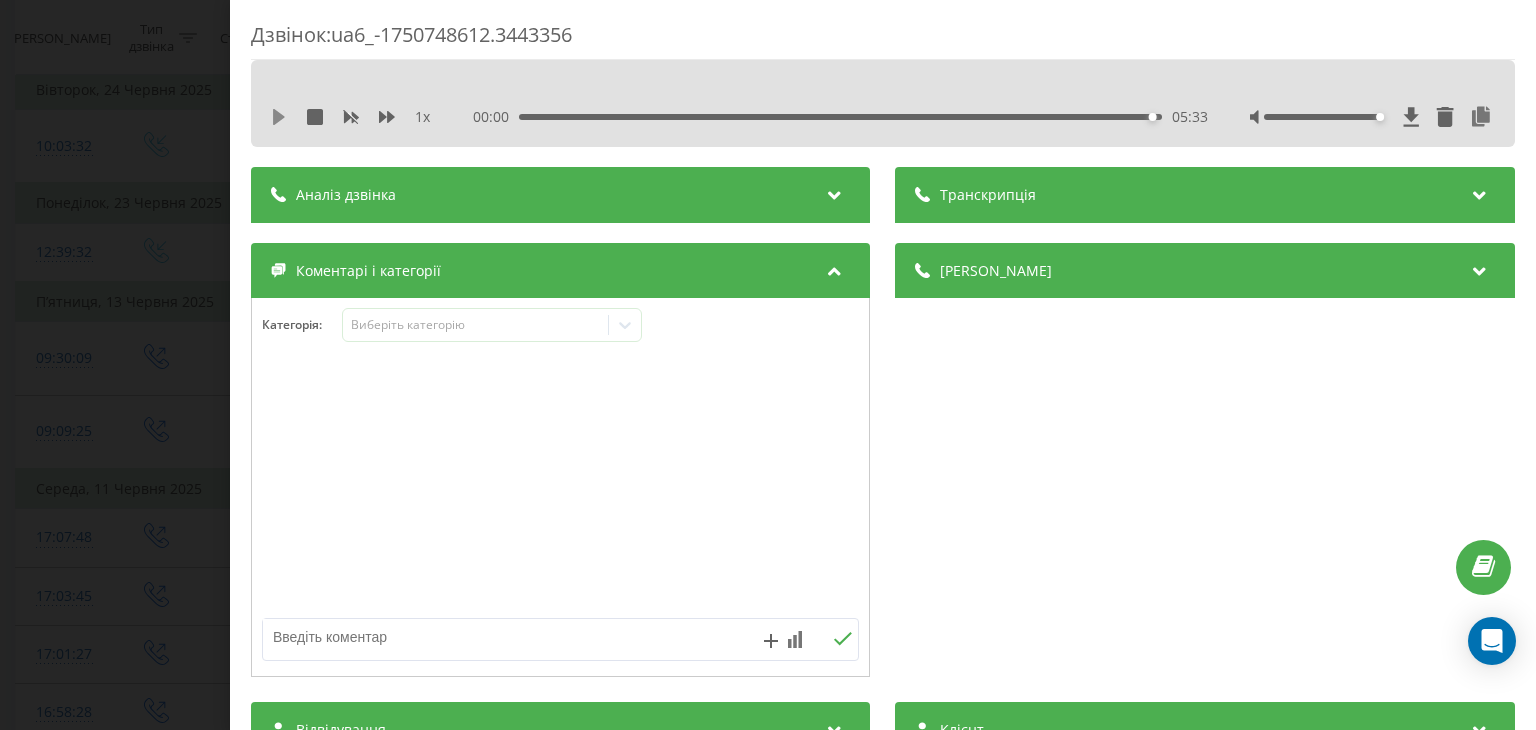 click 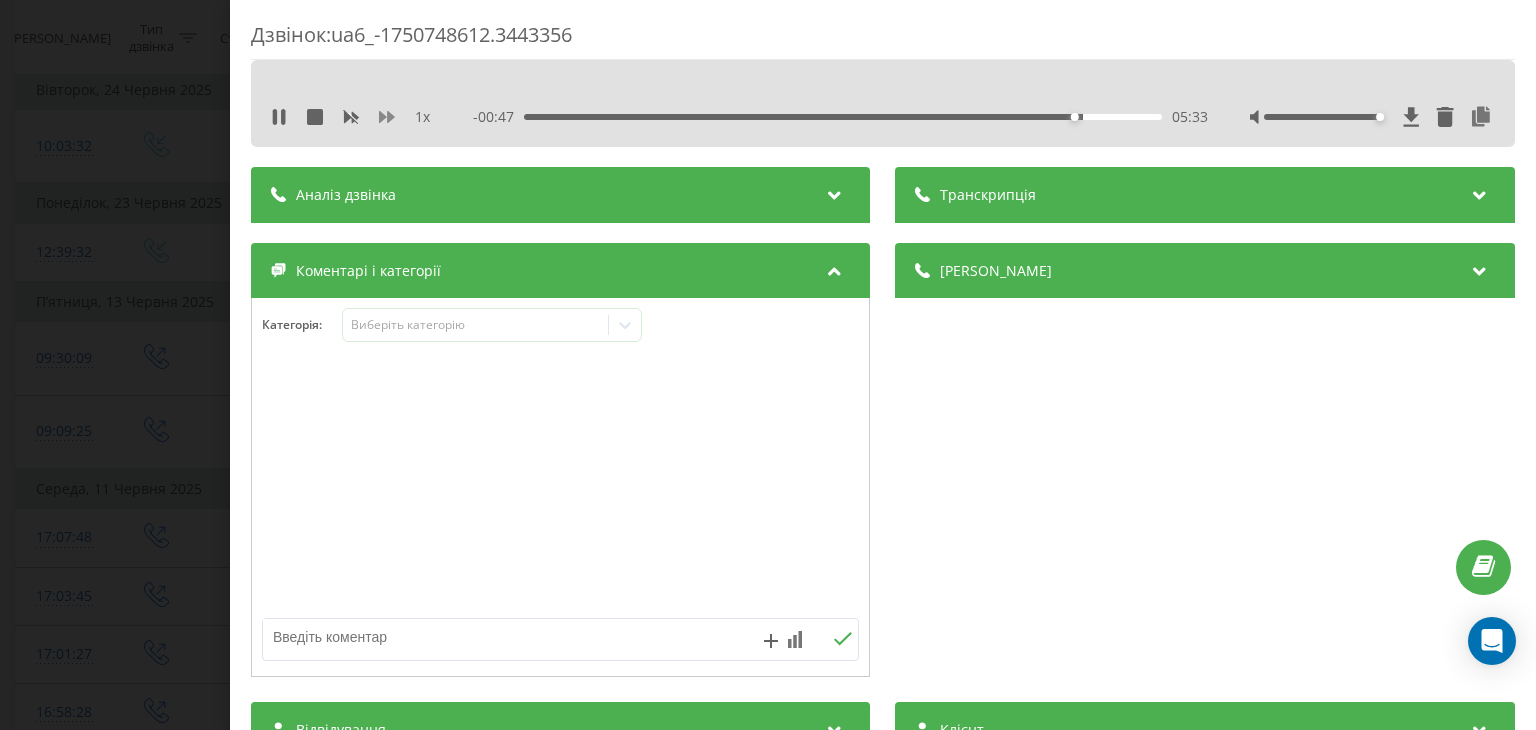click 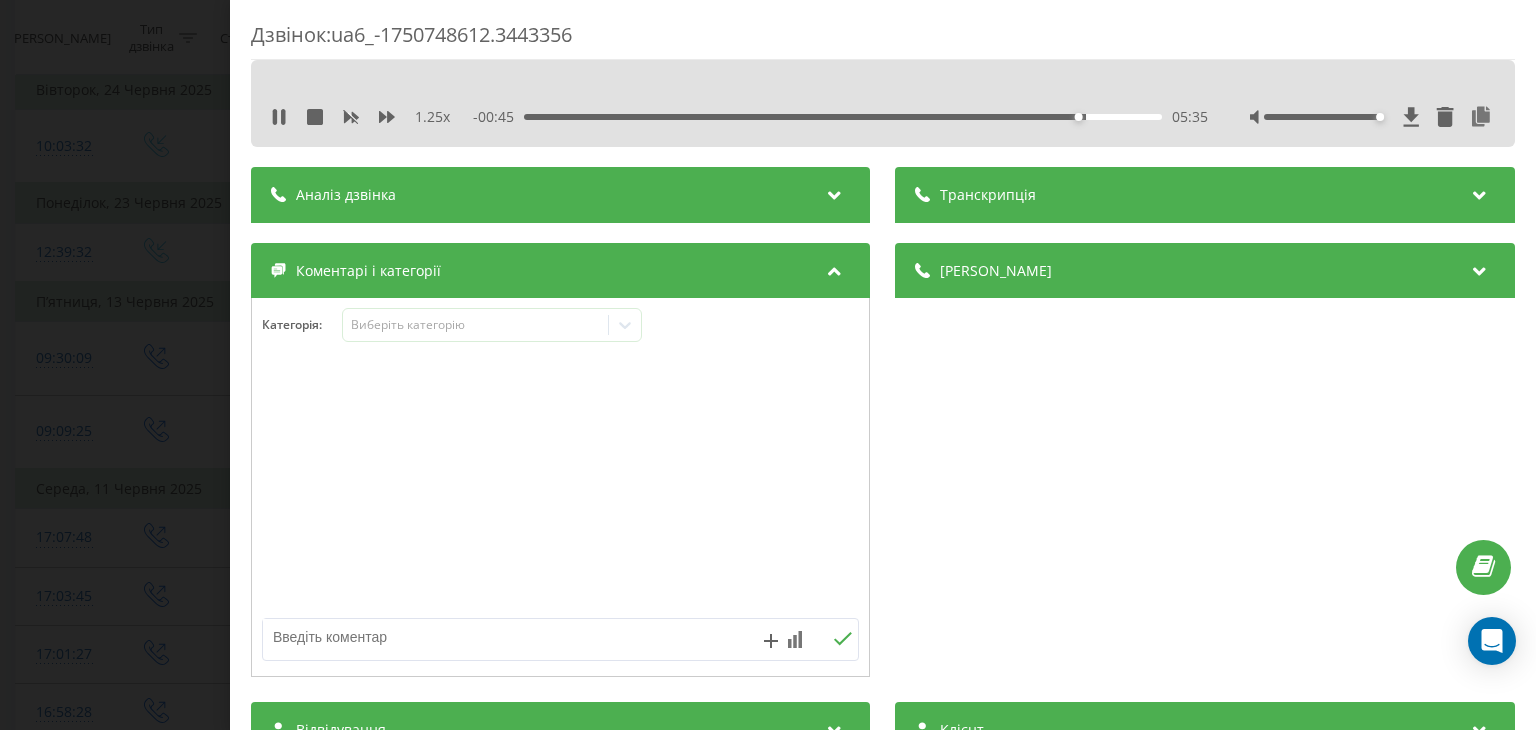 click on "Дзвінок :  ua6_-1750748612.3443356   1.25 x  - 00:45 05:35   05:35   Транскрипція Для AI-аналізу майбутніх дзвінків  налаштуйте та активуйте профіль на сторінці . Якщо профіль вже є і дзвінок відповідає його умовам, оновіть сторінку через 10 хвилин - AI аналізує поточний дзвінок. Аналіз дзвінка Для AI-аналізу майбутніх дзвінків  налаштуйте та активуйте профіль на сторінці . Якщо профіль вже є і дзвінок відповідає його умовам, оновіть сторінку через 10 хвилин - AI аналізує поточний дзвінок. Деталі дзвінка Загальне Дата дзвінка 2025-06-24 10:03:32 Тип дзвінка Вхідний Статус дзвінка Цільовий 380990566872" at bounding box center (768, 365) 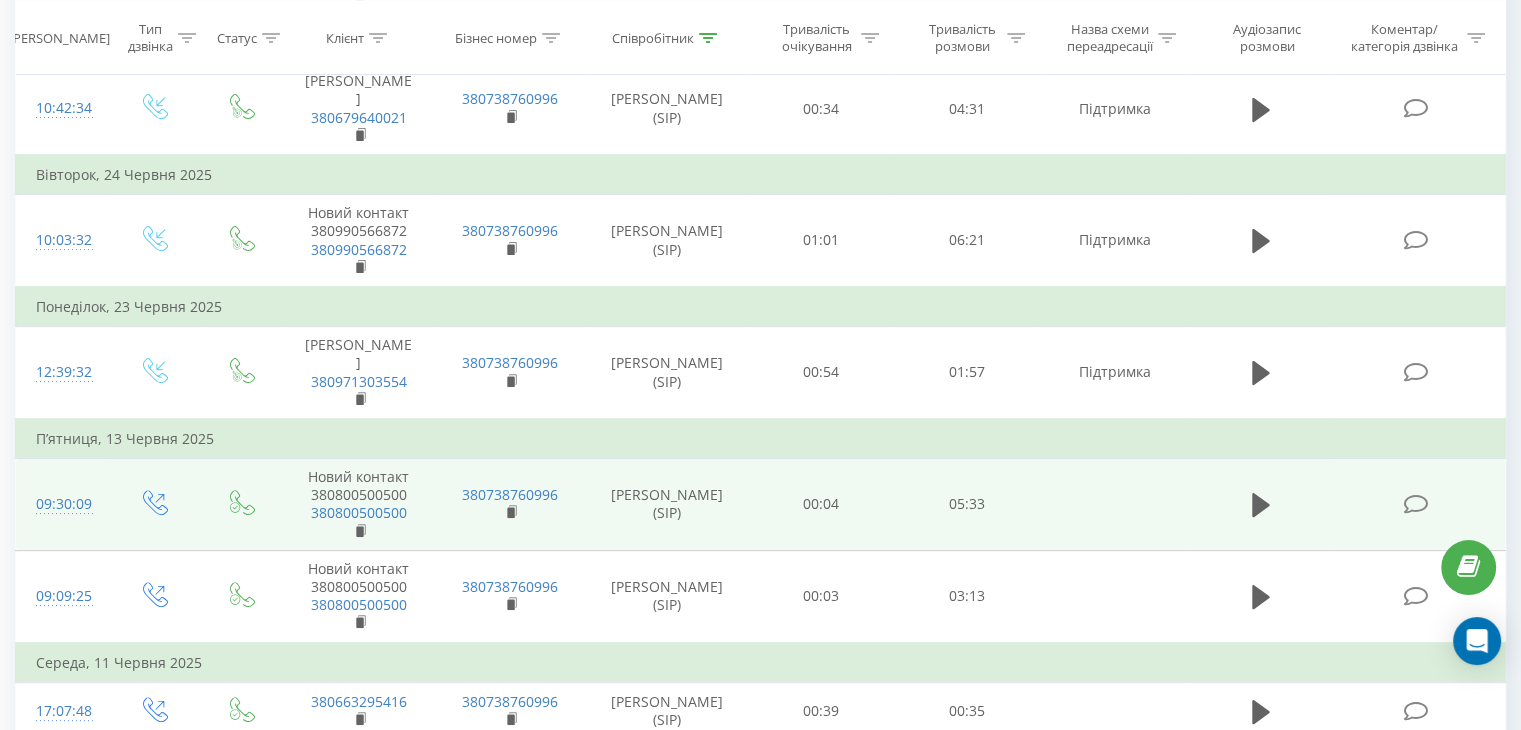 click at bounding box center (1415, 504) 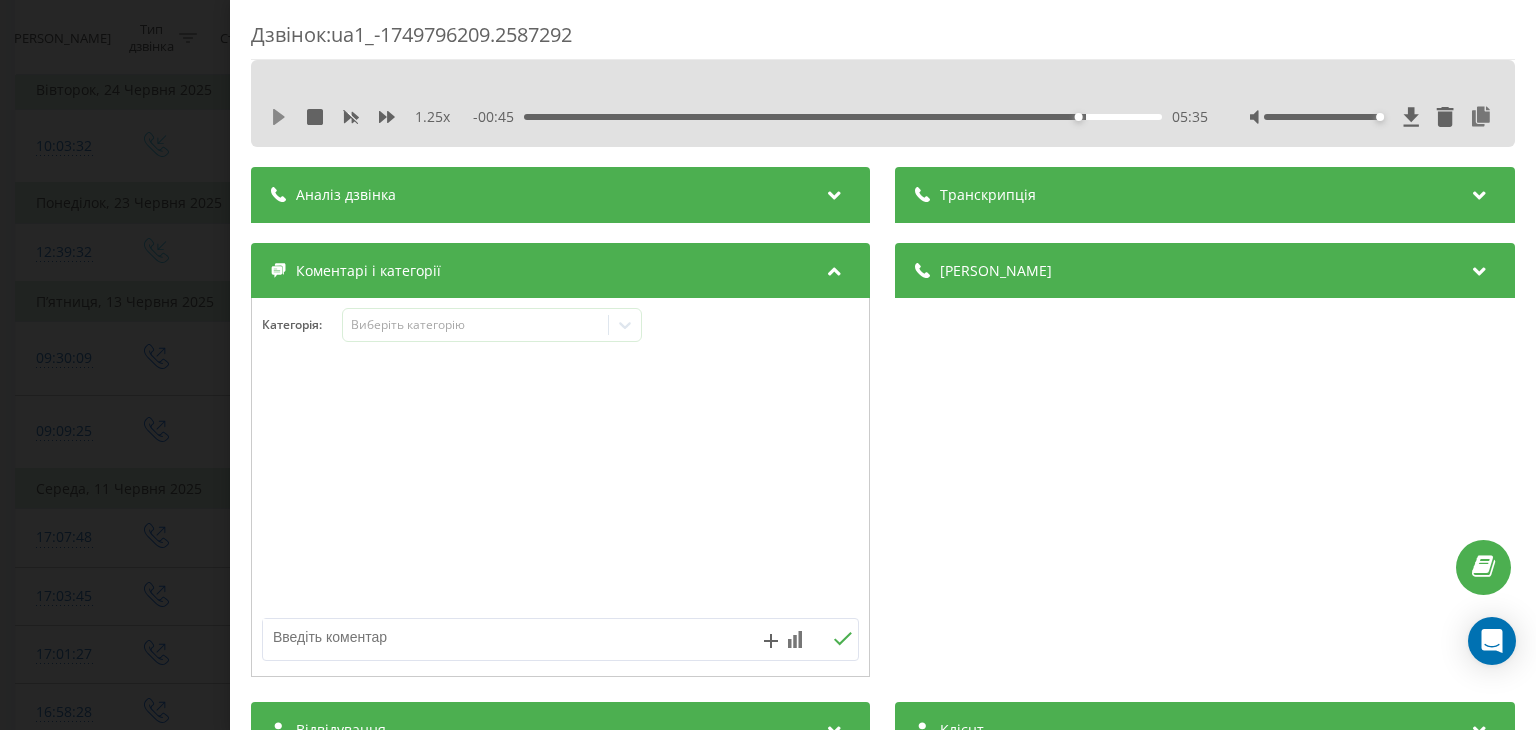 click 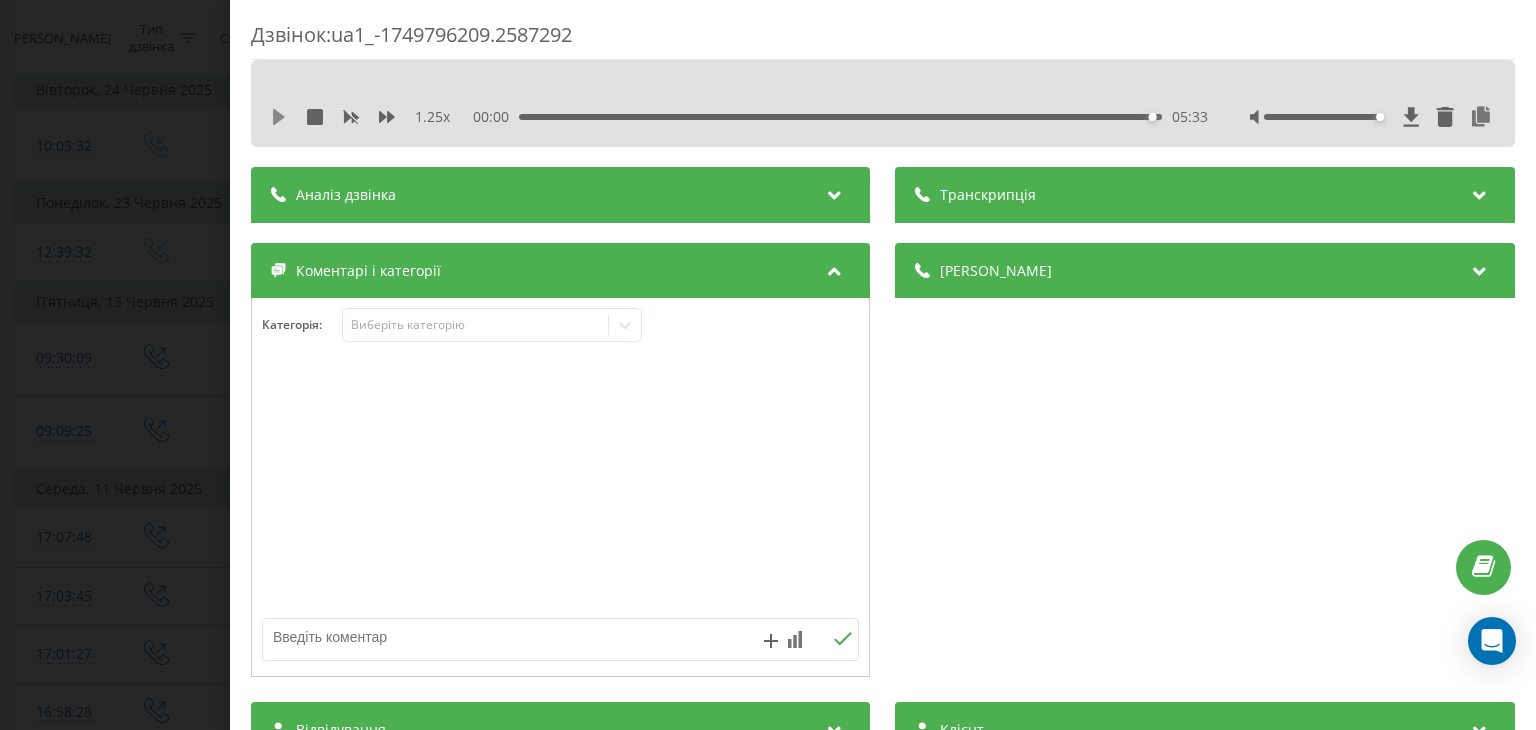 click 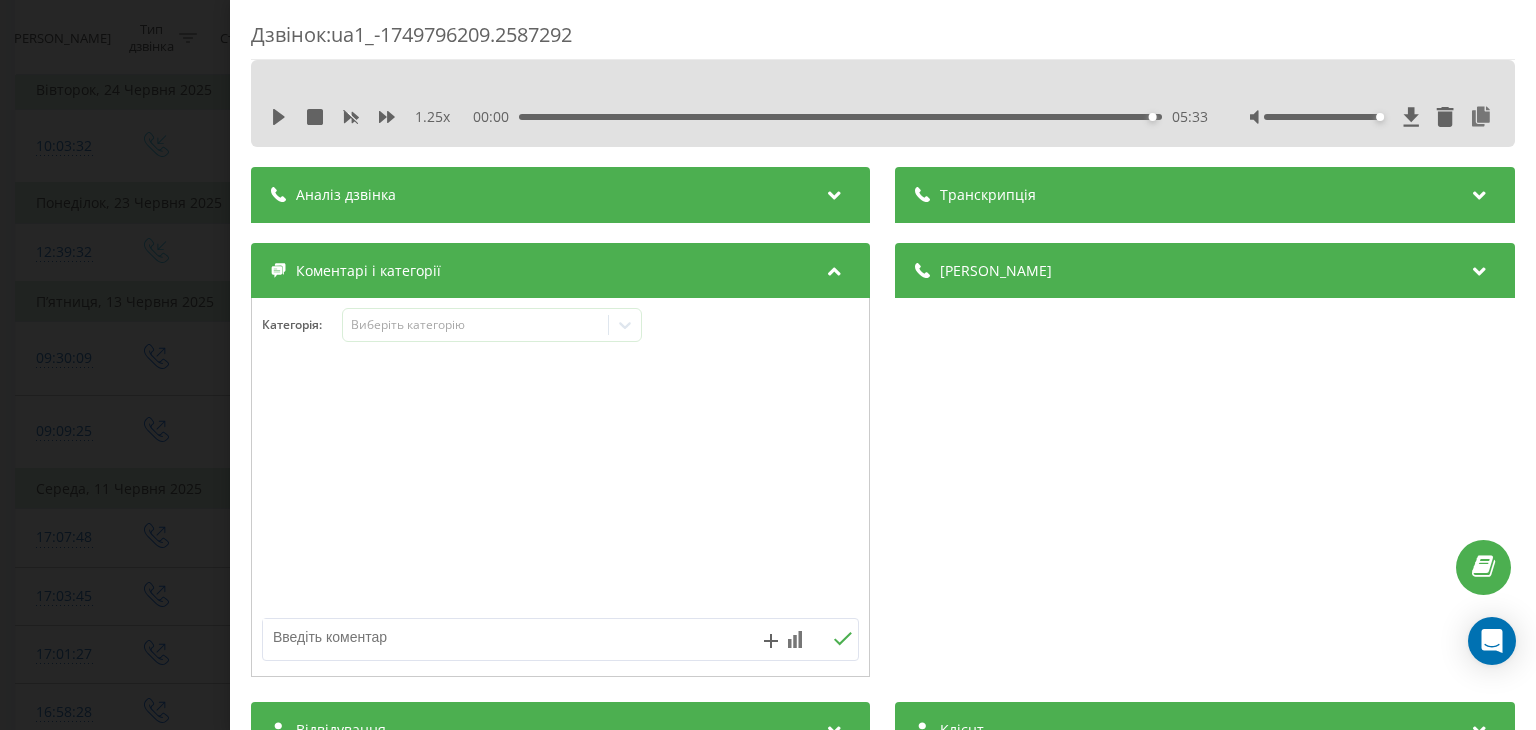 click on "Дзвінок :  ua1_-1749796209.2587292   1.25 x  00:00 05:33   05:33   Транскрипція Для AI-аналізу майбутніх дзвінків  налаштуйте та активуйте профіль на сторінці . Якщо профіль вже є і дзвінок відповідає його умовам, оновіть сторінку через 10 хвилин - AI аналізує поточний дзвінок. Аналіз дзвінка Для AI-аналізу майбутніх дзвінків  налаштуйте та активуйте профіль на сторінці . Якщо профіль вже є і дзвінок відповідає його умовам, оновіть сторінку через 10 хвилин - AI аналізує поточний дзвінок. Деталі дзвінка Загальне Дата дзвінка 2025-06-13 09:30:09 Тип дзвінка Вихідний Статус дзвінка Успішний 380738760996" at bounding box center [768, 365] 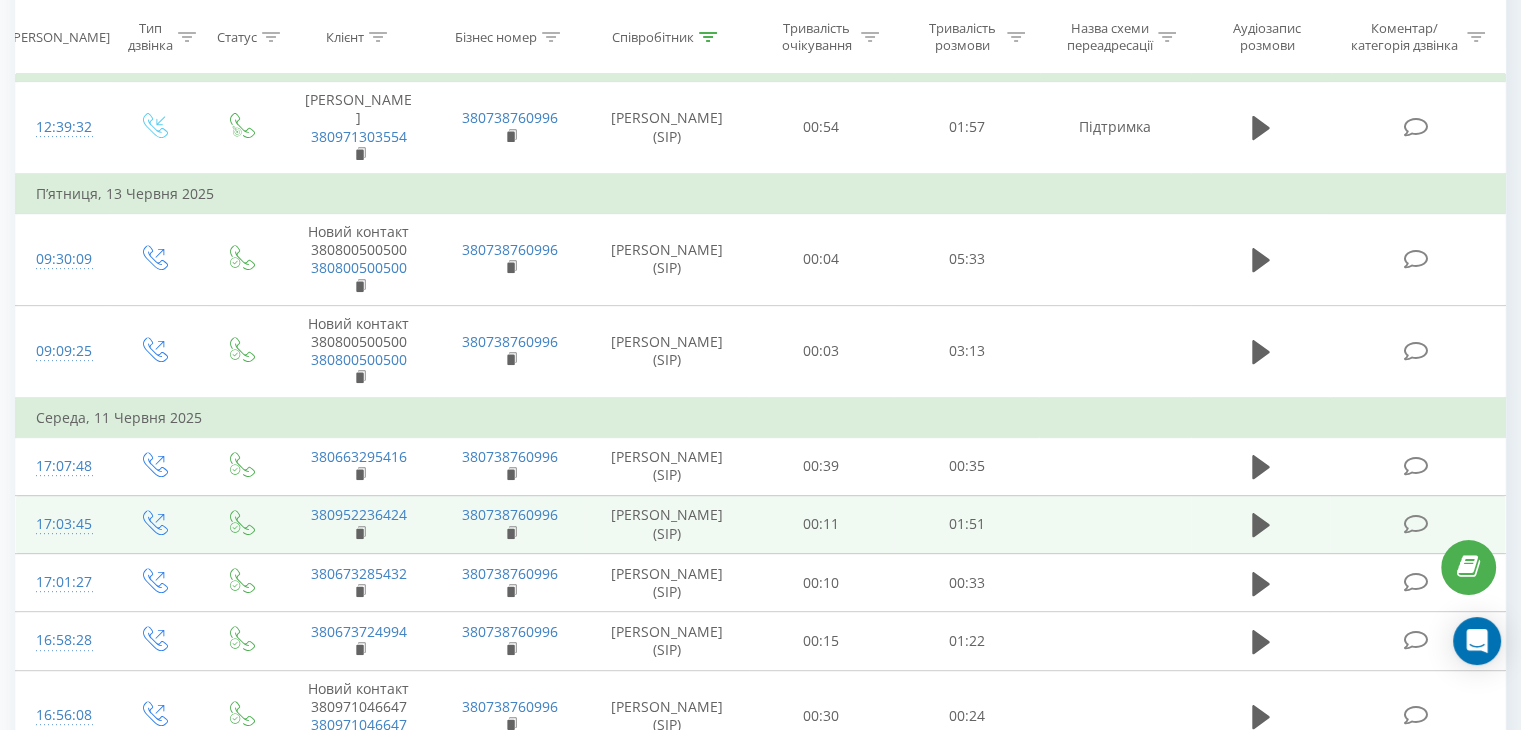 scroll, scrollTop: 800, scrollLeft: 0, axis: vertical 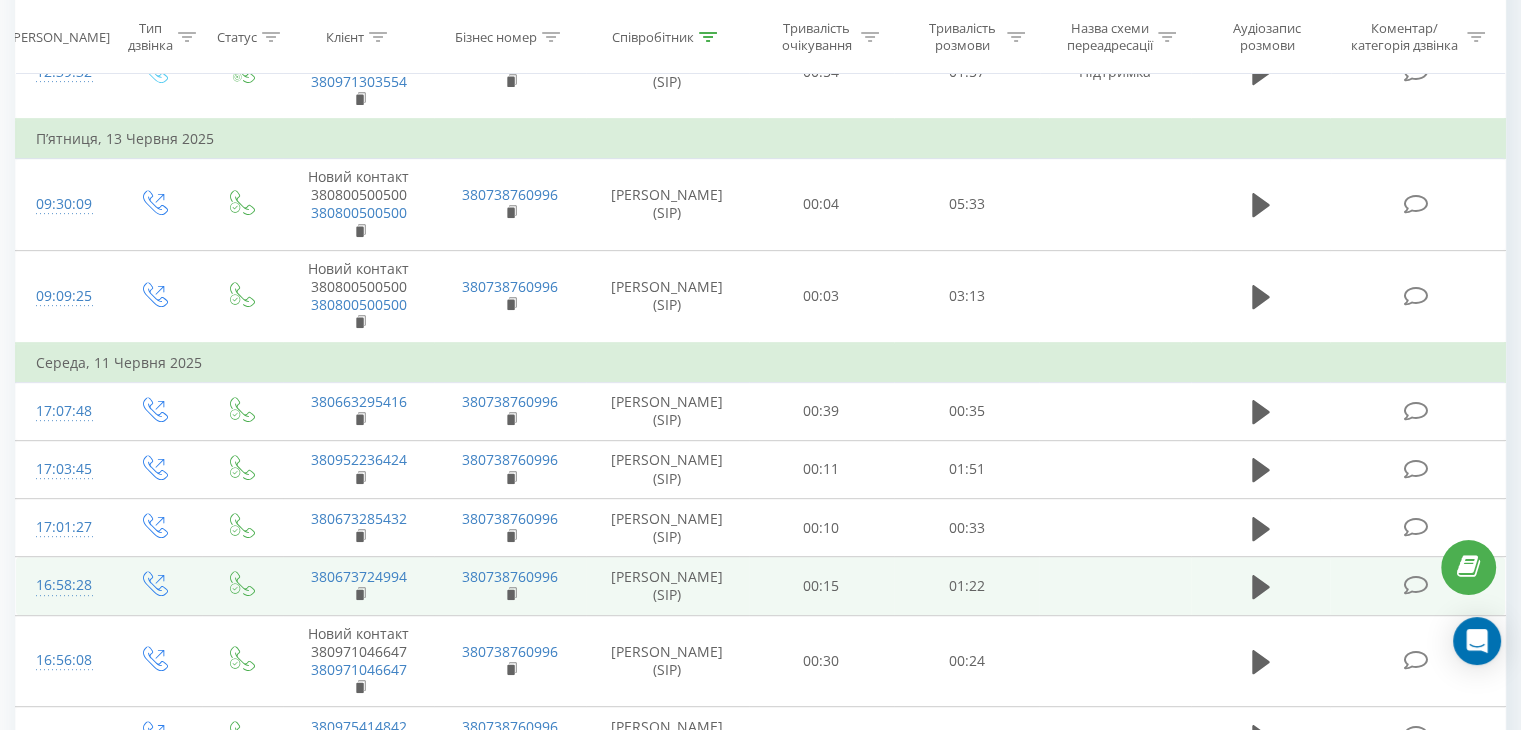 click at bounding box center [1415, 585] 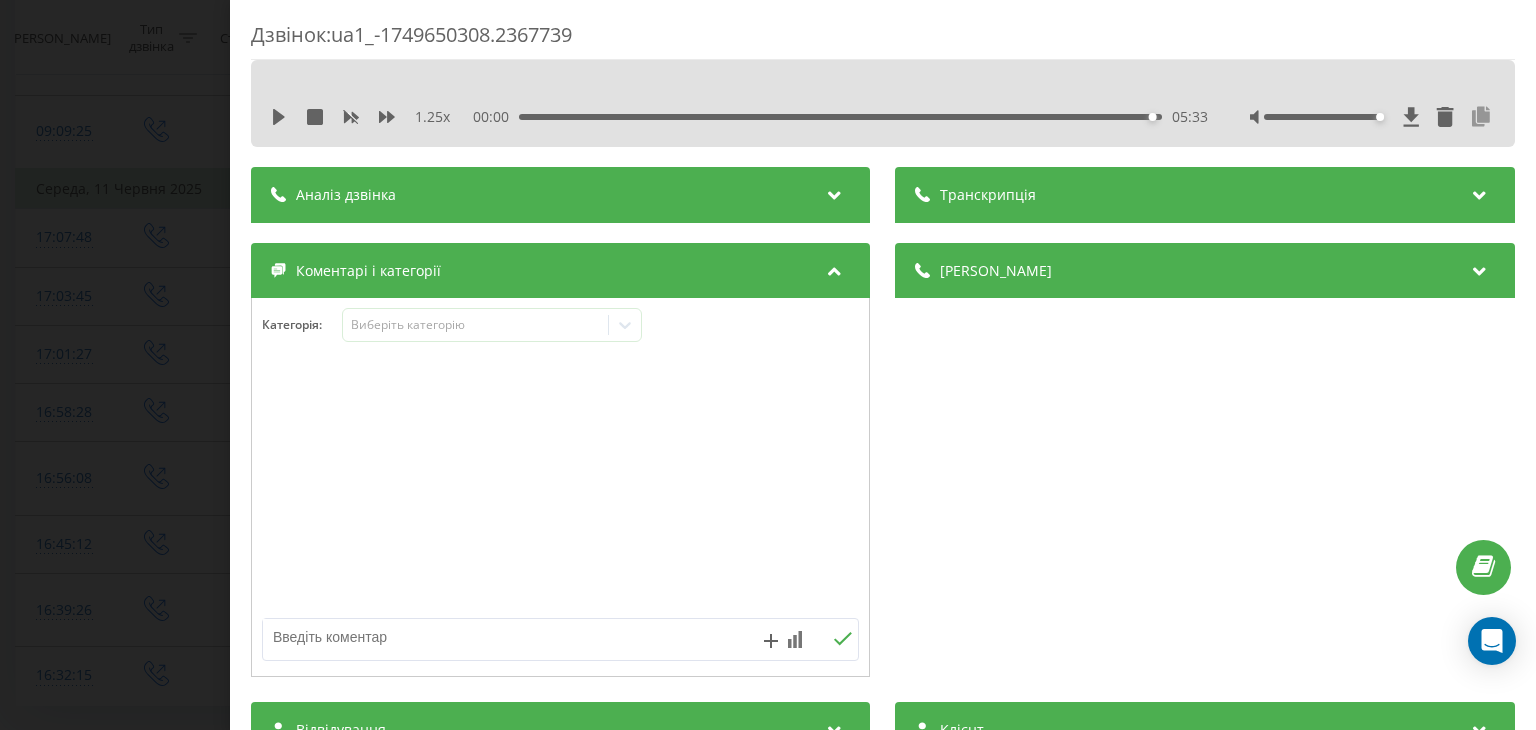 click at bounding box center (1482, 117) 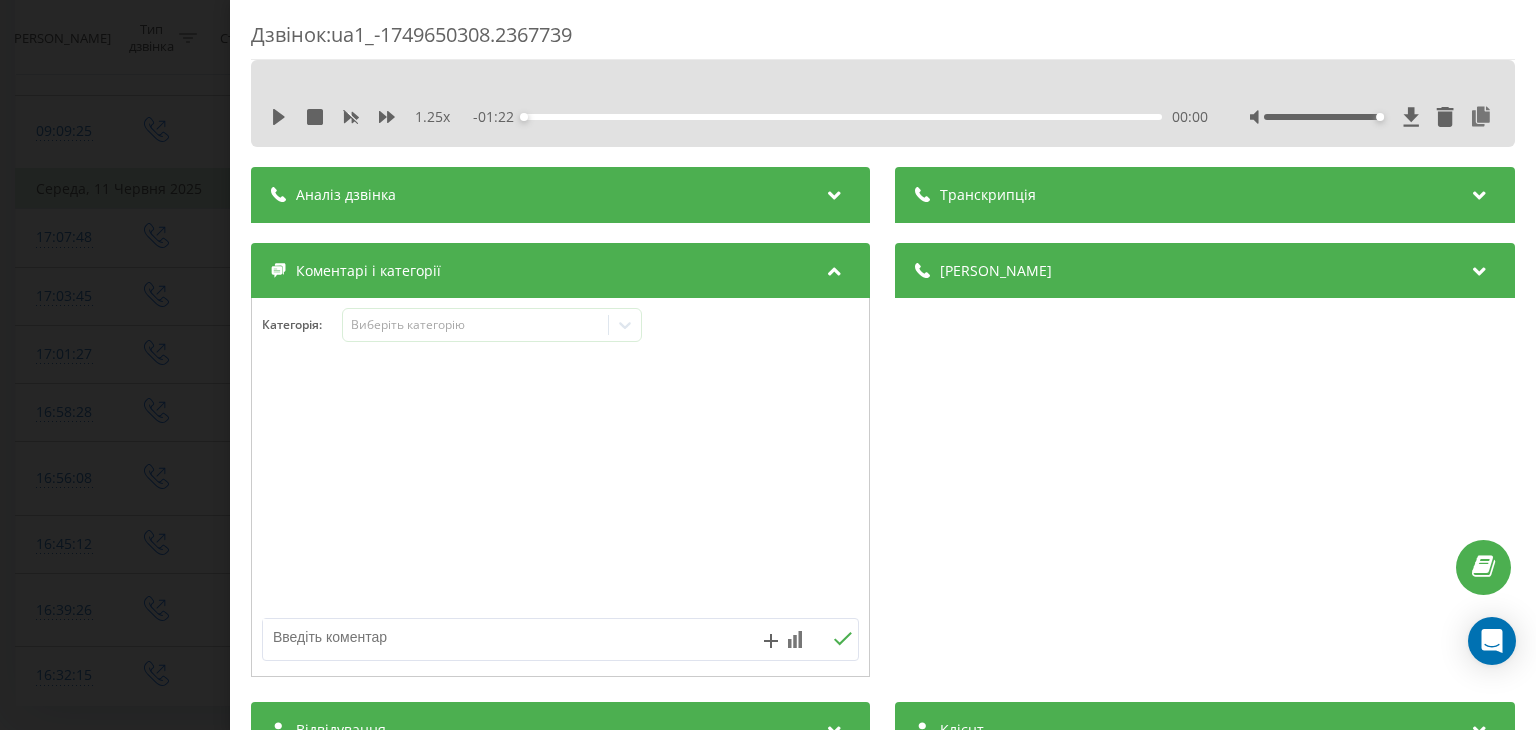 click on "1.25 x  - 01:22 00:00   00:00" at bounding box center (883, 117) 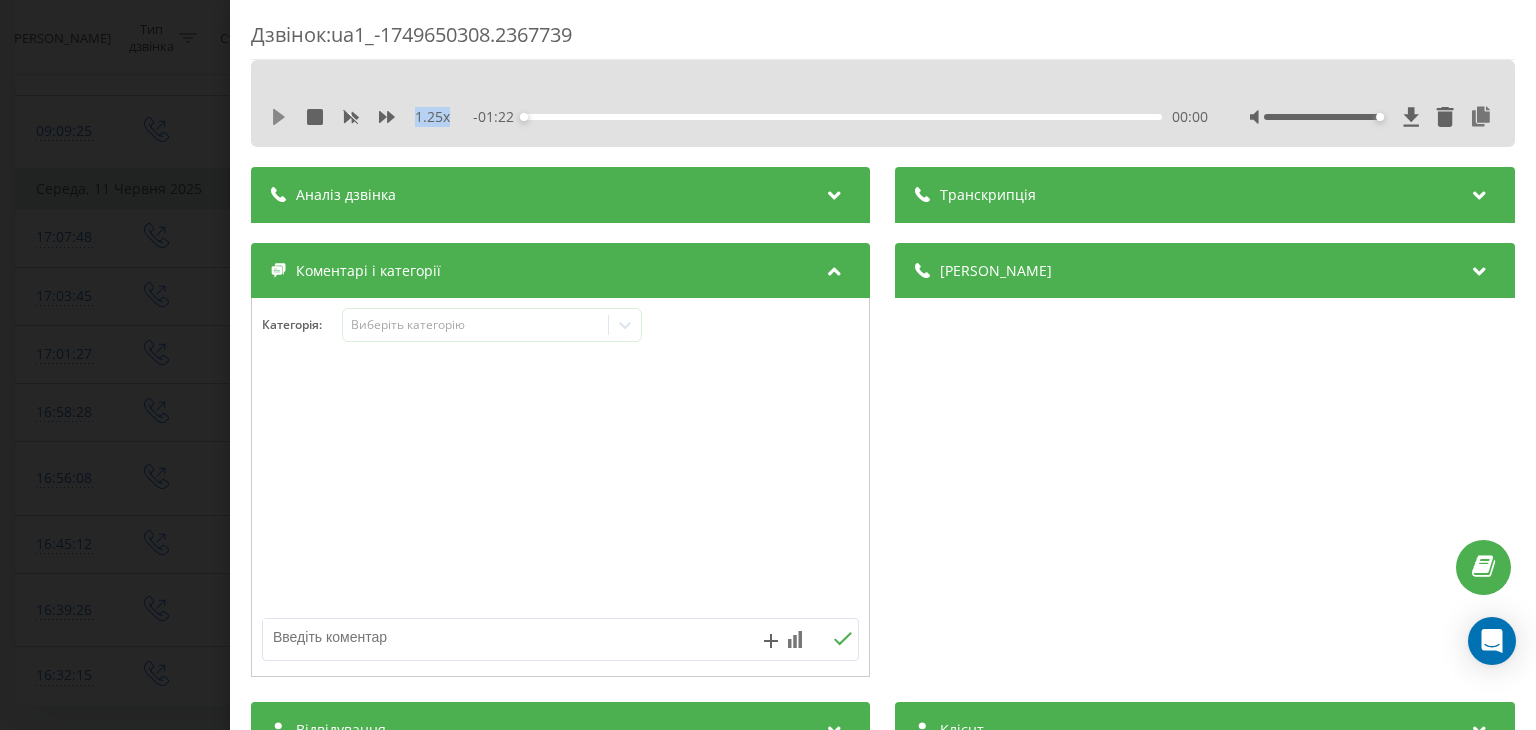 click 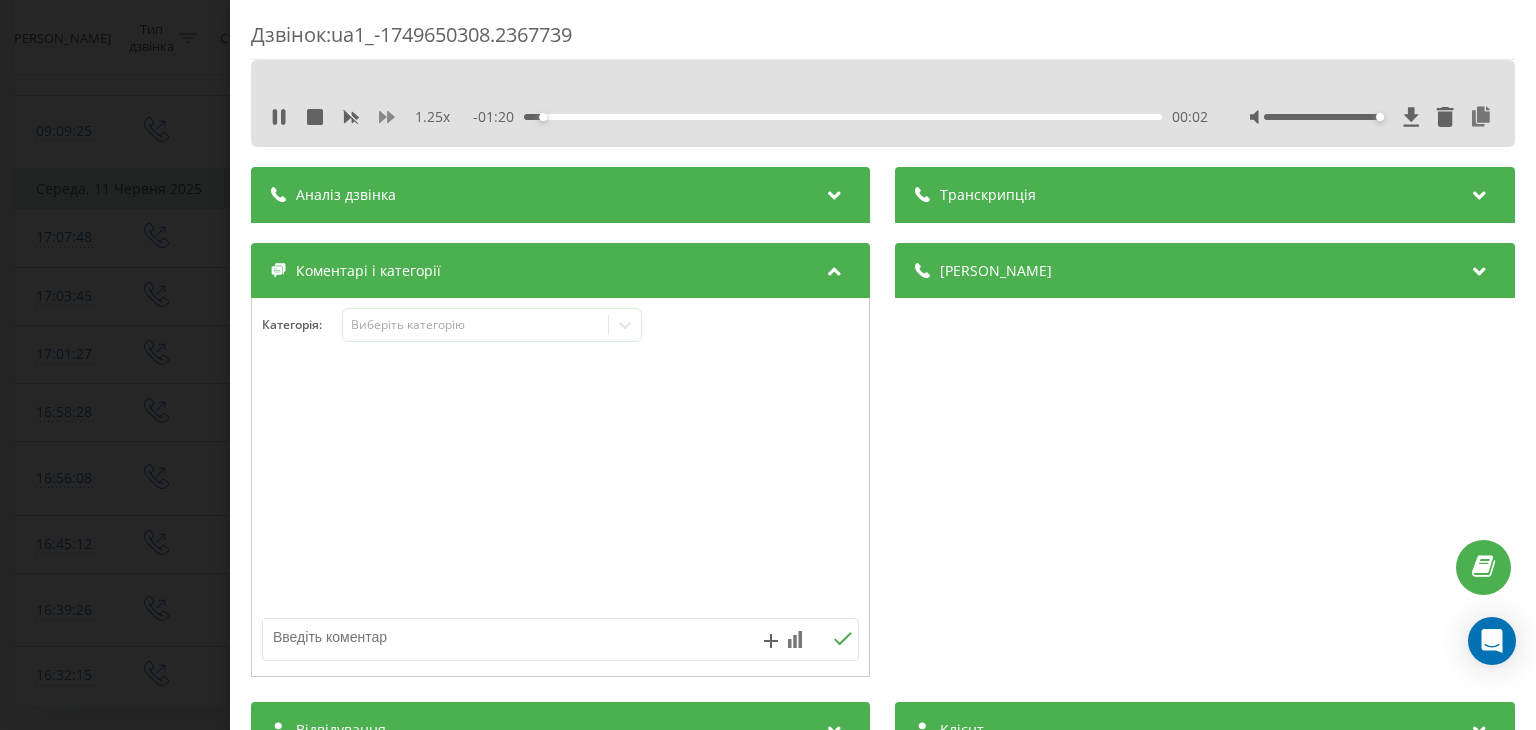 click 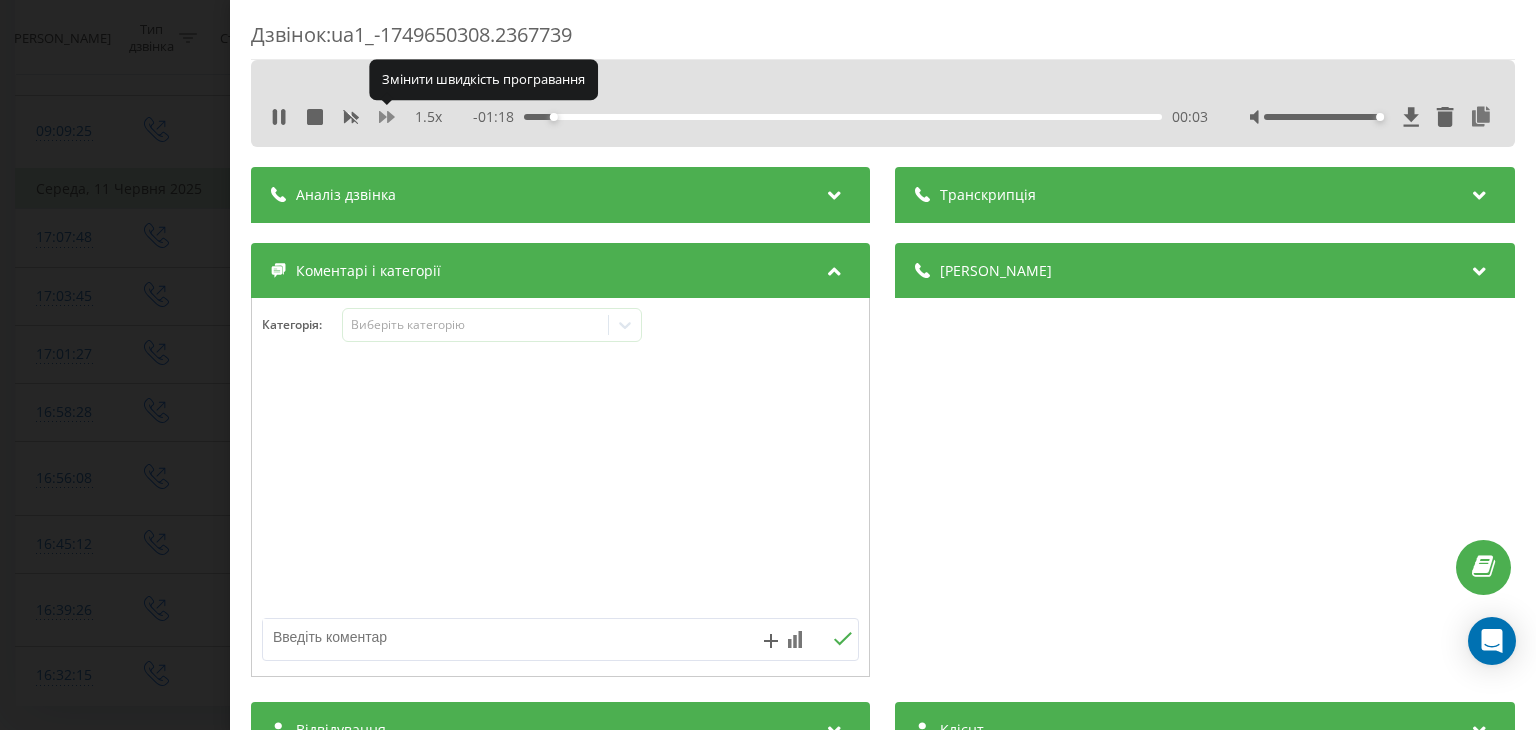 click 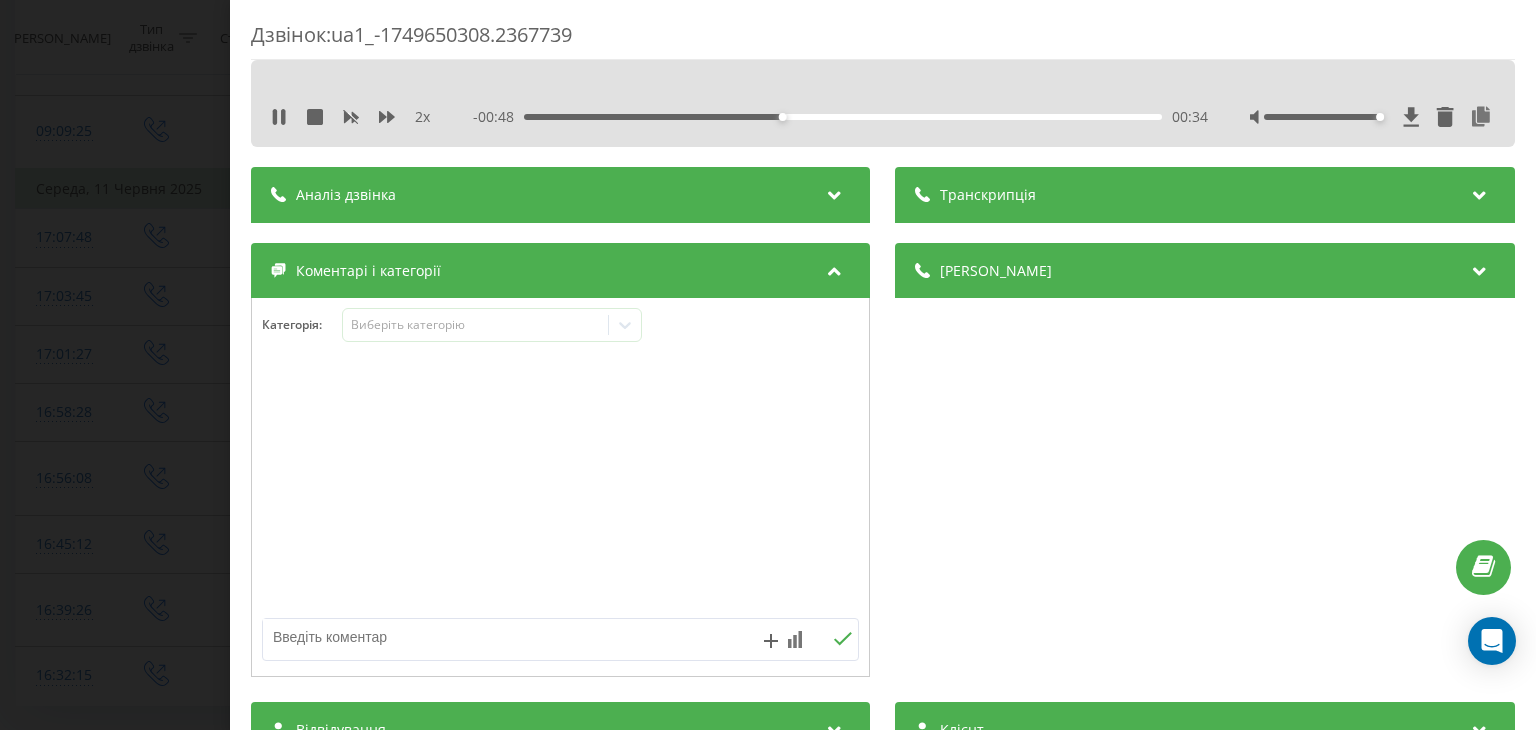 click on "2 x" at bounding box center [422, 117] 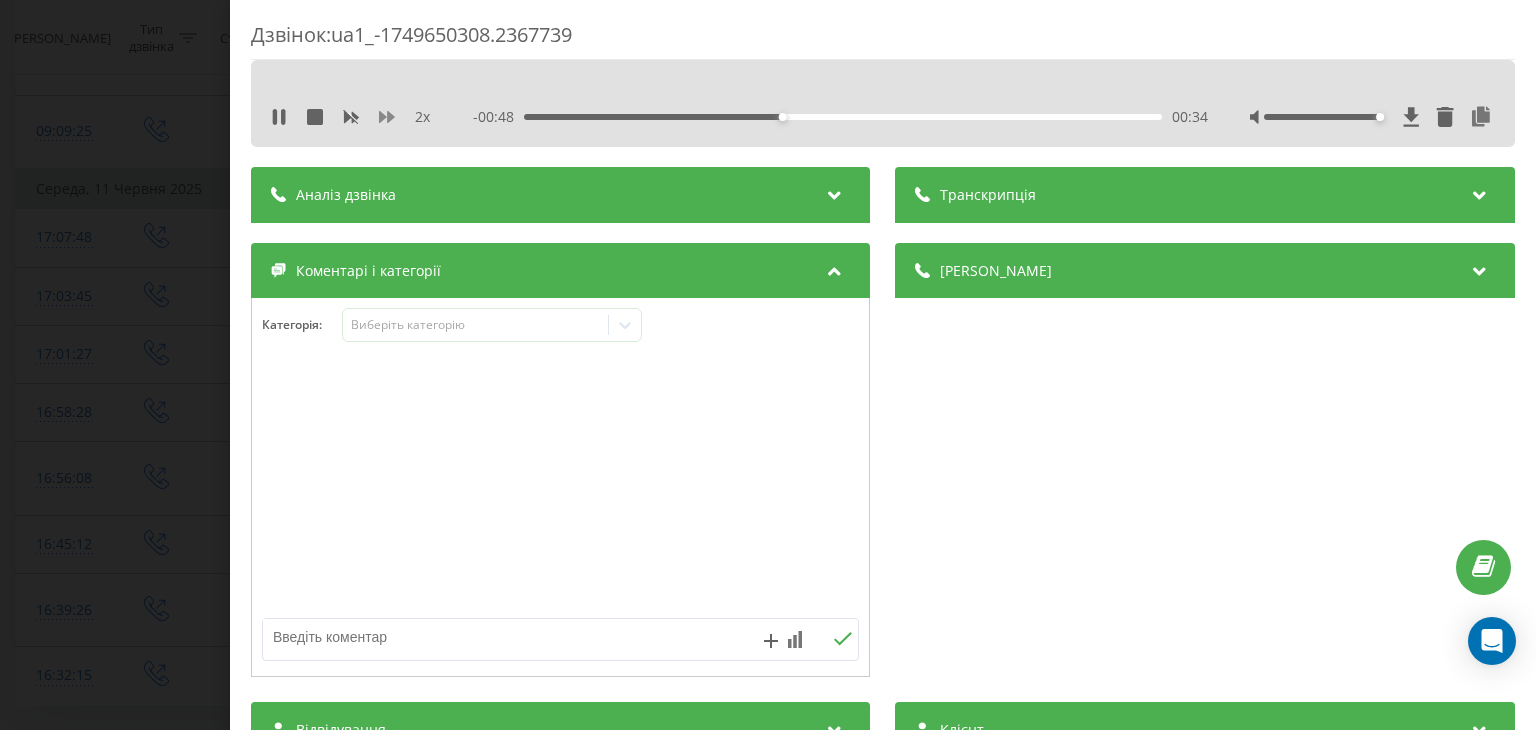 click 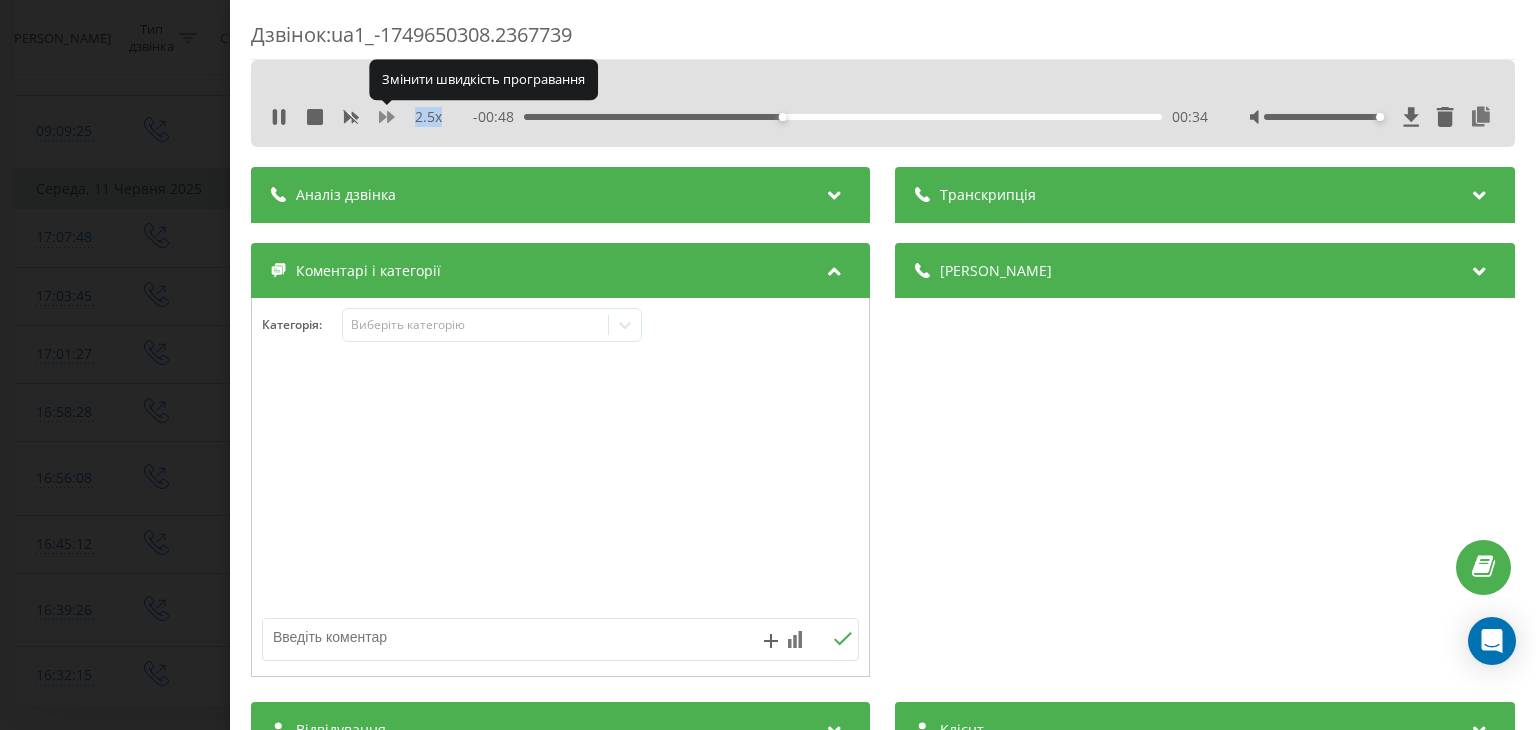 click 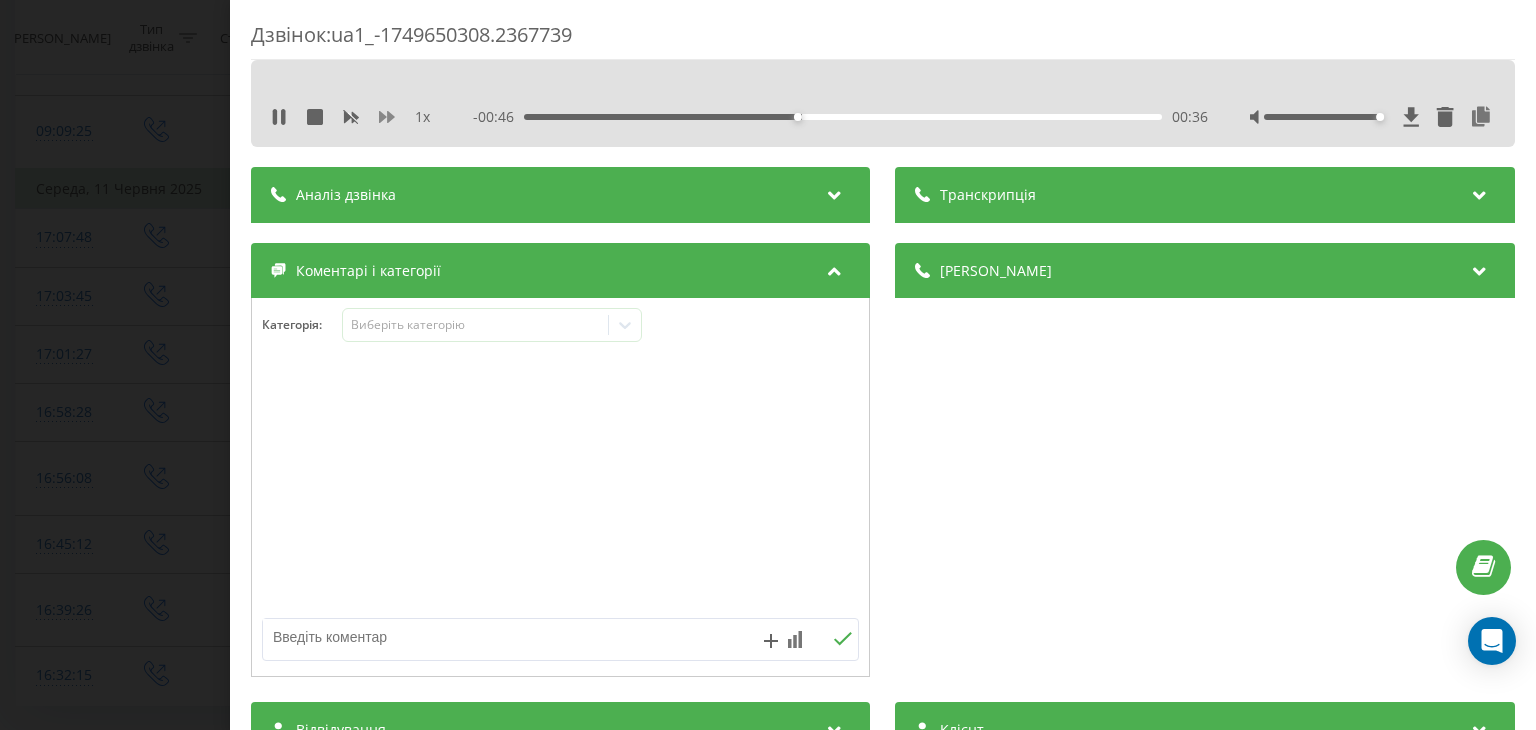 click 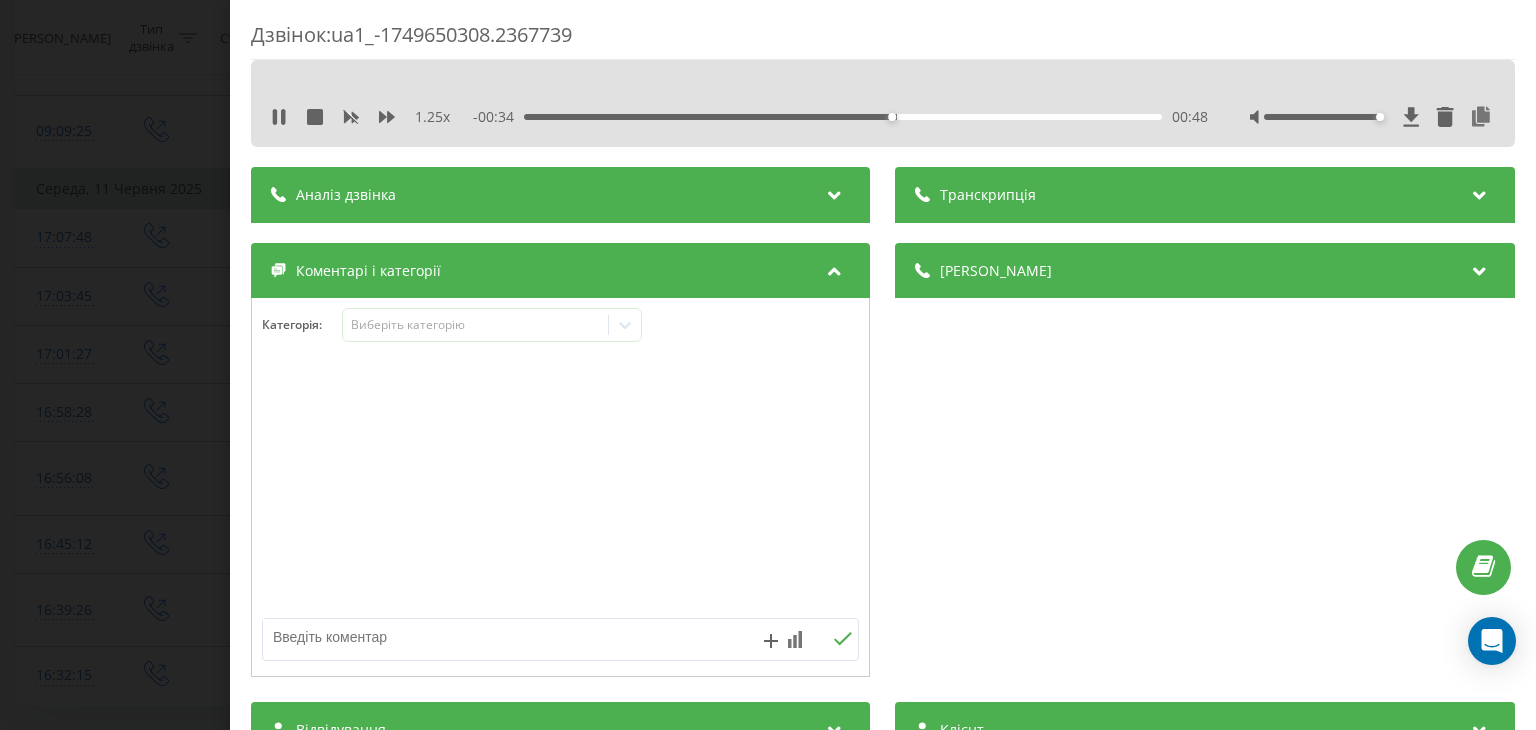 click on "Дзвінок :  ua1_-1749650308.2367739   1.25 x  - 00:34 00:48   00:48   Транскрипція Для AI-аналізу майбутніх дзвінків  налаштуйте та активуйте профіль на сторінці . Якщо профіль вже є і дзвінок відповідає його умовам, оновіть сторінку через 10 хвилин - AI аналізує поточний дзвінок. Аналіз дзвінка Для AI-аналізу майбутніх дзвінків  налаштуйте та активуйте профіль на сторінці . Якщо профіль вже є і дзвінок відповідає його умовам, оновіть сторінку через 10 хвилин - AI аналізує поточний дзвінок. Деталі дзвінка Загальне Дата дзвінка 2025-06-11 16:58:28 Тип дзвінка Вихідний Статус дзвінка Успішний n/a : n/a" at bounding box center [768, 365] 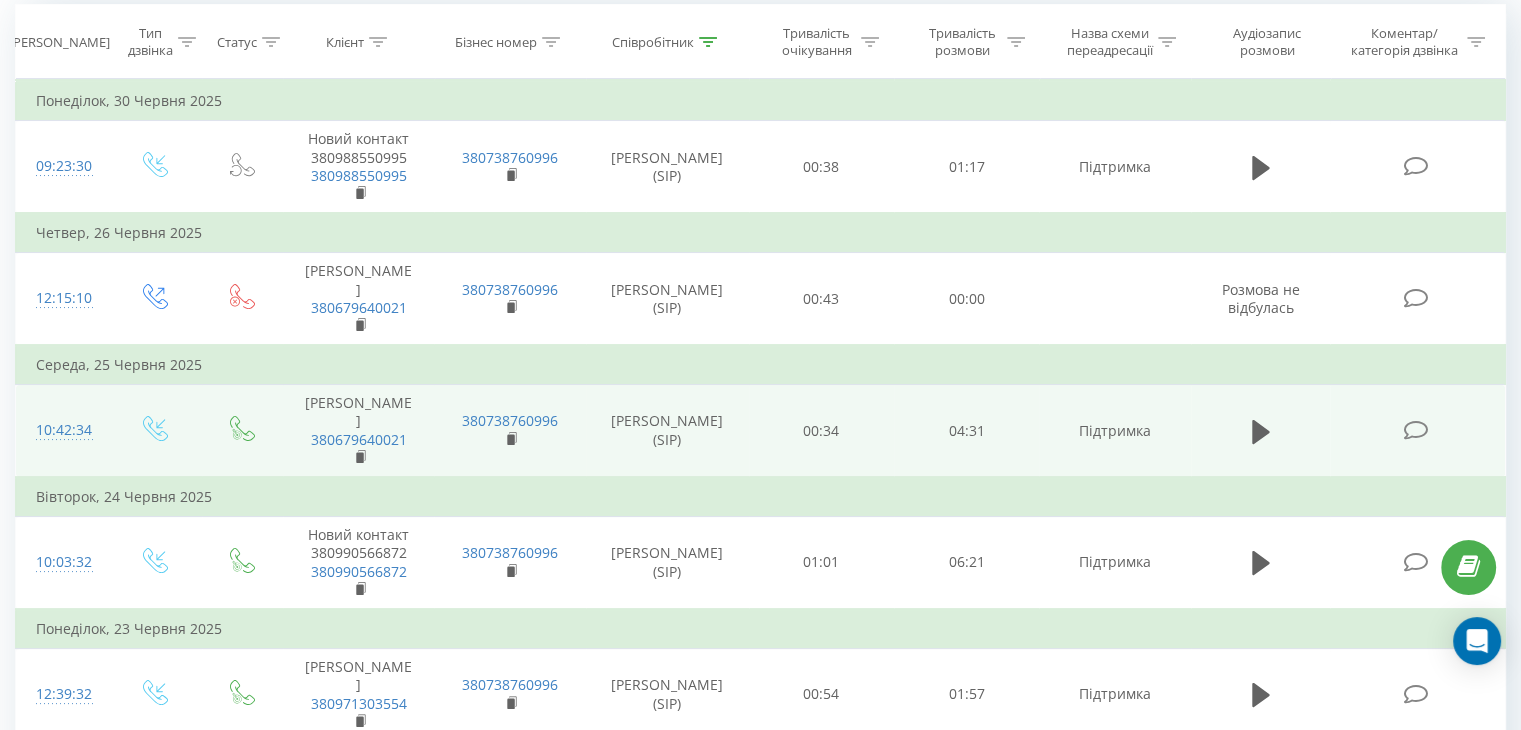 scroll, scrollTop: 200, scrollLeft: 0, axis: vertical 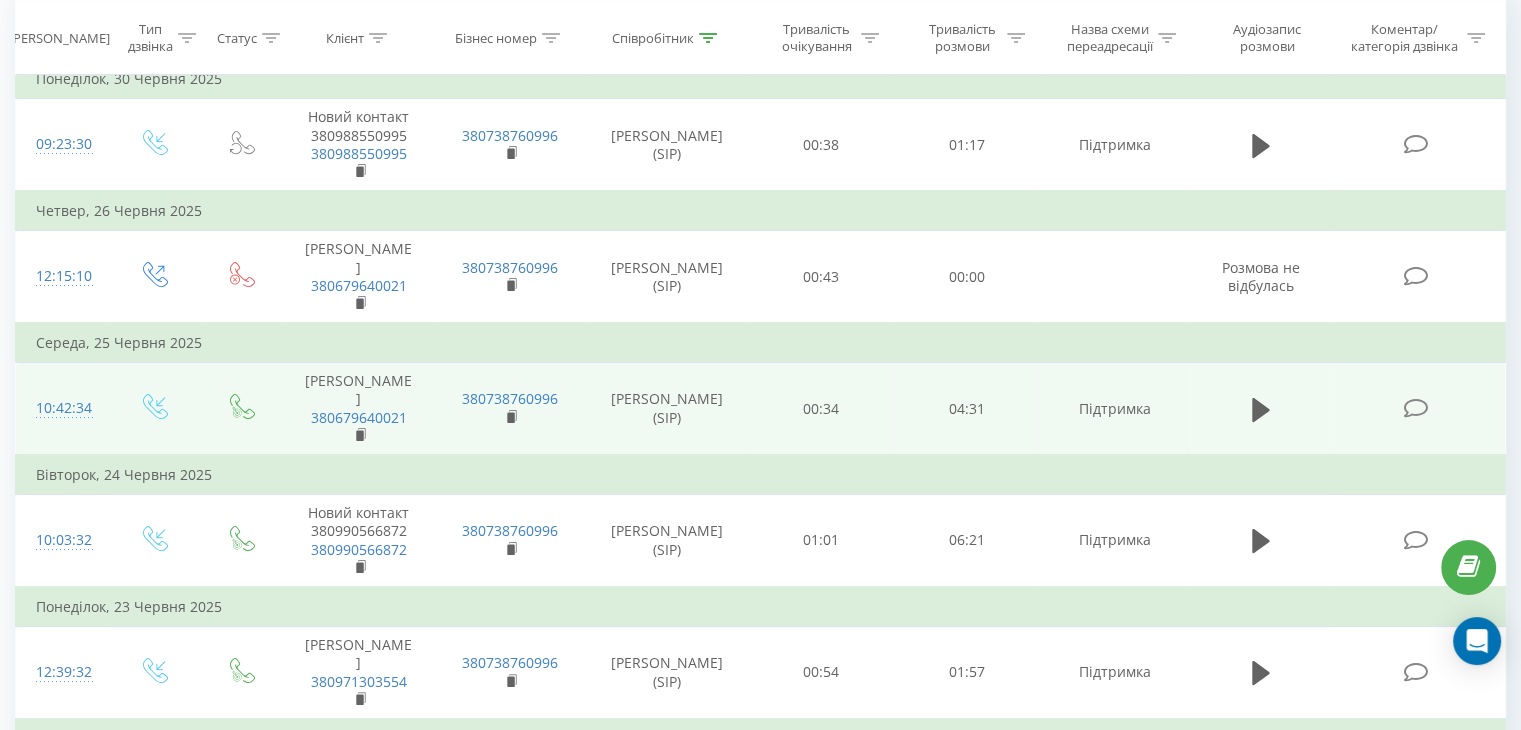 click at bounding box center (1415, 408) 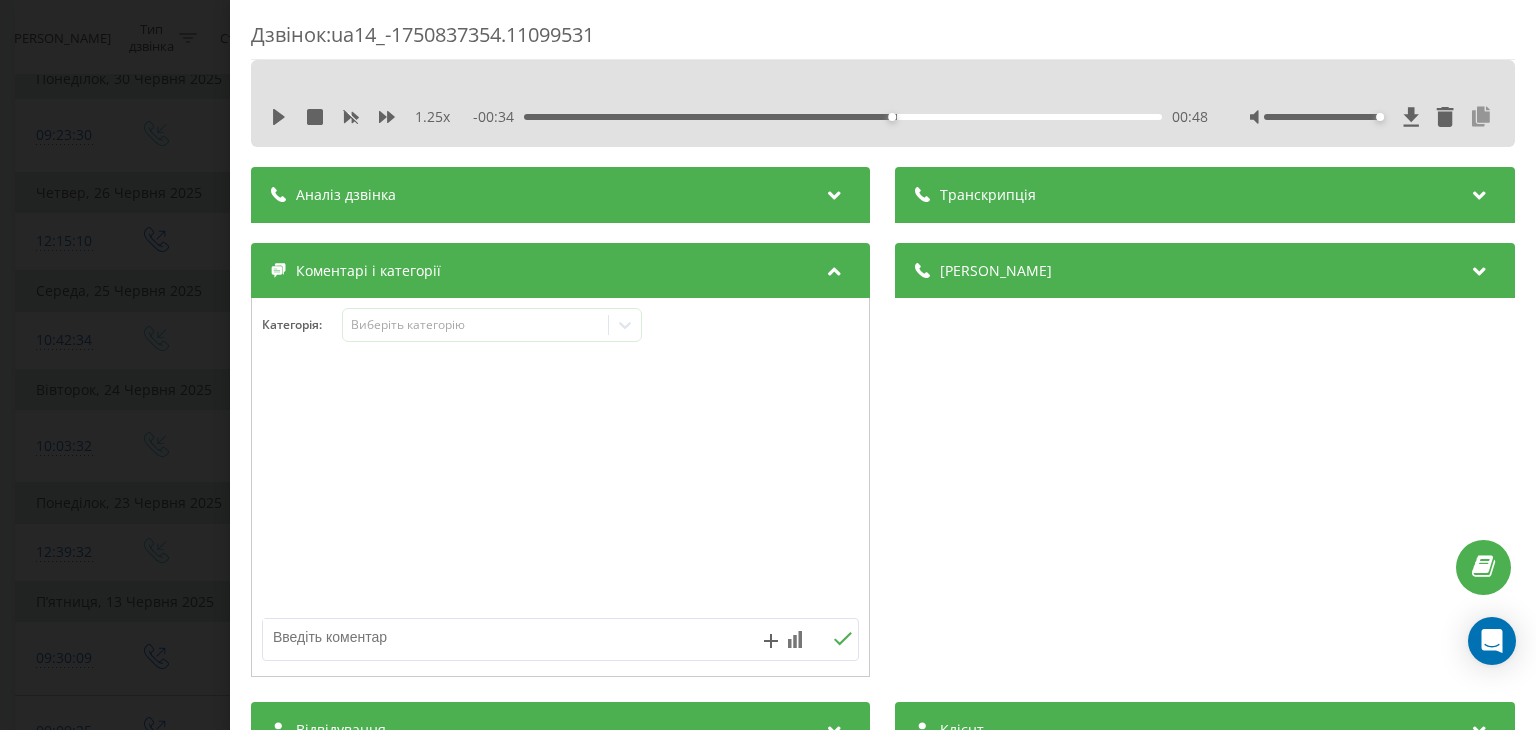 click at bounding box center [1482, 117] 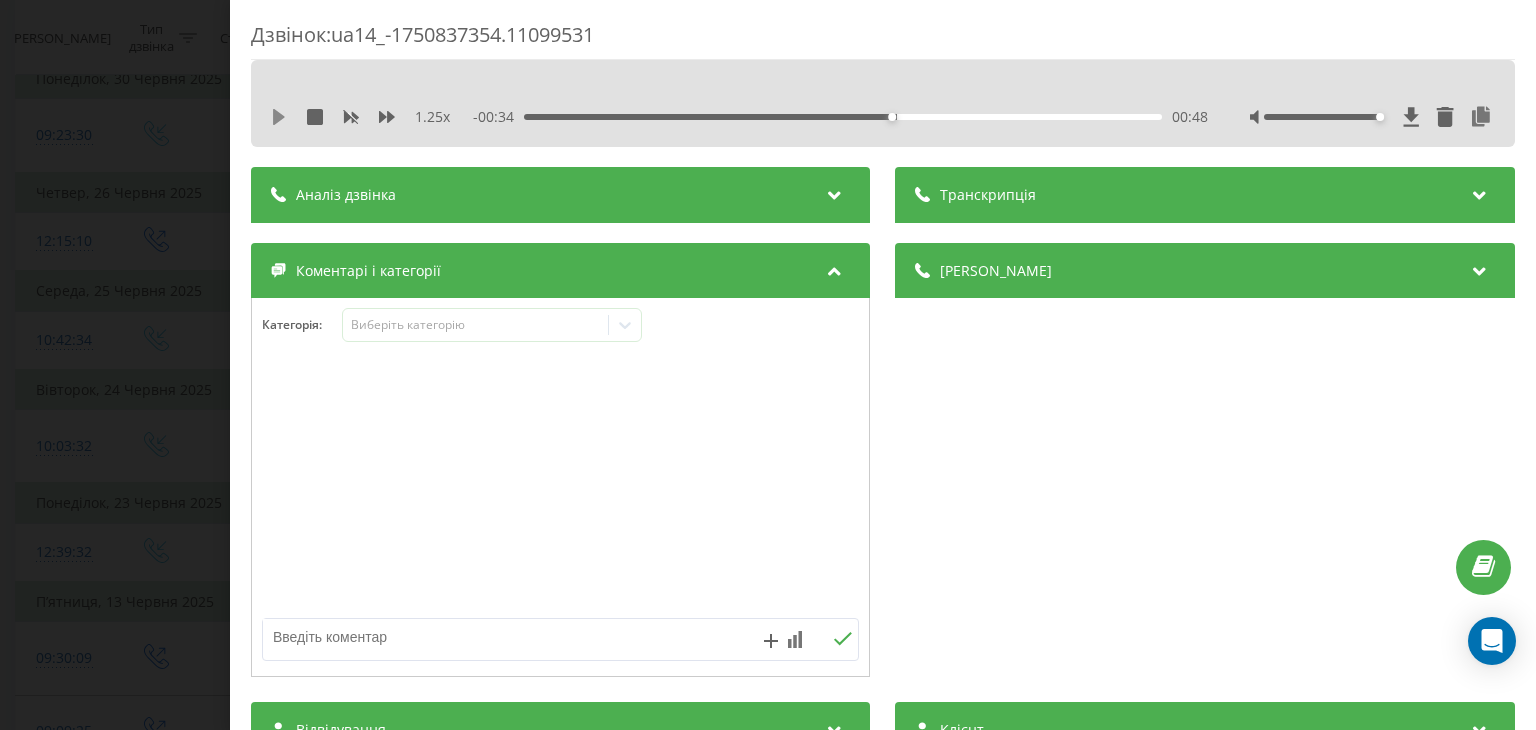 click 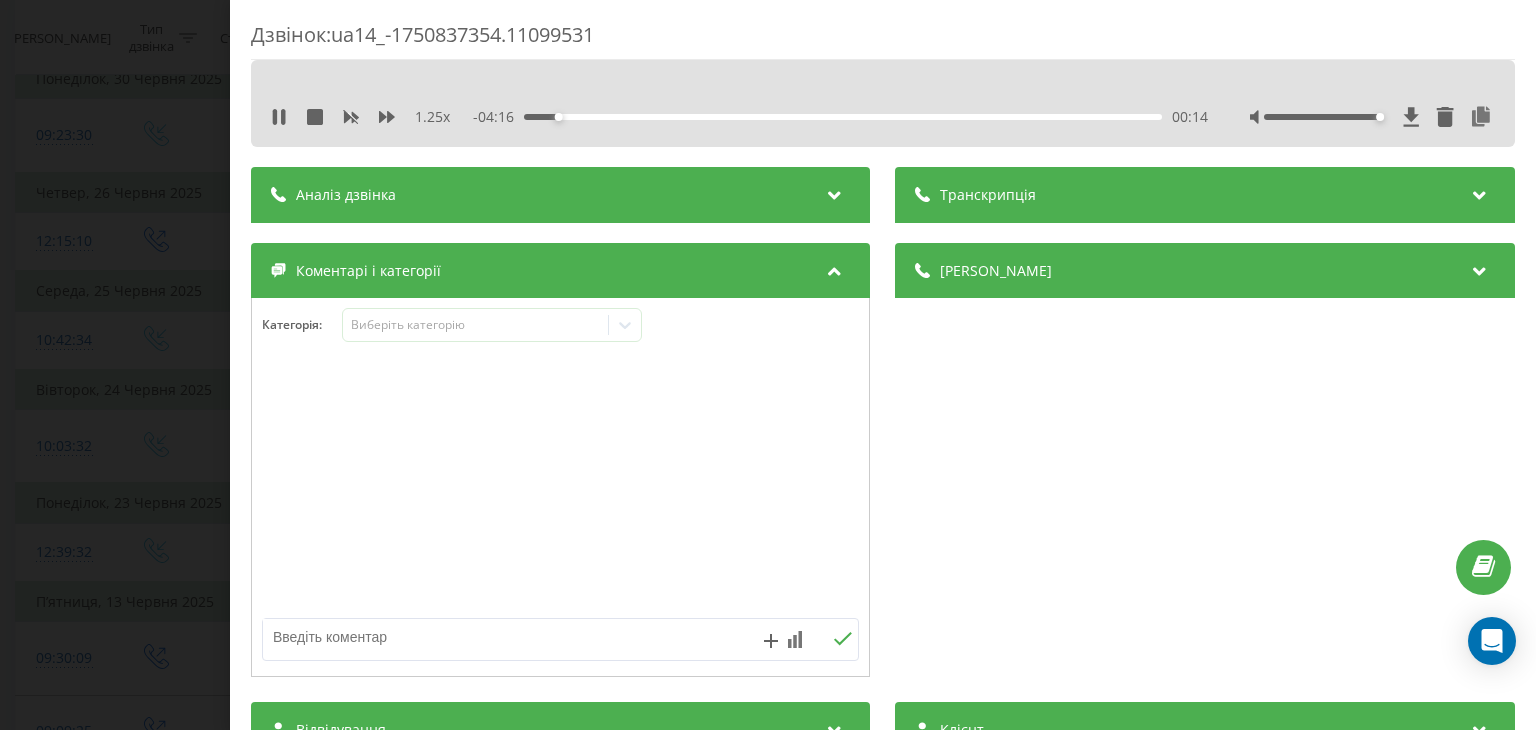 click on "1.25 x" at bounding box center (361, 117) 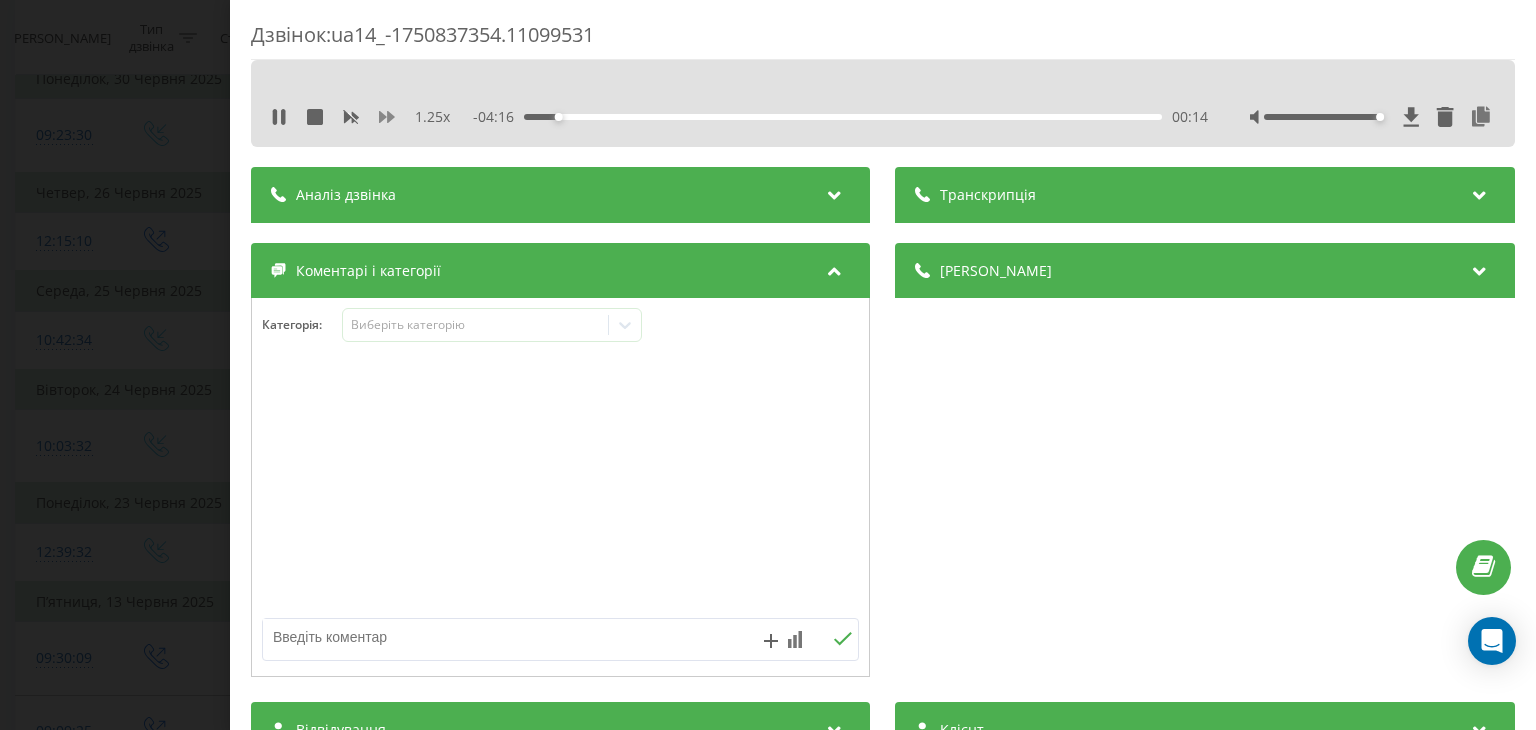 click 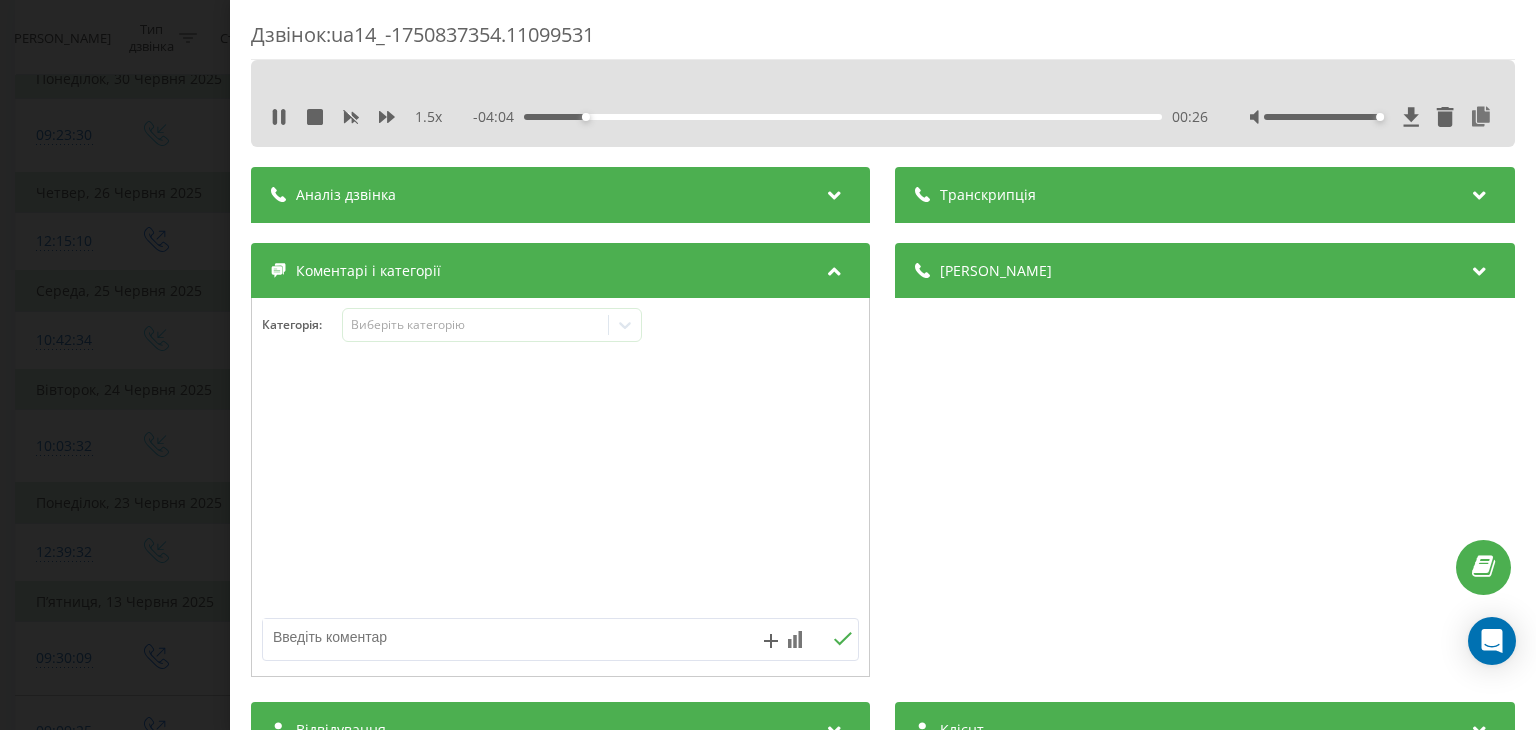 click on "1.5 x" at bounding box center [361, 117] 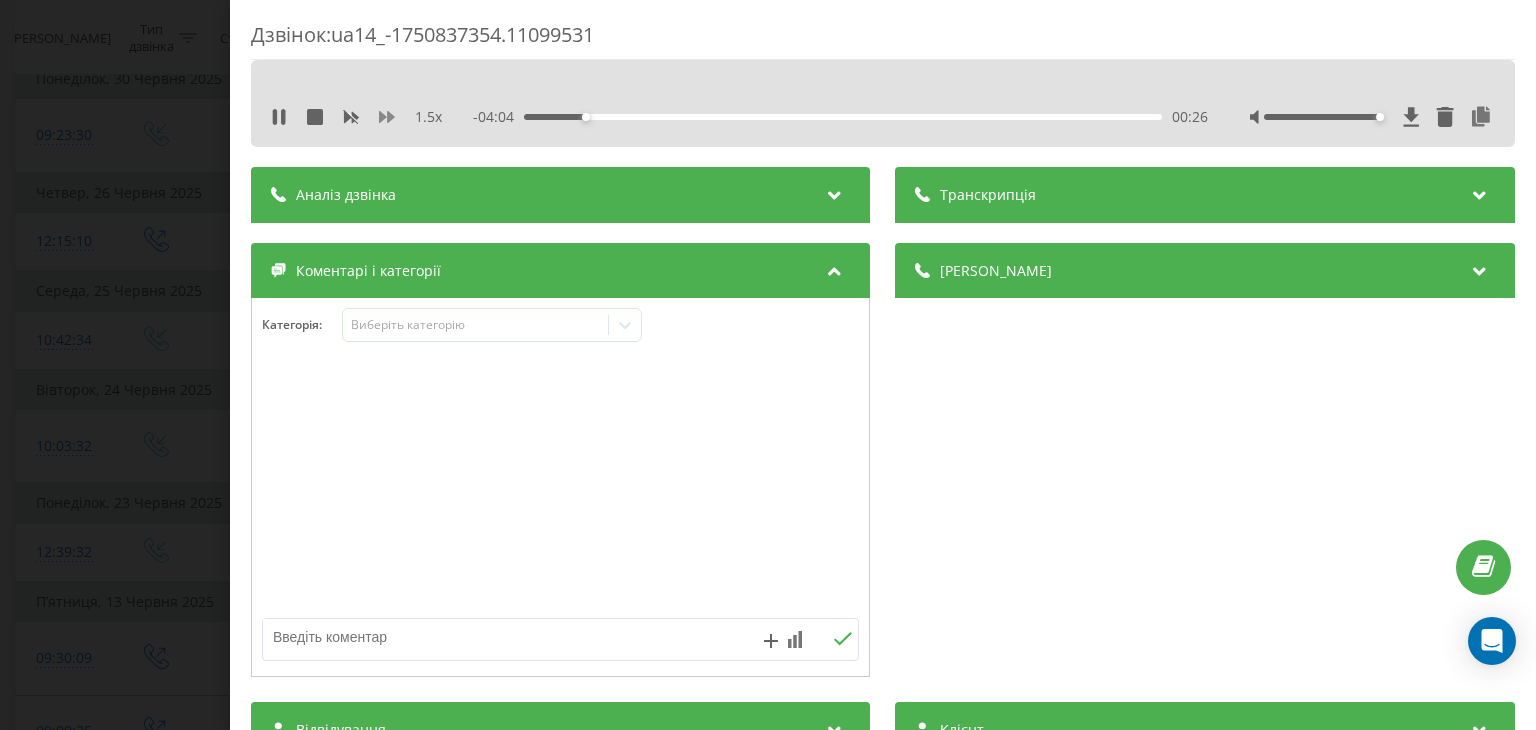 click 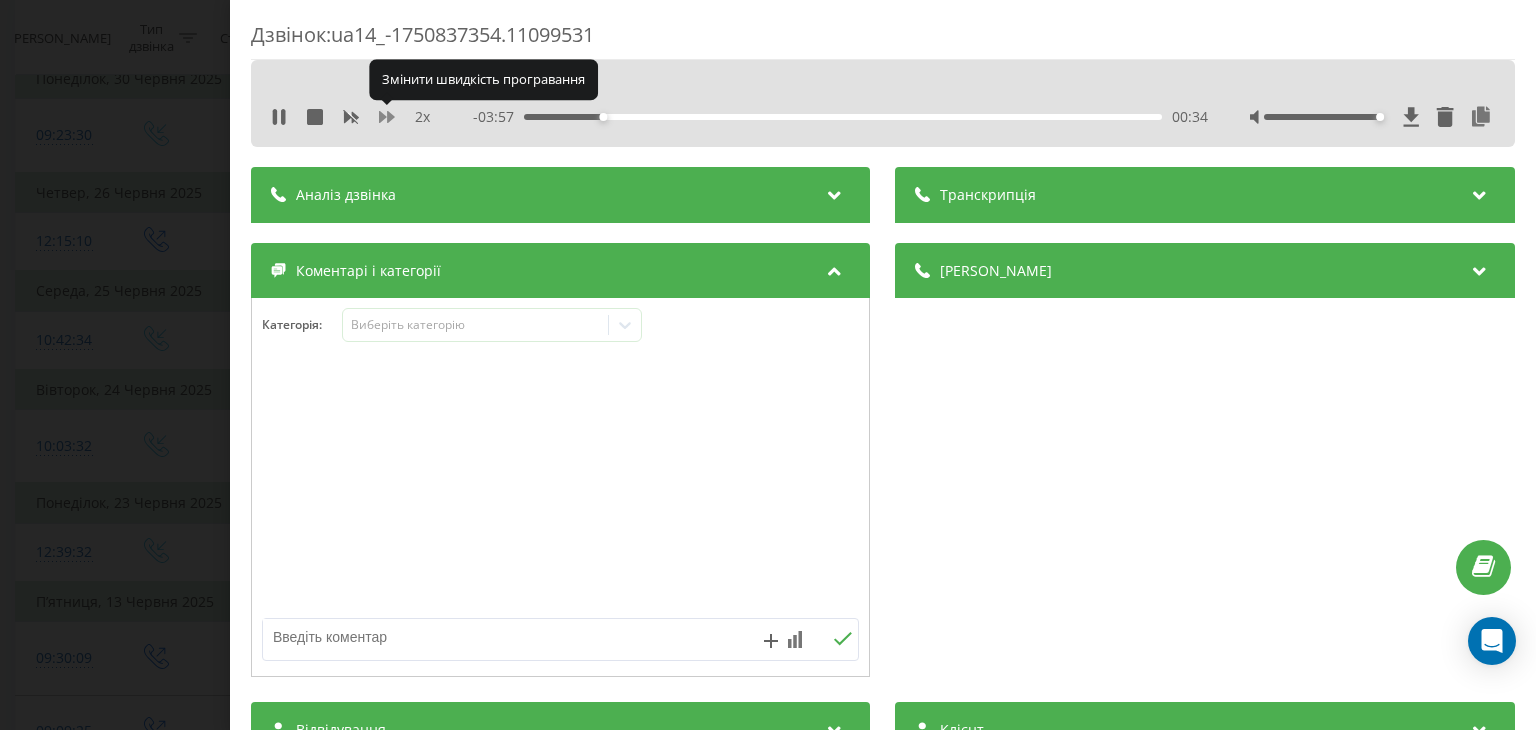 click 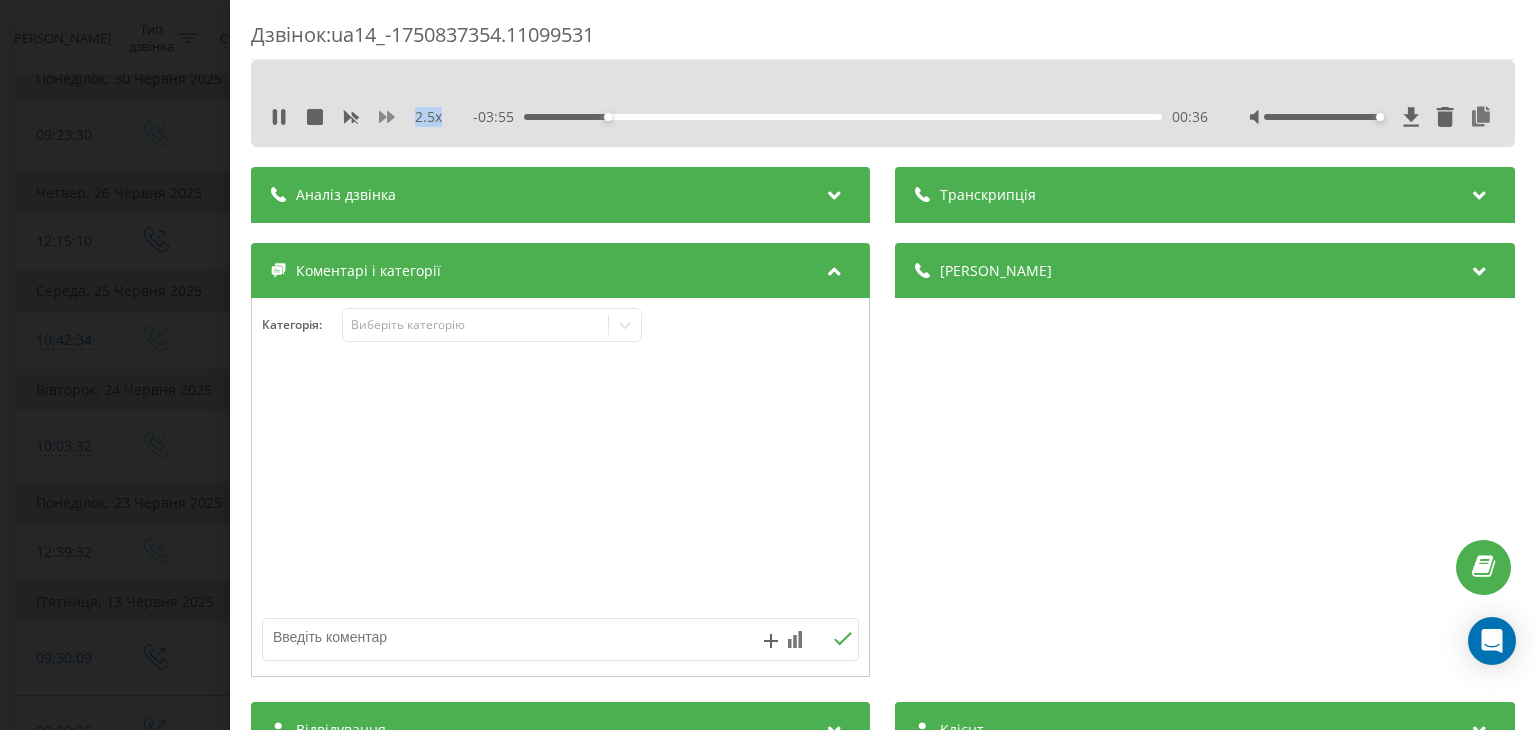 click 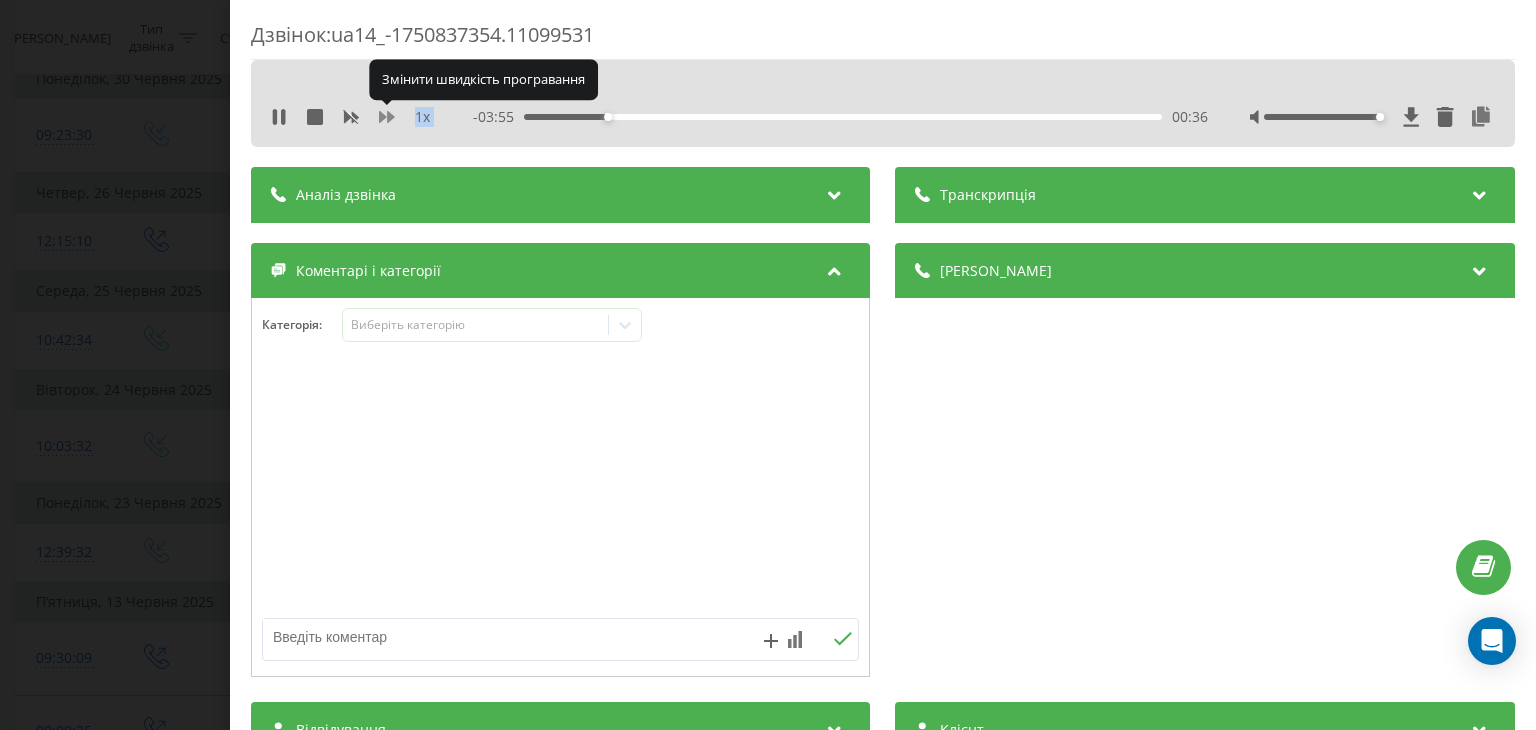 click 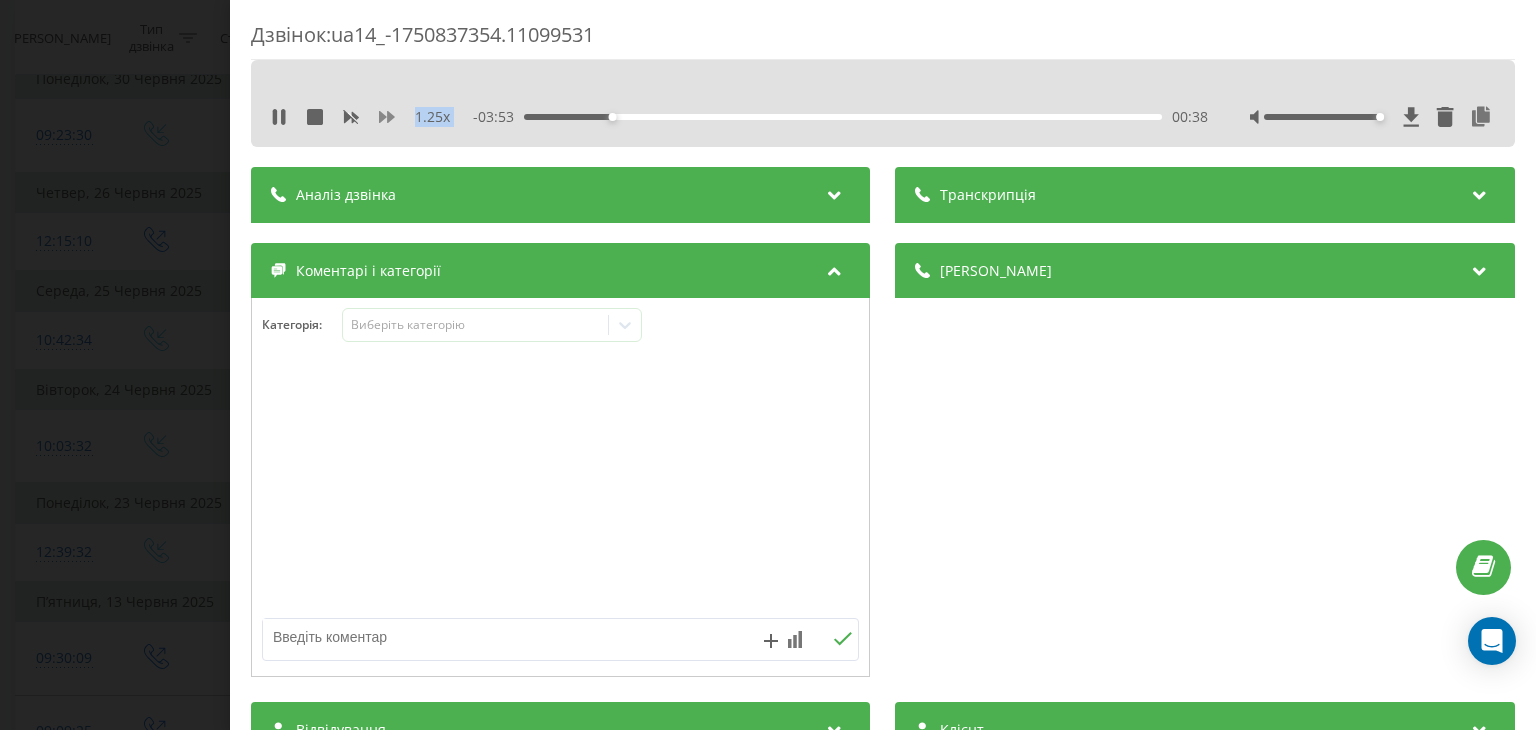 click 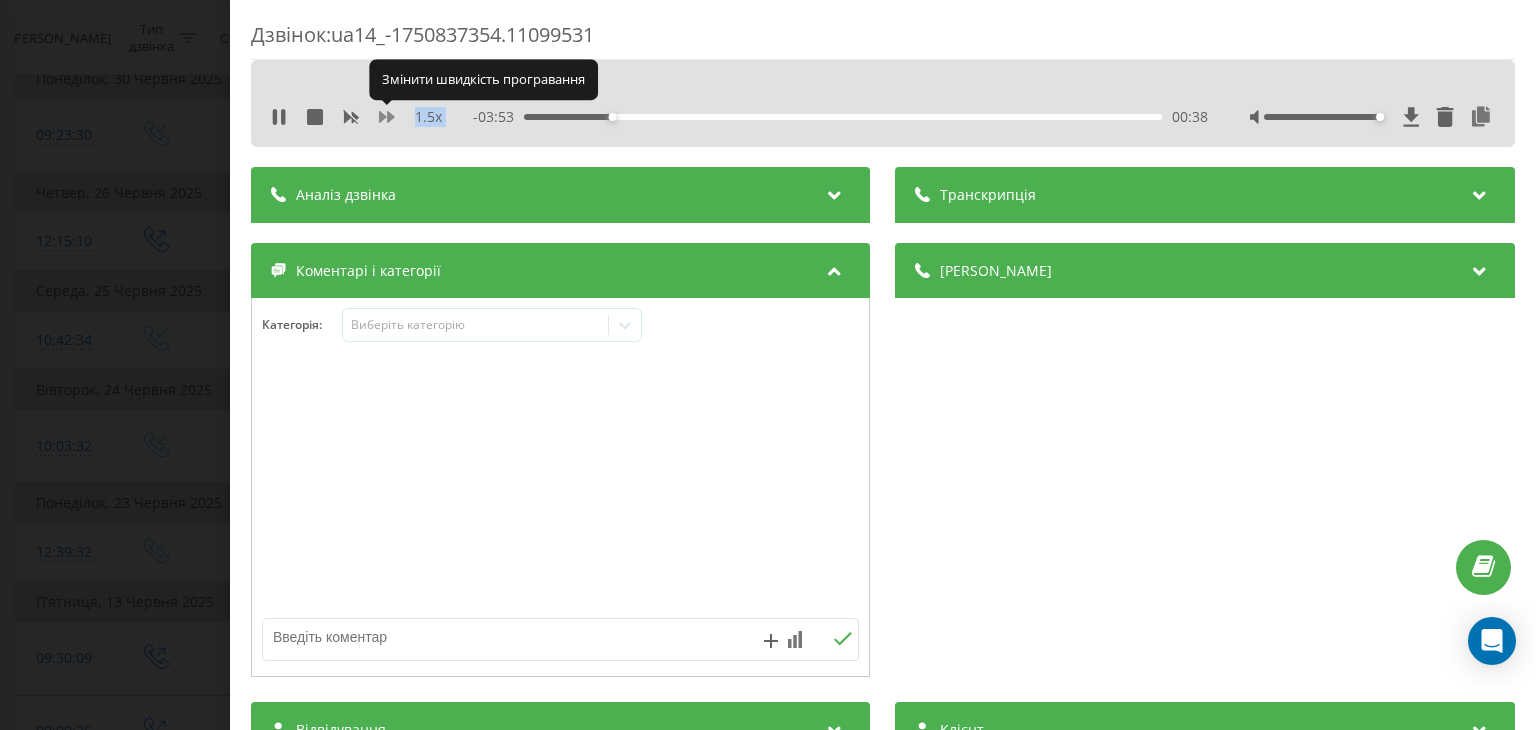 click 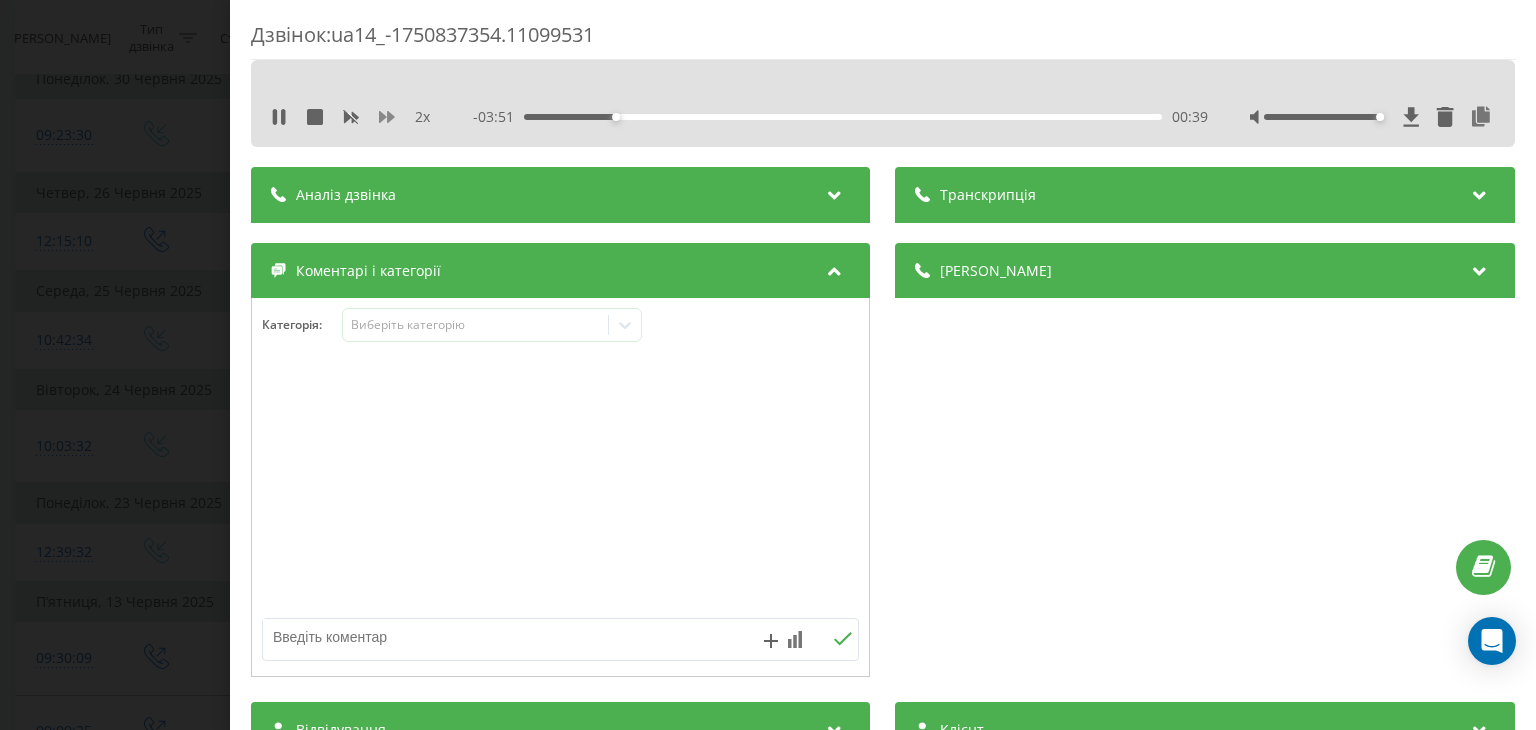 click 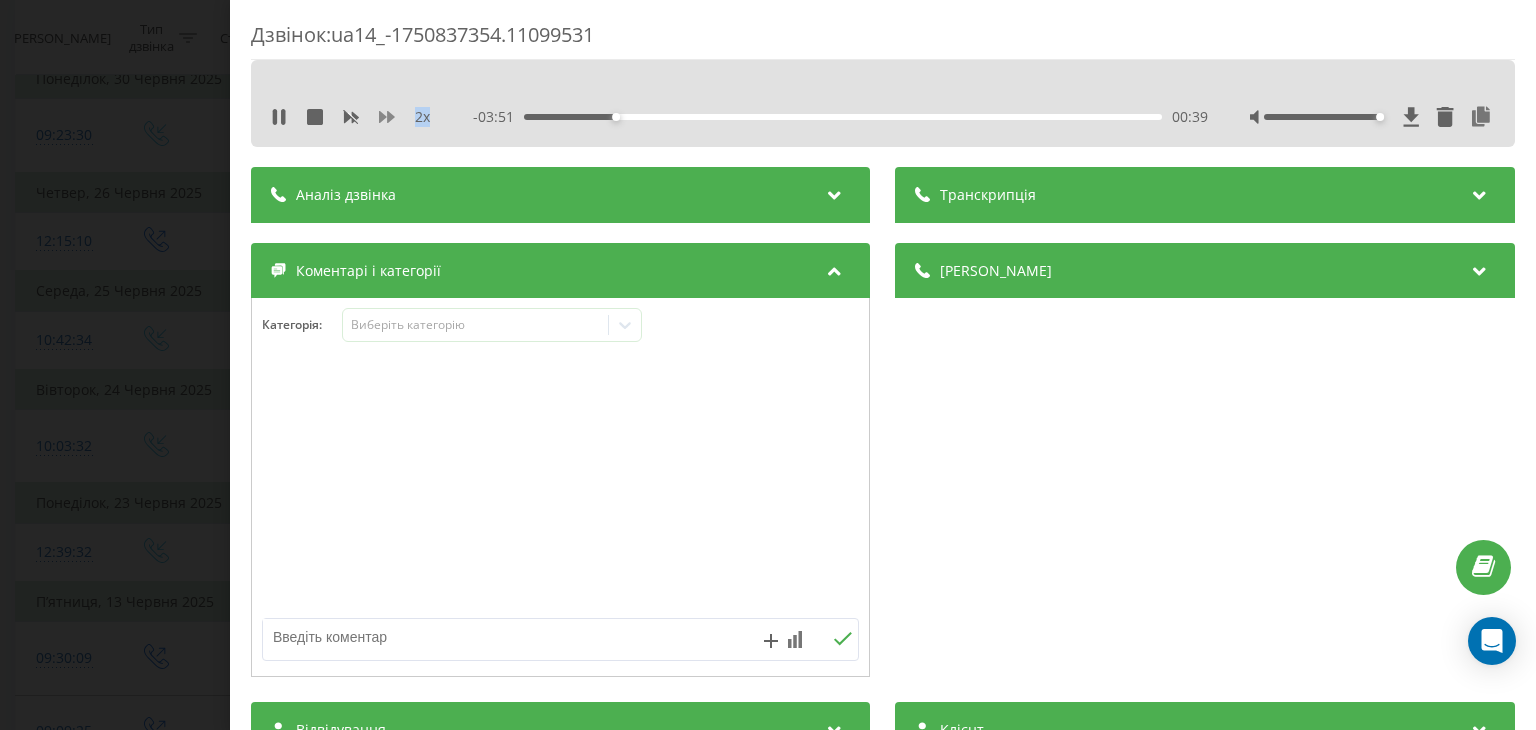 click 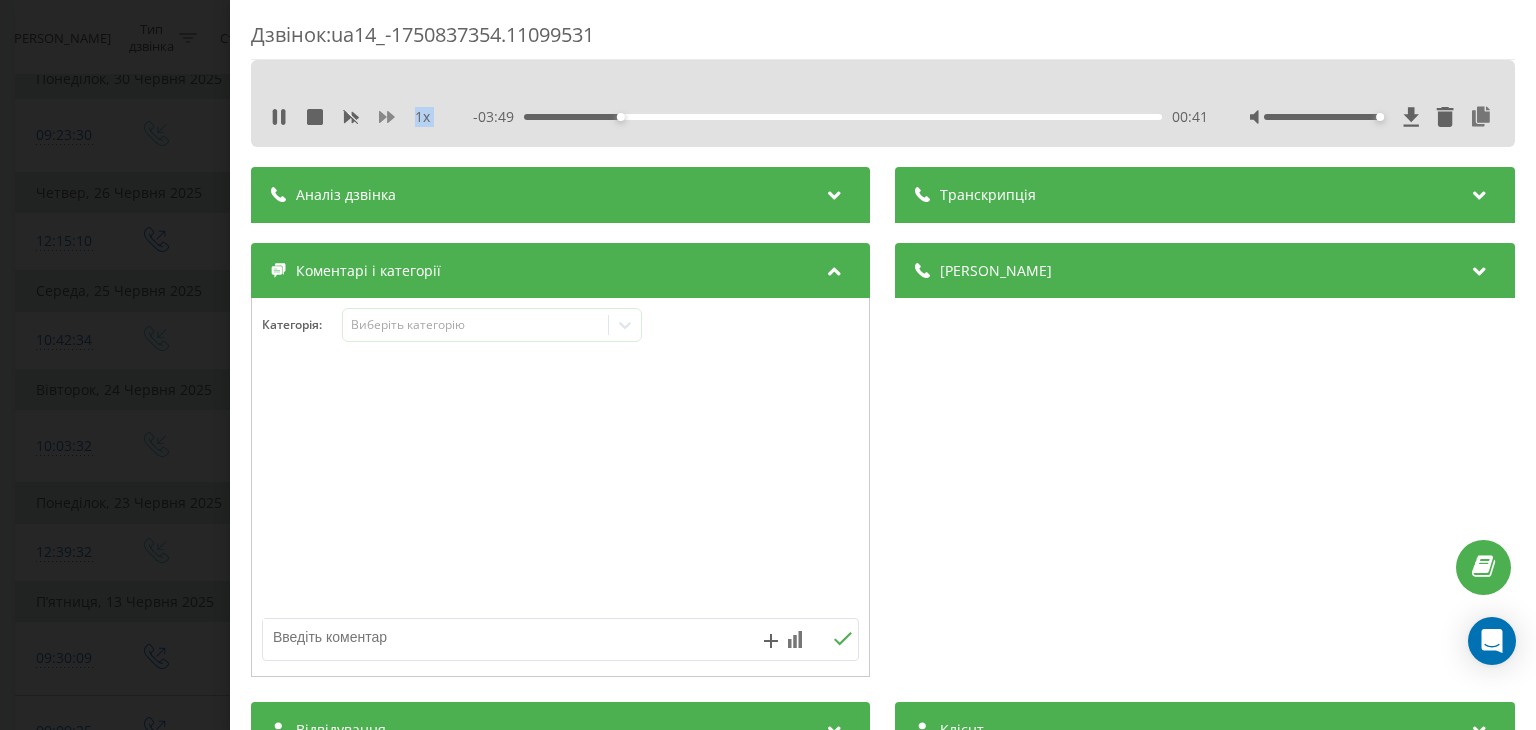 click 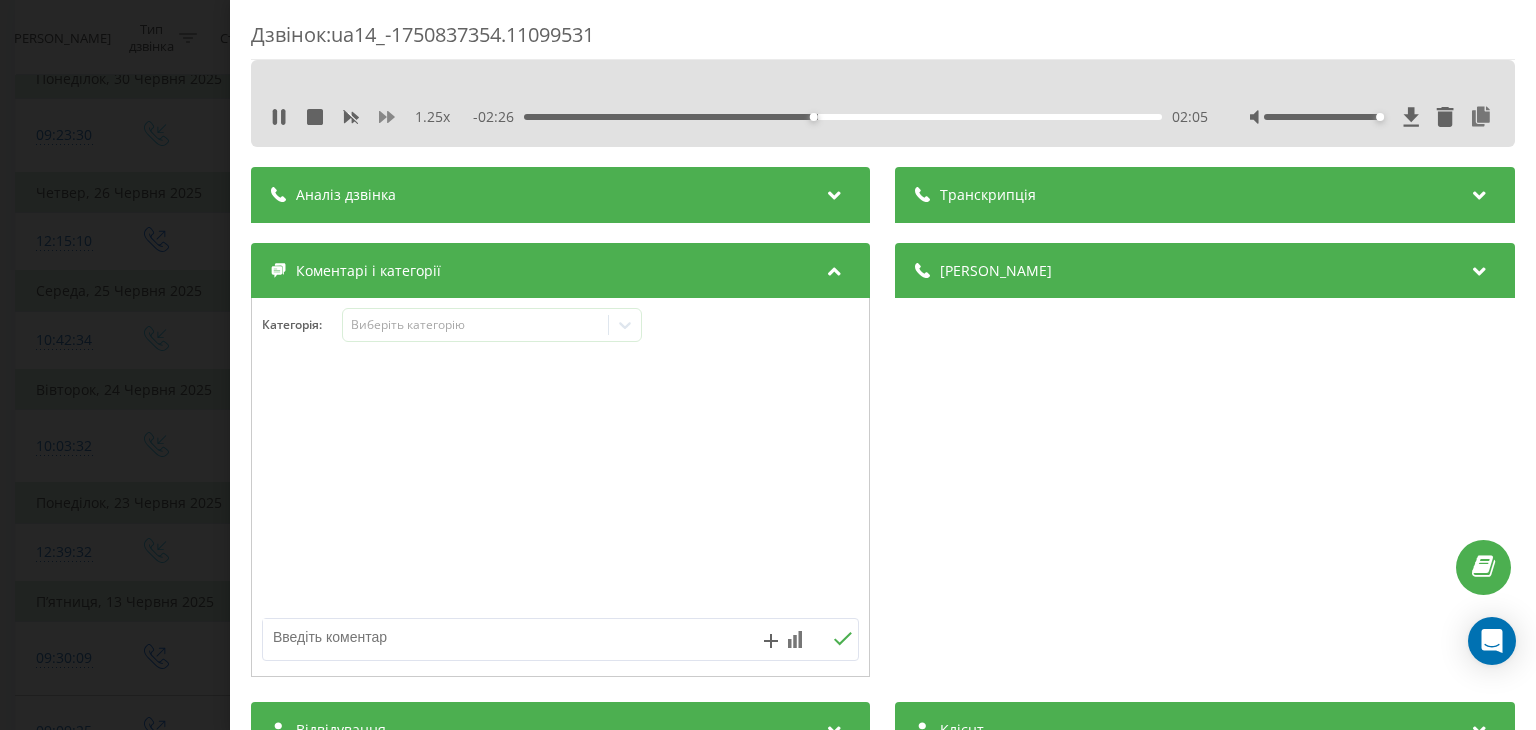 click 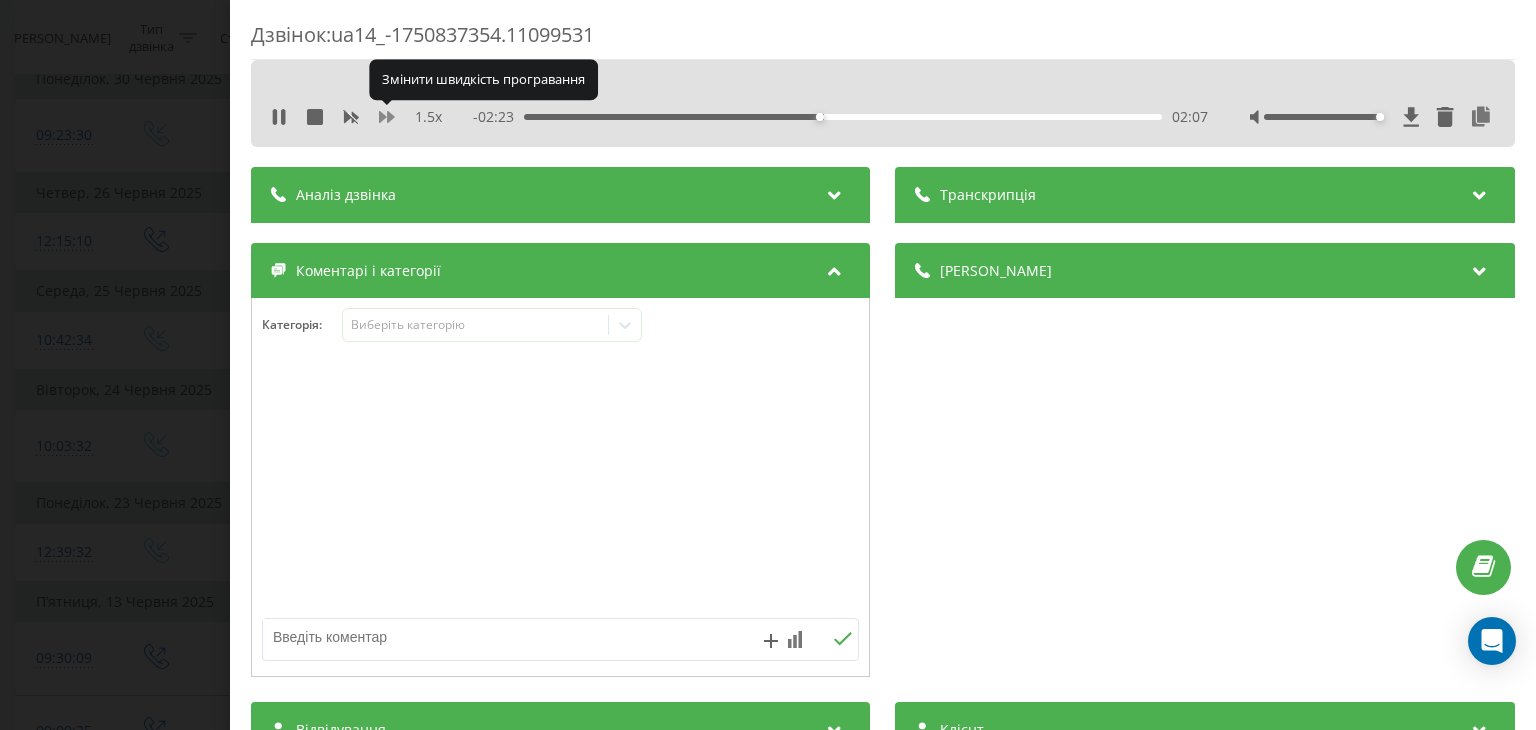 click 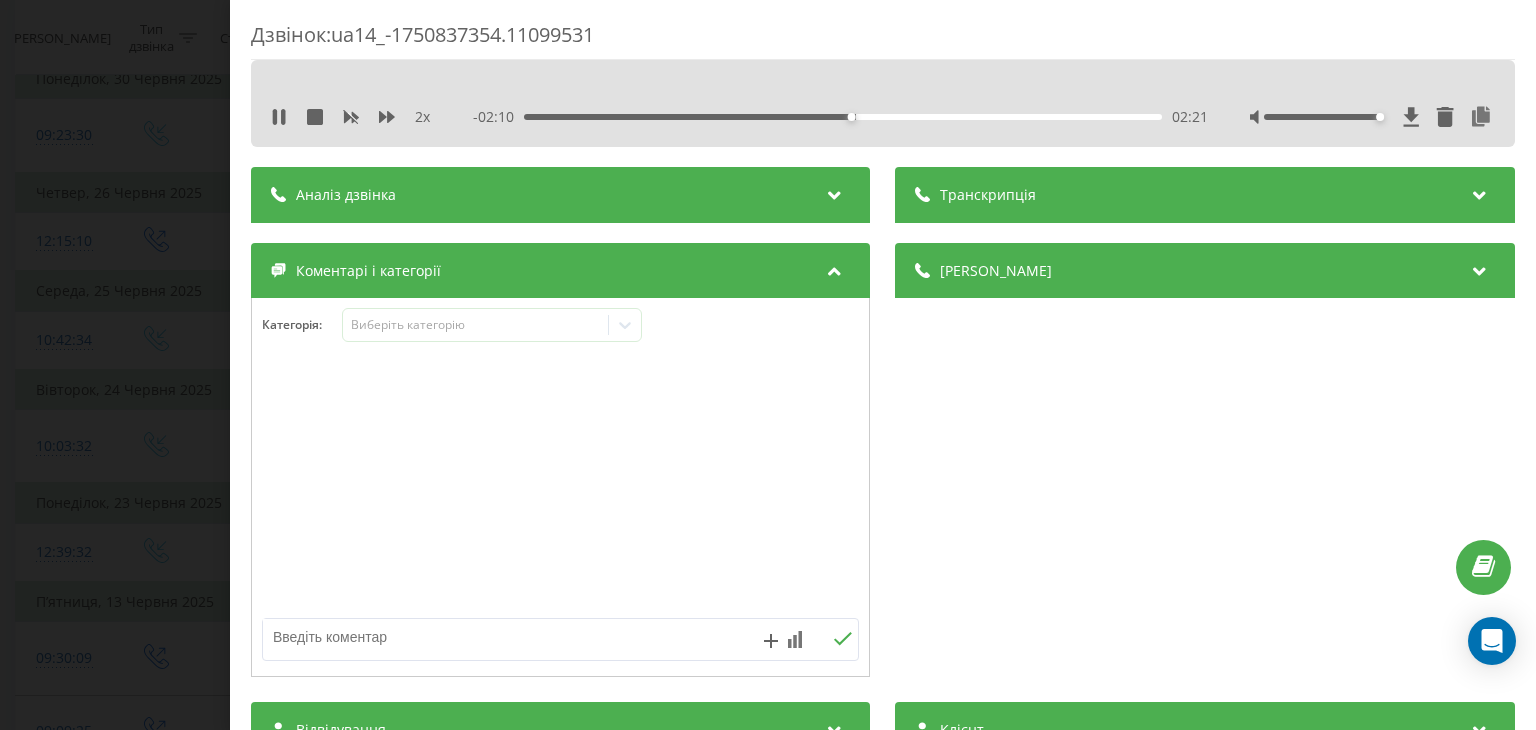 click on "02:21" at bounding box center (843, 117) 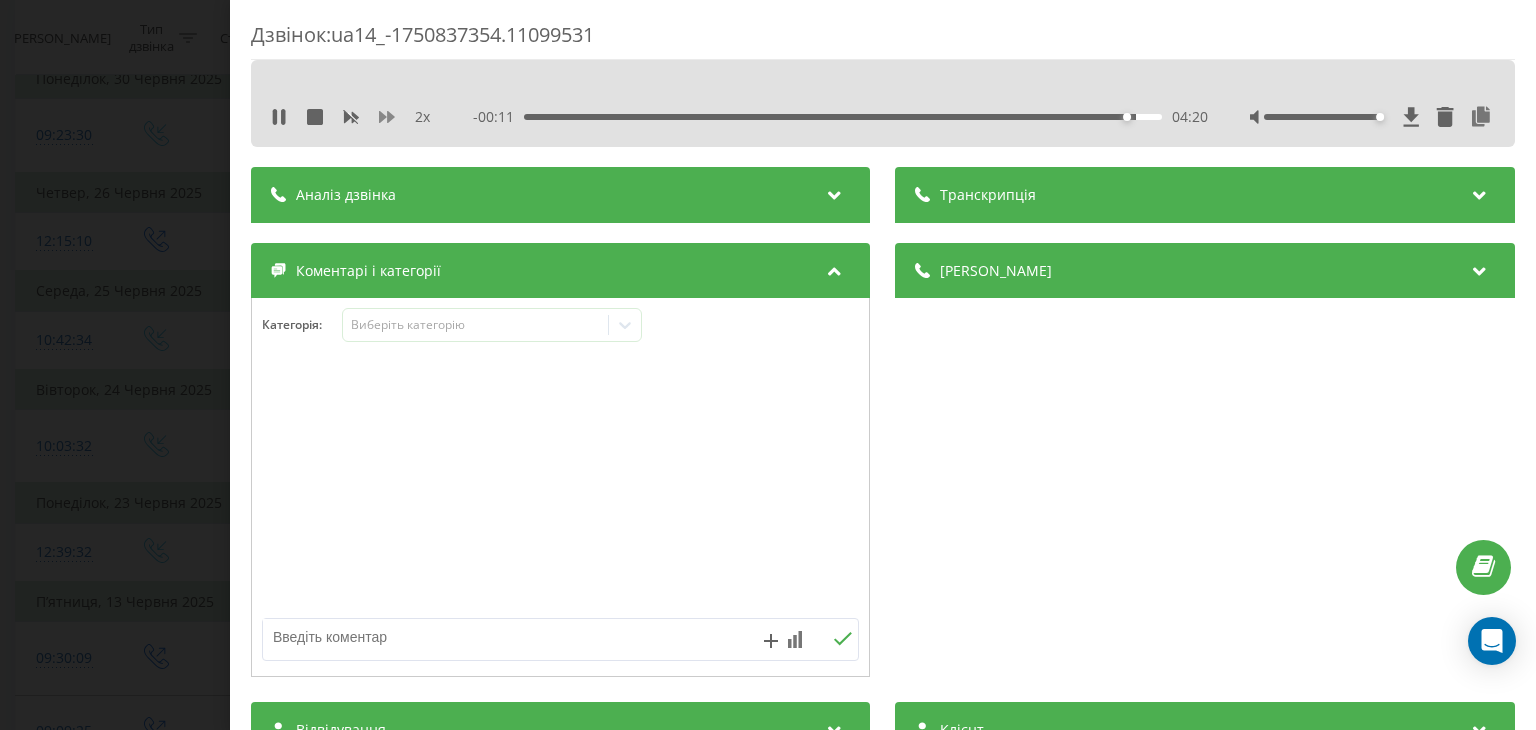 click 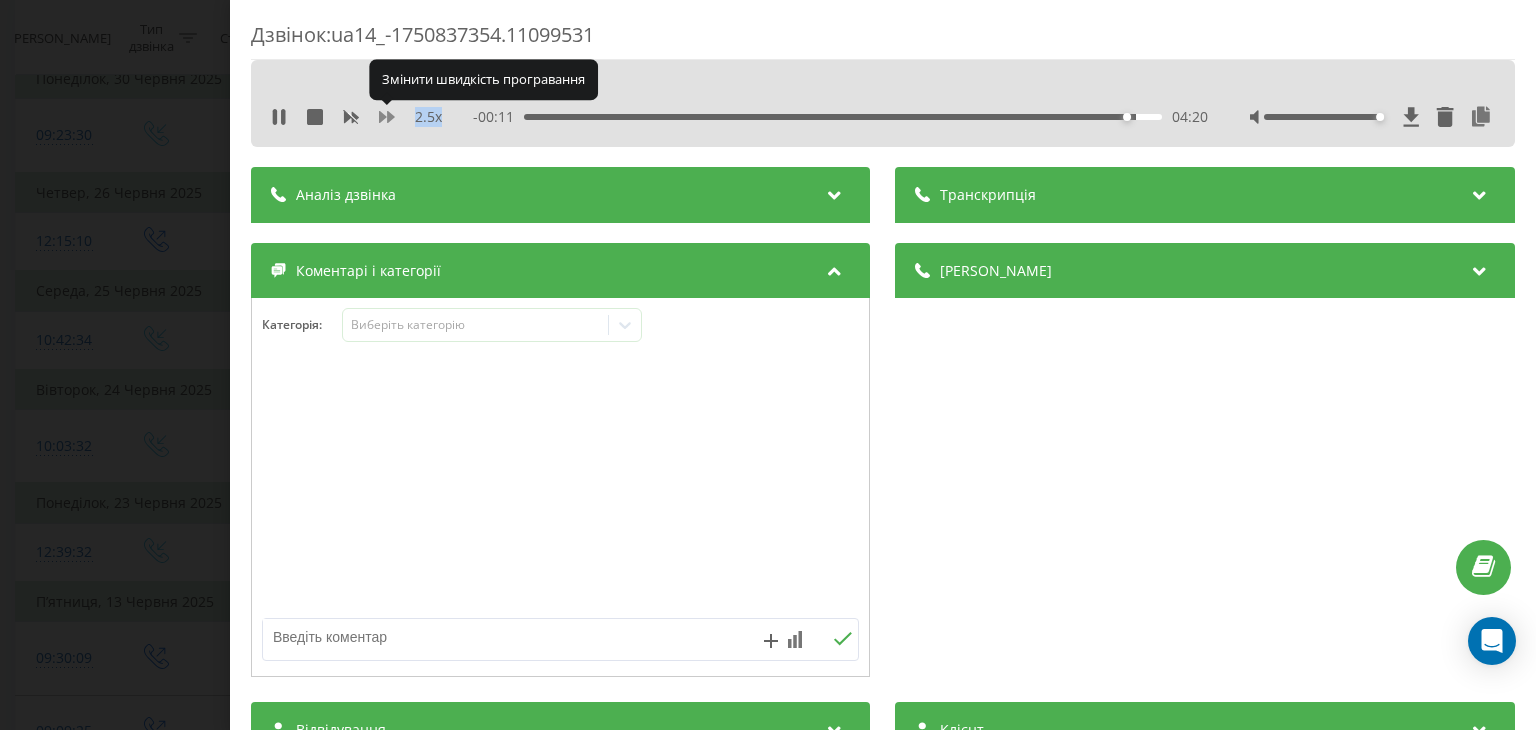 click 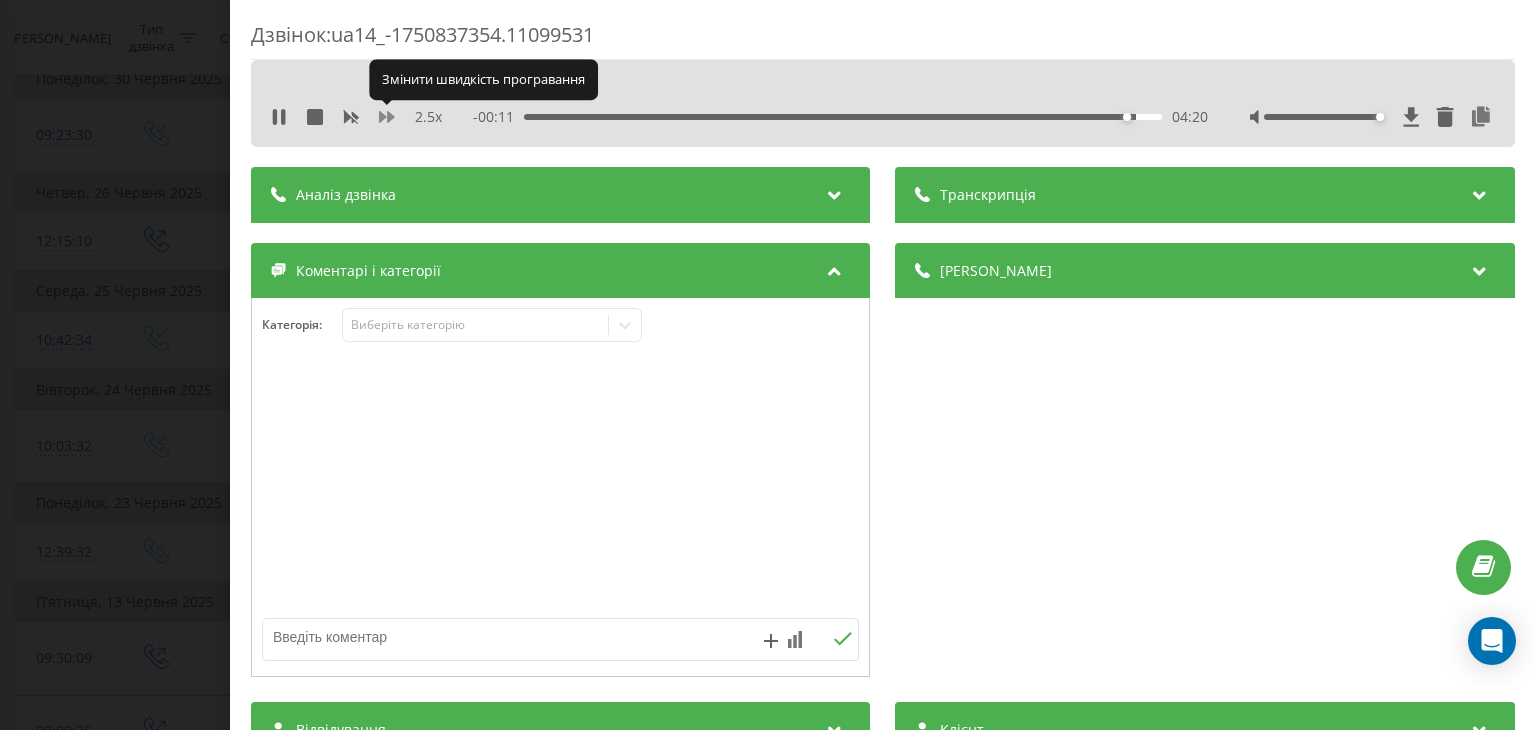 click 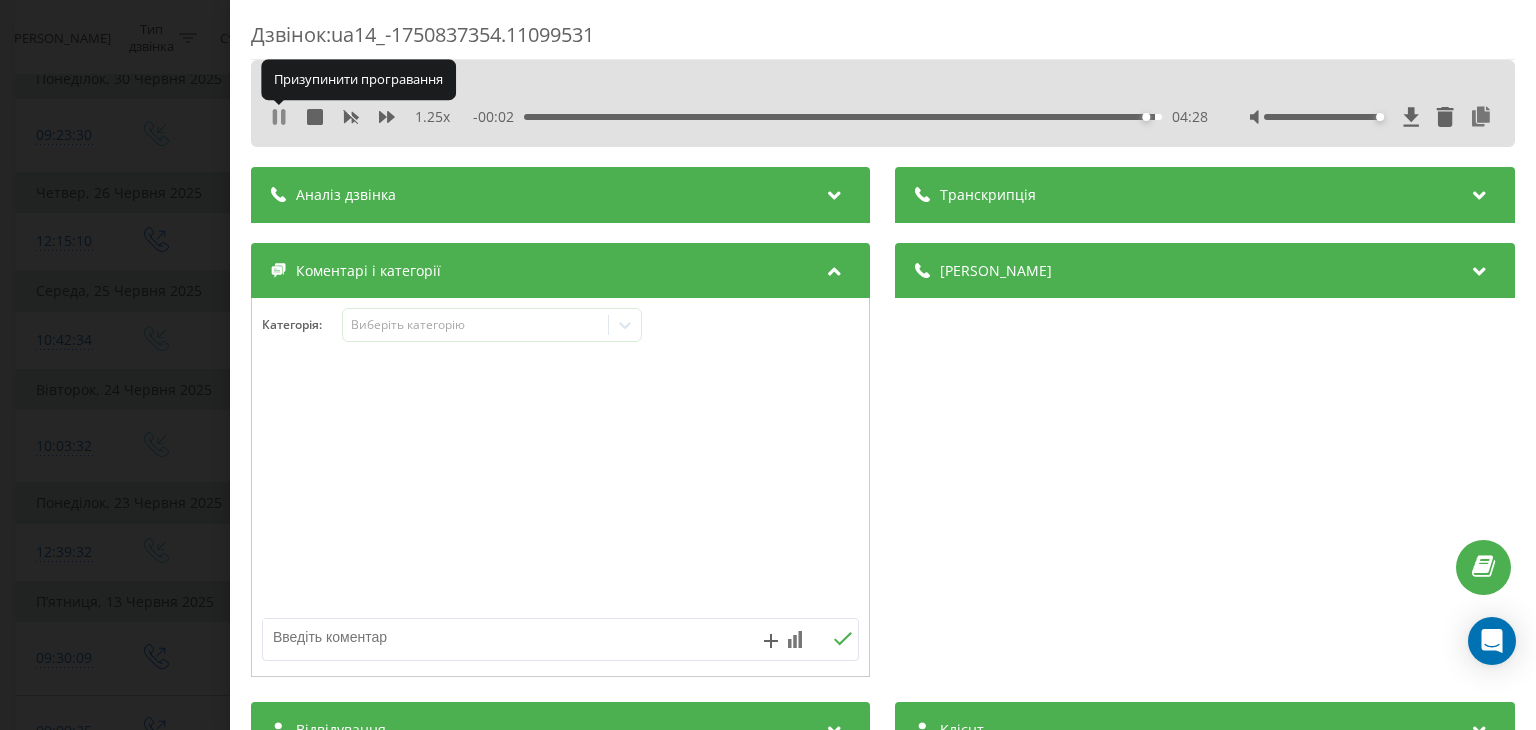 click 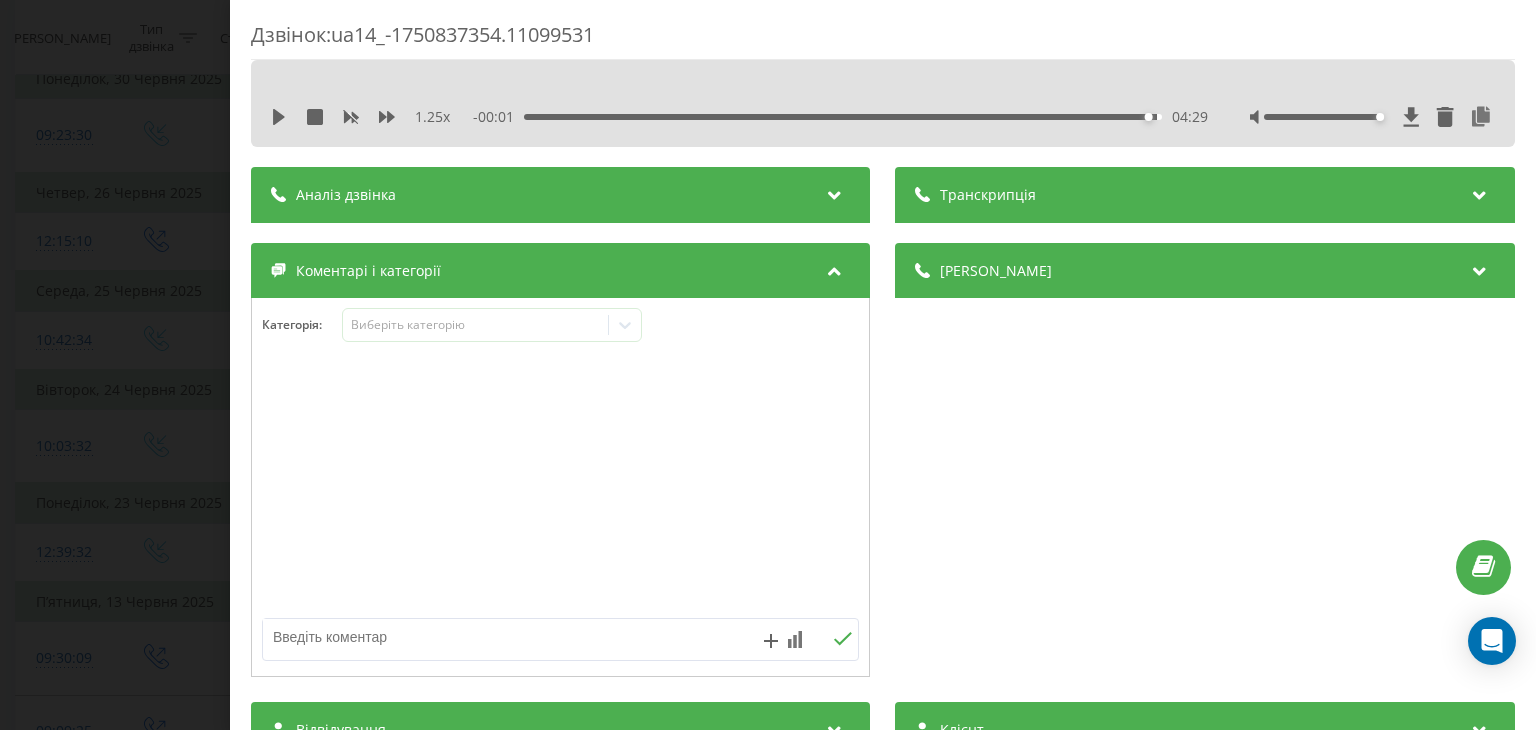 click on "Дзвінок :  ua14_-1750837354.11099531   1.25 x  - 00:01 04:29   04:29   Транскрипція Для AI-аналізу майбутніх дзвінків  налаштуйте та активуйте профіль на сторінці . Якщо профіль вже є і дзвінок відповідає його умовам, оновіть сторінку через 10 хвилин - AI аналізує поточний дзвінок. Аналіз дзвінка Для AI-аналізу майбутніх дзвінків  налаштуйте та активуйте профіль на сторінці . Якщо профіль вже є і дзвінок відповідає його умовам, оновіть сторінку через 10 хвилин - AI аналізує поточний дзвінок. Деталі дзвінка Загальне Дата дзвінка 2025-06-25 10:42:34 Тип дзвінка Вхідний Статус дзвінка Цільовий n/a : n/a" at bounding box center (768, 365) 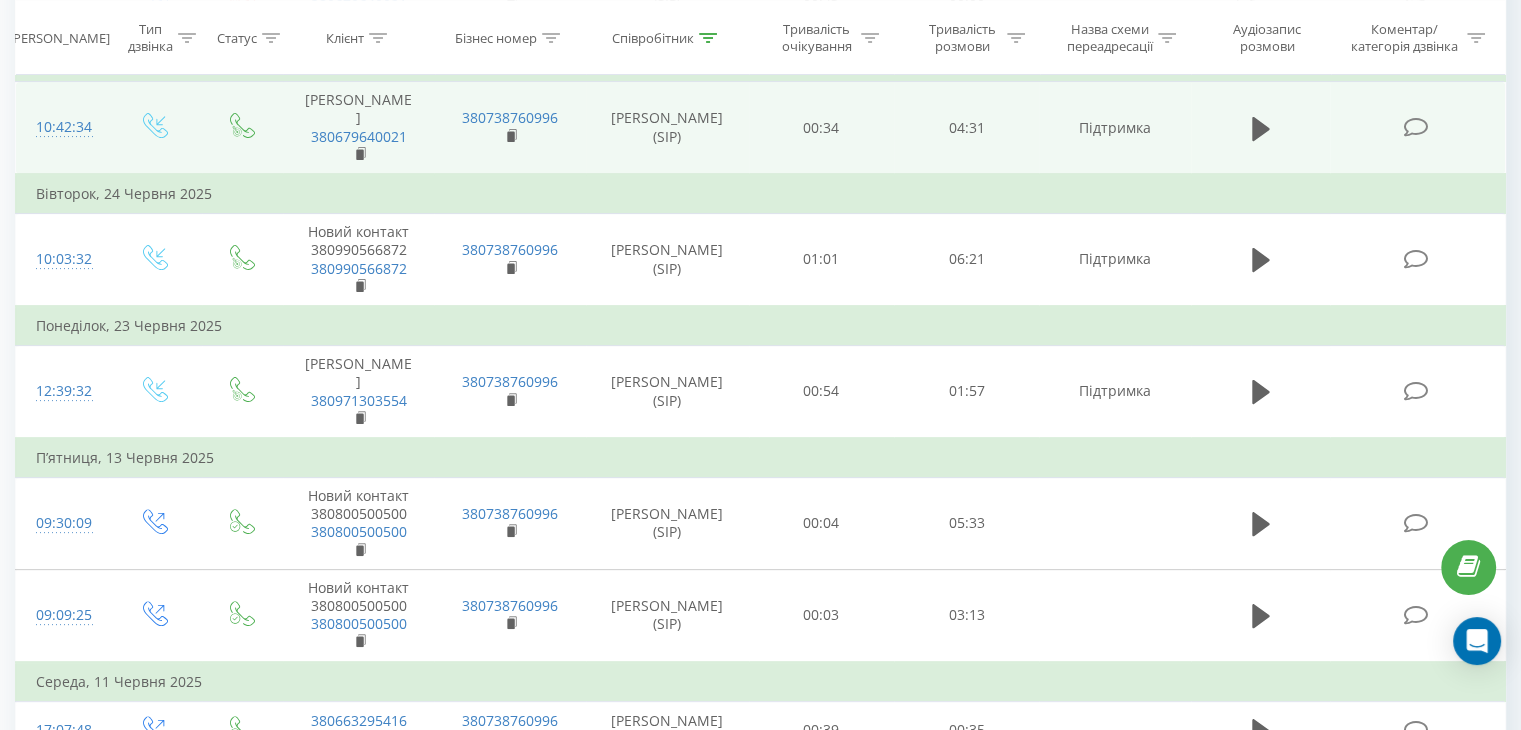scroll, scrollTop: 1036, scrollLeft: 0, axis: vertical 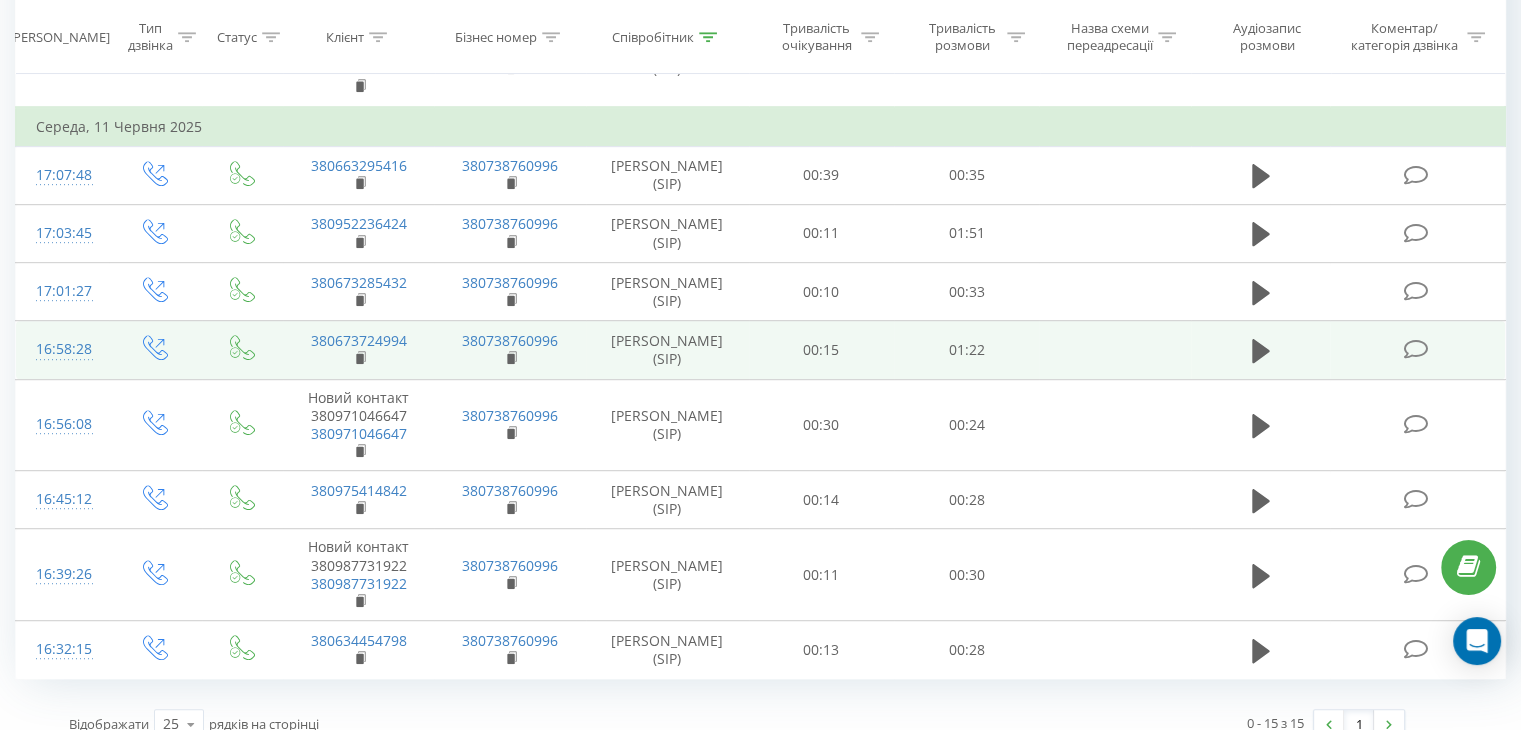 click at bounding box center (1415, 349) 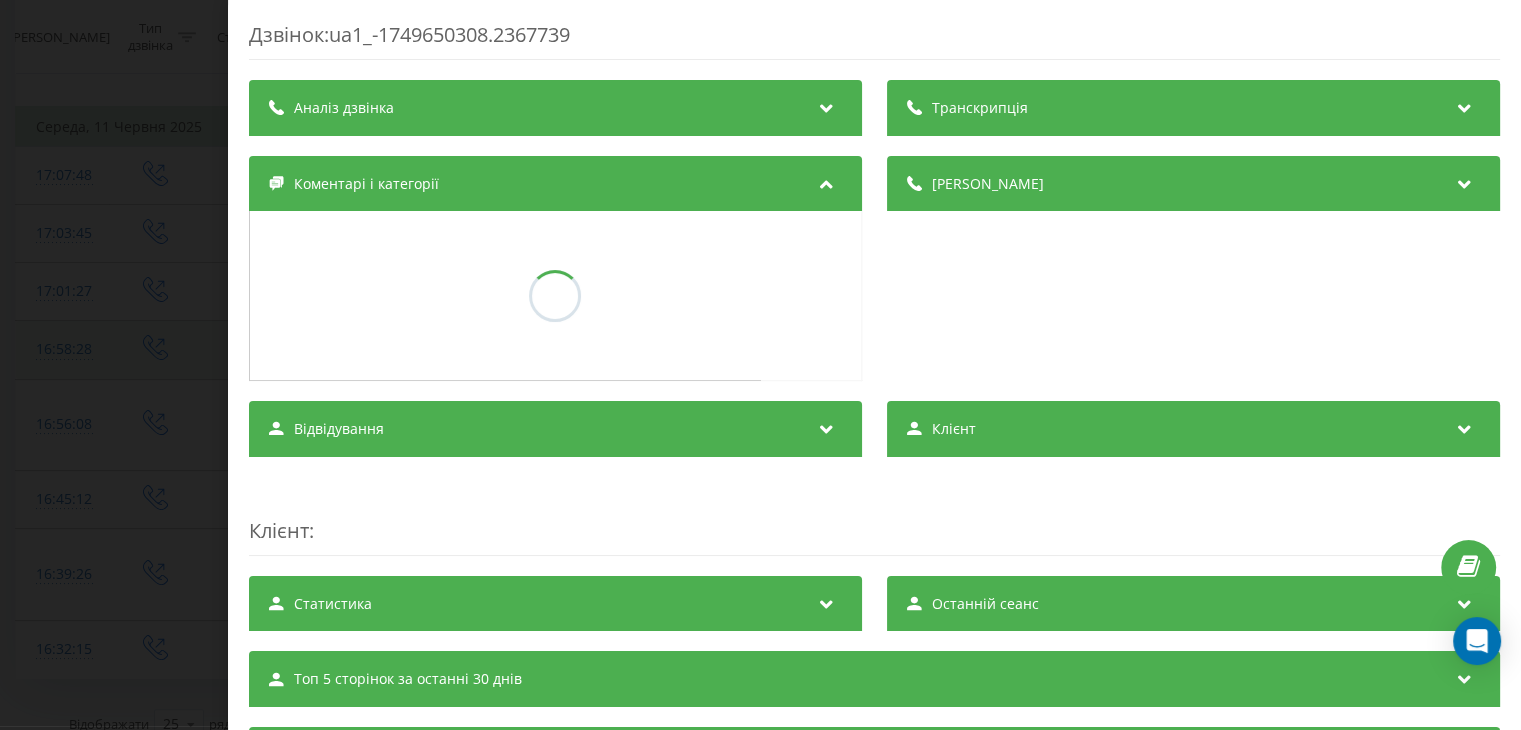 scroll, scrollTop: 875, scrollLeft: 0, axis: vertical 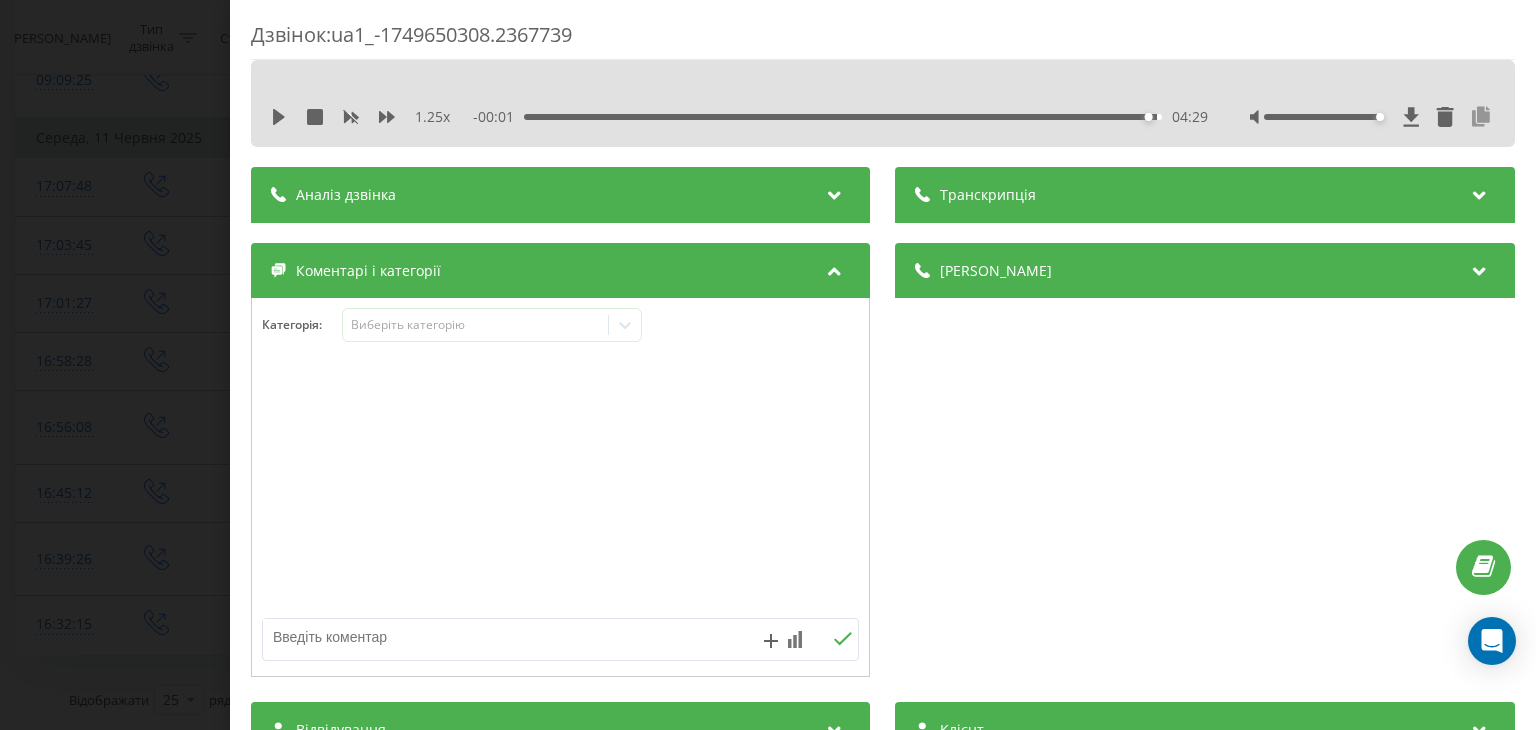 click at bounding box center (1482, 117) 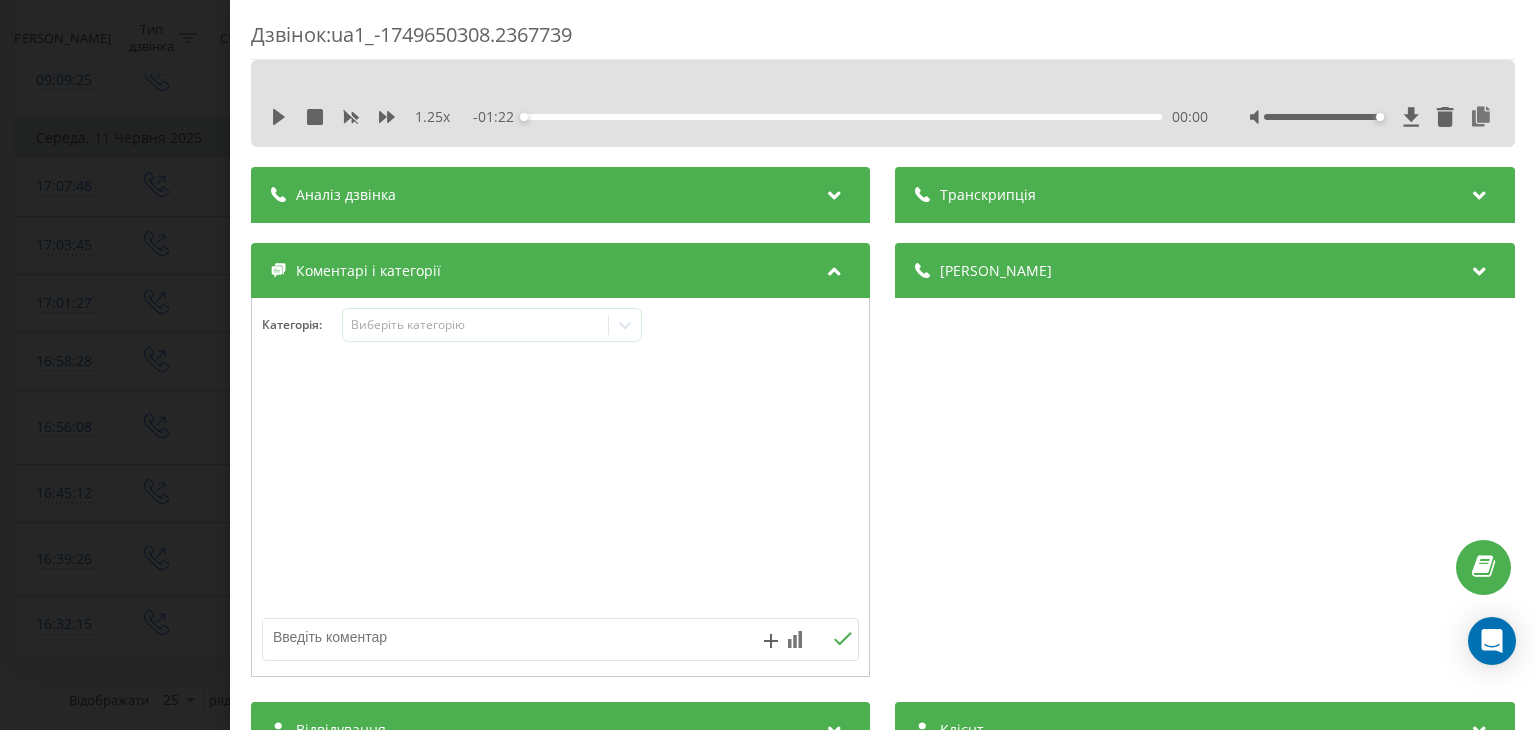click on "1.25 x  - 01:22 00:00   00:00" at bounding box center (883, 117) 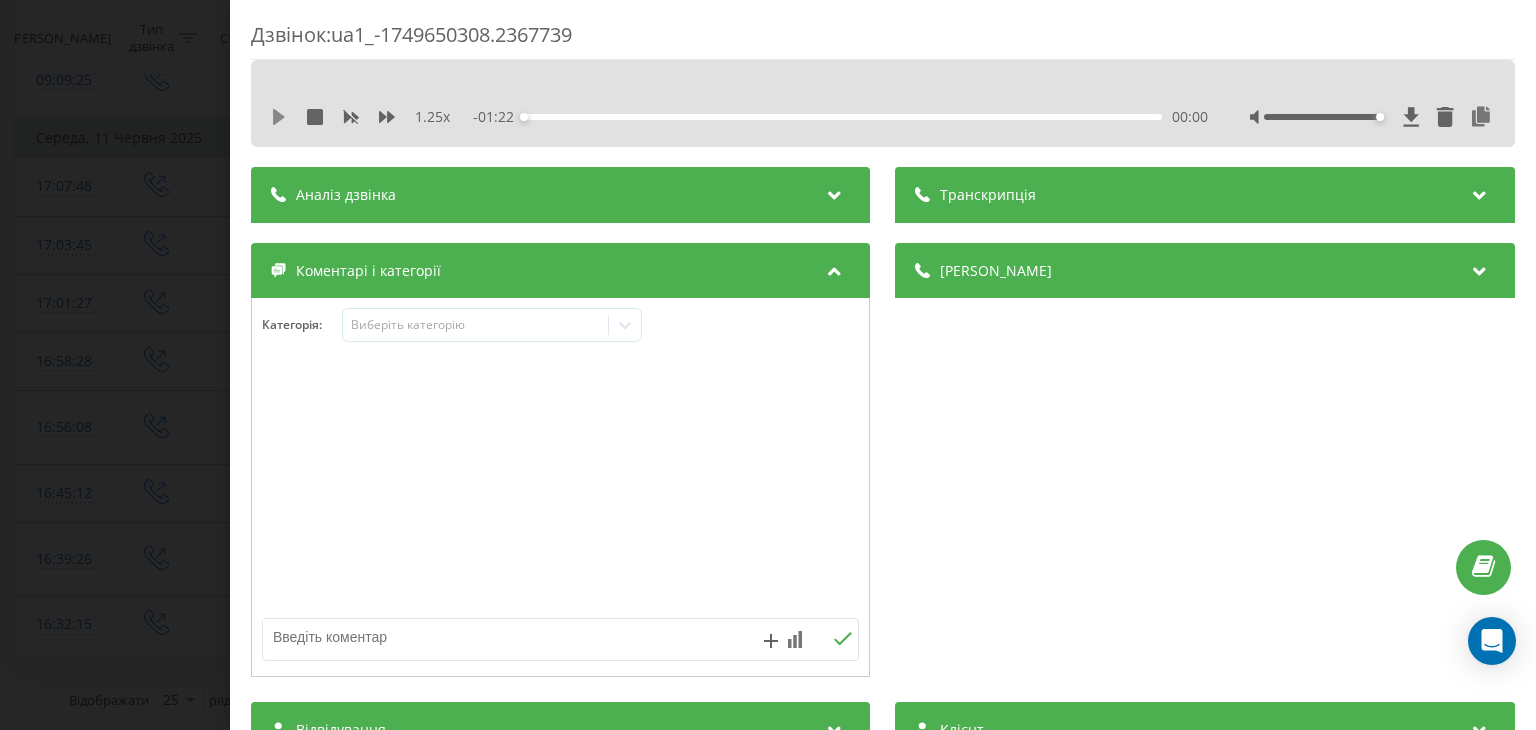 click 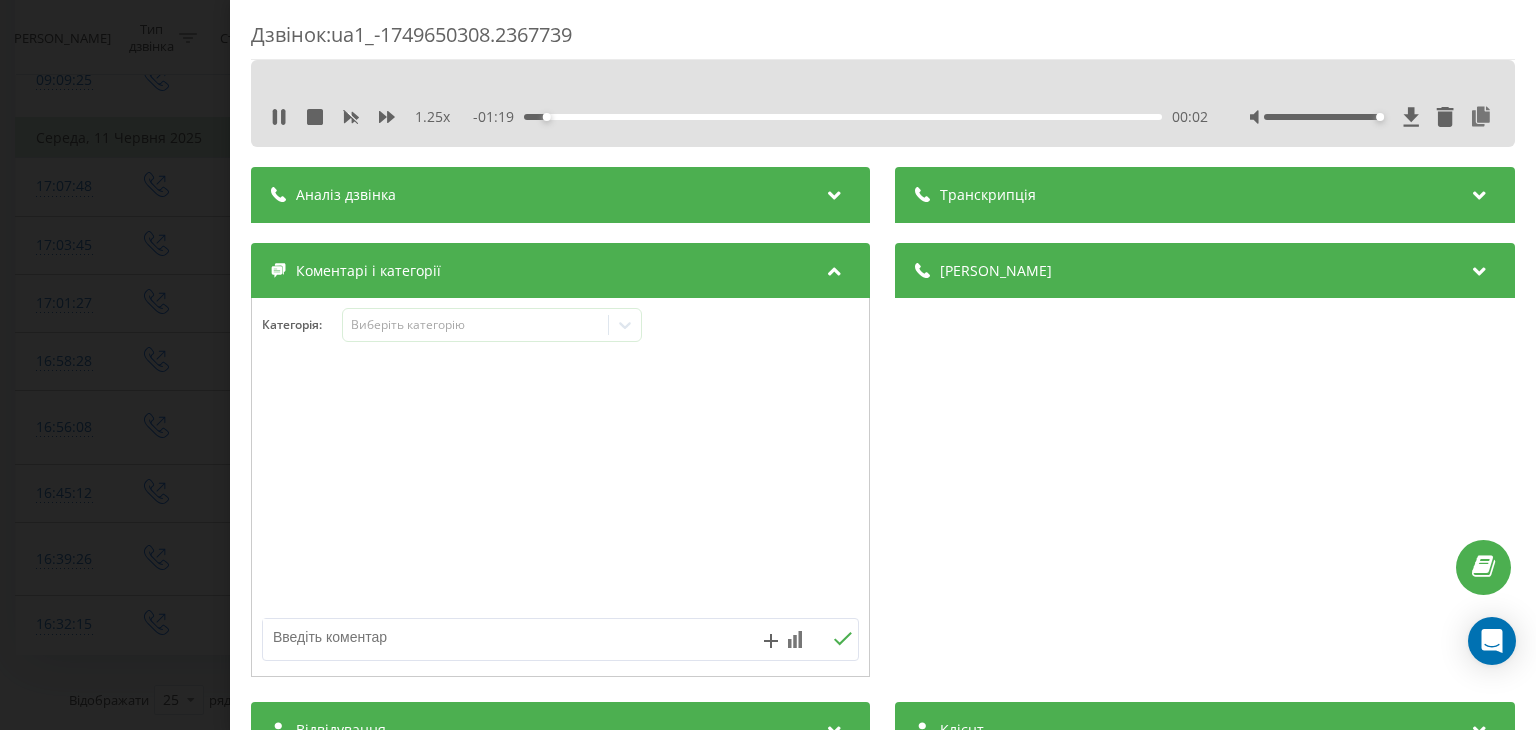 click on "Дзвінок :  ua1_-1749650308.2367739   1.25 x  - 01:19 00:02   00:02   Транскрипція Для AI-аналізу майбутніх дзвінків  налаштуйте та активуйте профіль на сторінці . Якщо профіль вже є і дзвінок відповідає його умовам, оновіть сторінку через 10 хвилин - AI аналізує поточний дзвінок. Аналіз дзвінка Для AI-аналізу майбутніх дзвінків  налаштуйте та активуйте профіль на сторінці . Якщо профіль вже є і дзвінок відповідає його умовам, оновіть сторінку через 10 хвилин - AI аналізує поточний дзвінок. Деталі дзвінка Загальне Дата дзвінка 2025-06-11 16:58:28 Тип дзвінка Вихідний Статус дзвінка Успішний n/a : n/a" at bounding box center [768, 365] 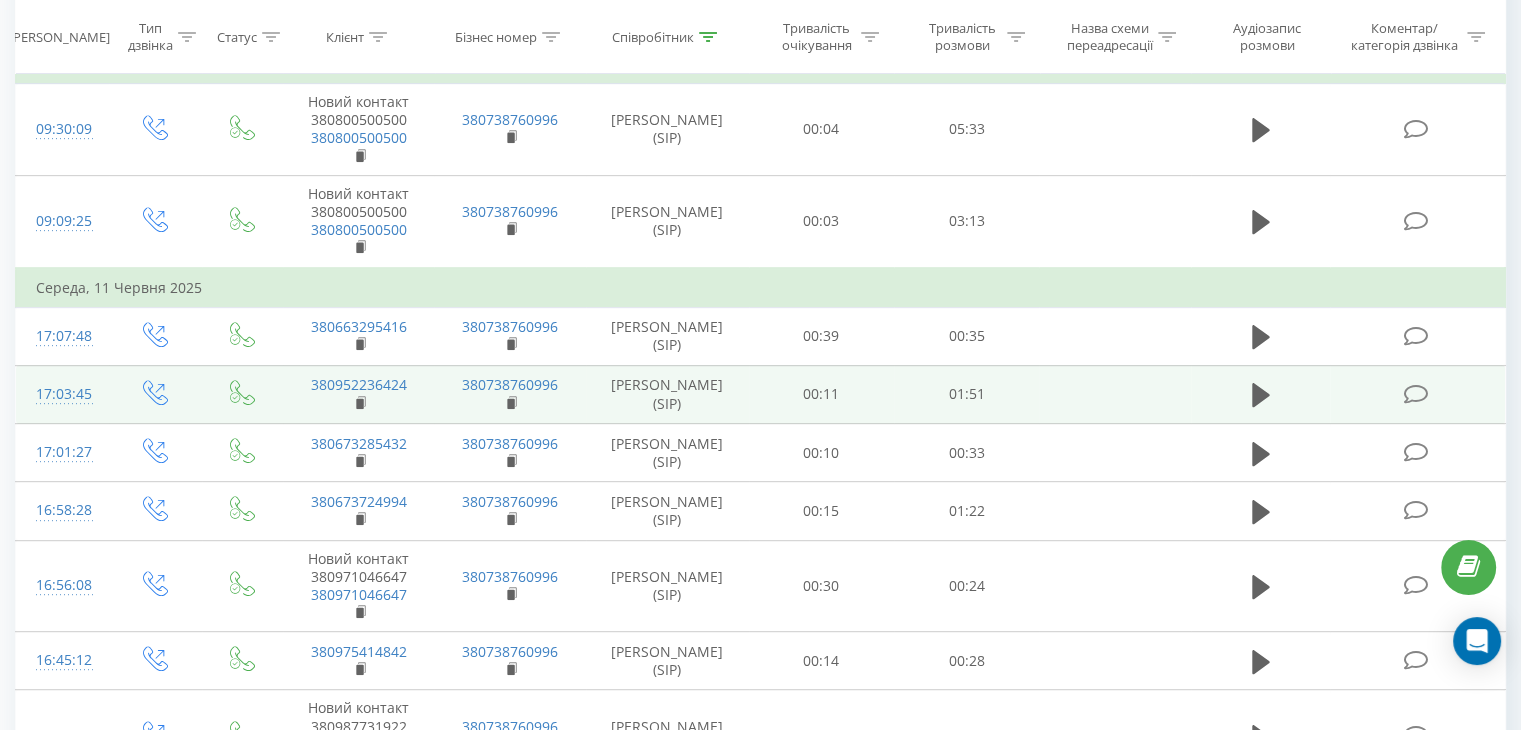 click at bounding box center (1415, 394) 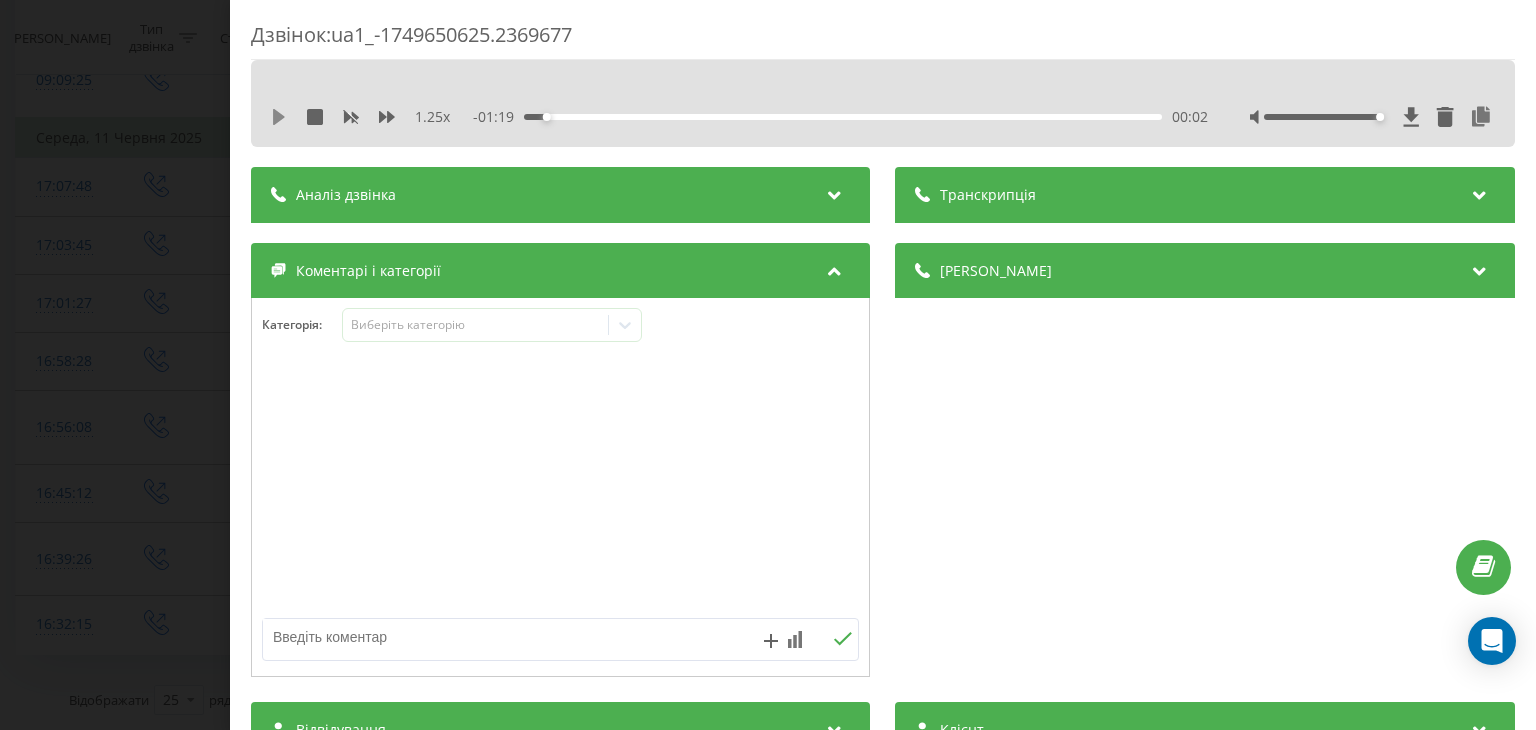 click 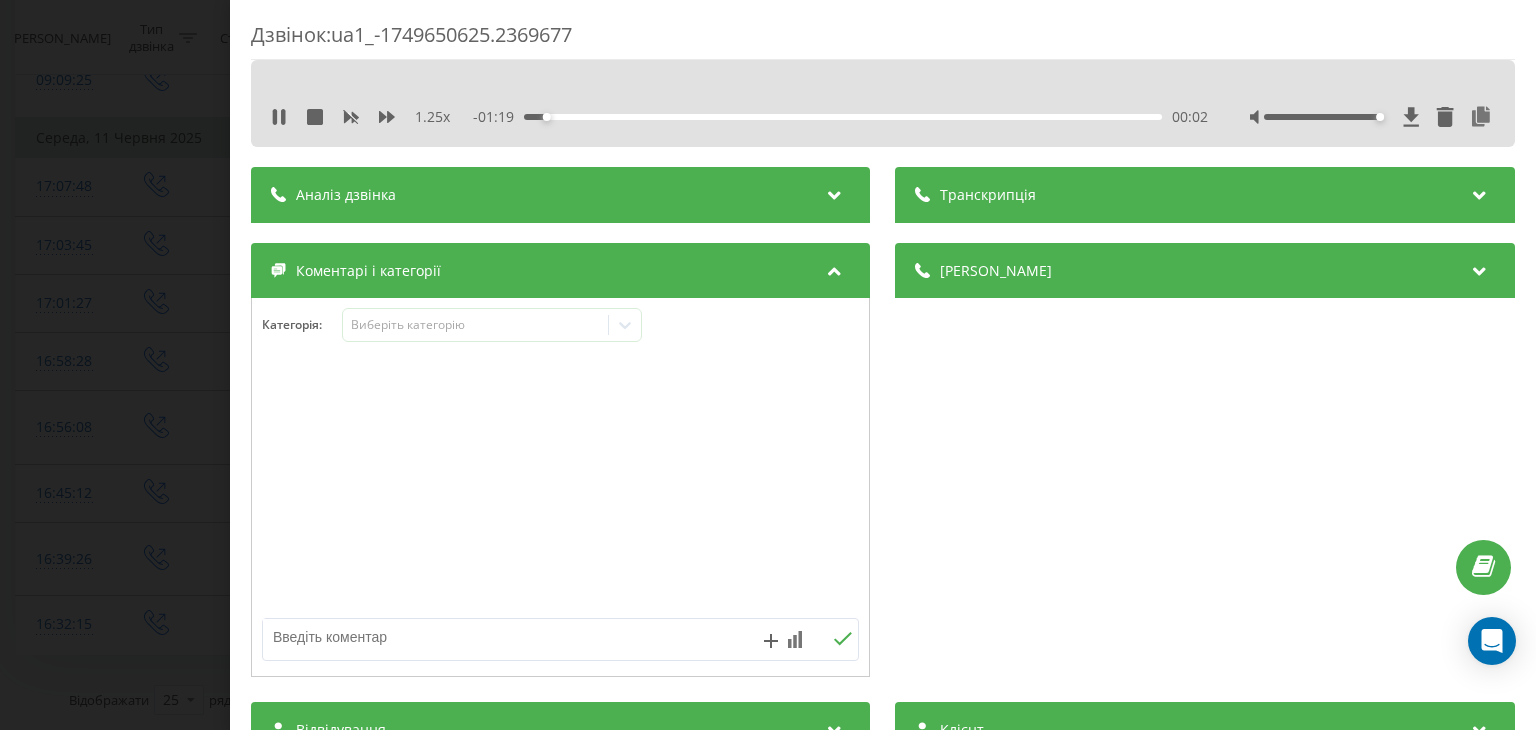 click on "Дзвінок :  ua1_-1749650625.2369677   1.25 x  - 01:19 00:02   00:02   Транскрипція Для AI-аналізу майбутніх дзвінків  налаштуйте та активуйте профіль на сторінці . Якщо профіль вже є і дзвінок відповідає його умовам, оновіть сторінку через 10 хвилин - AI аналізує поточний дзвінок. Аналіз дзвінка Для AI-аналізу майбутніх дзвінків  налаштуйте та активуйте профіль на сторінці . Якщо профіль вже є і дзвінок відповідає його умовам, оновіть сторінку через 10 хвилин - AI аналізує поточний дзвінок. Деталі дзвінка Загальне Дата дзвінка 2025-06-11 17:03:45 Тип дзвінка Вихідний Статус дзвінка Успішний n/a : n/a" at bounding box center (768, 365) 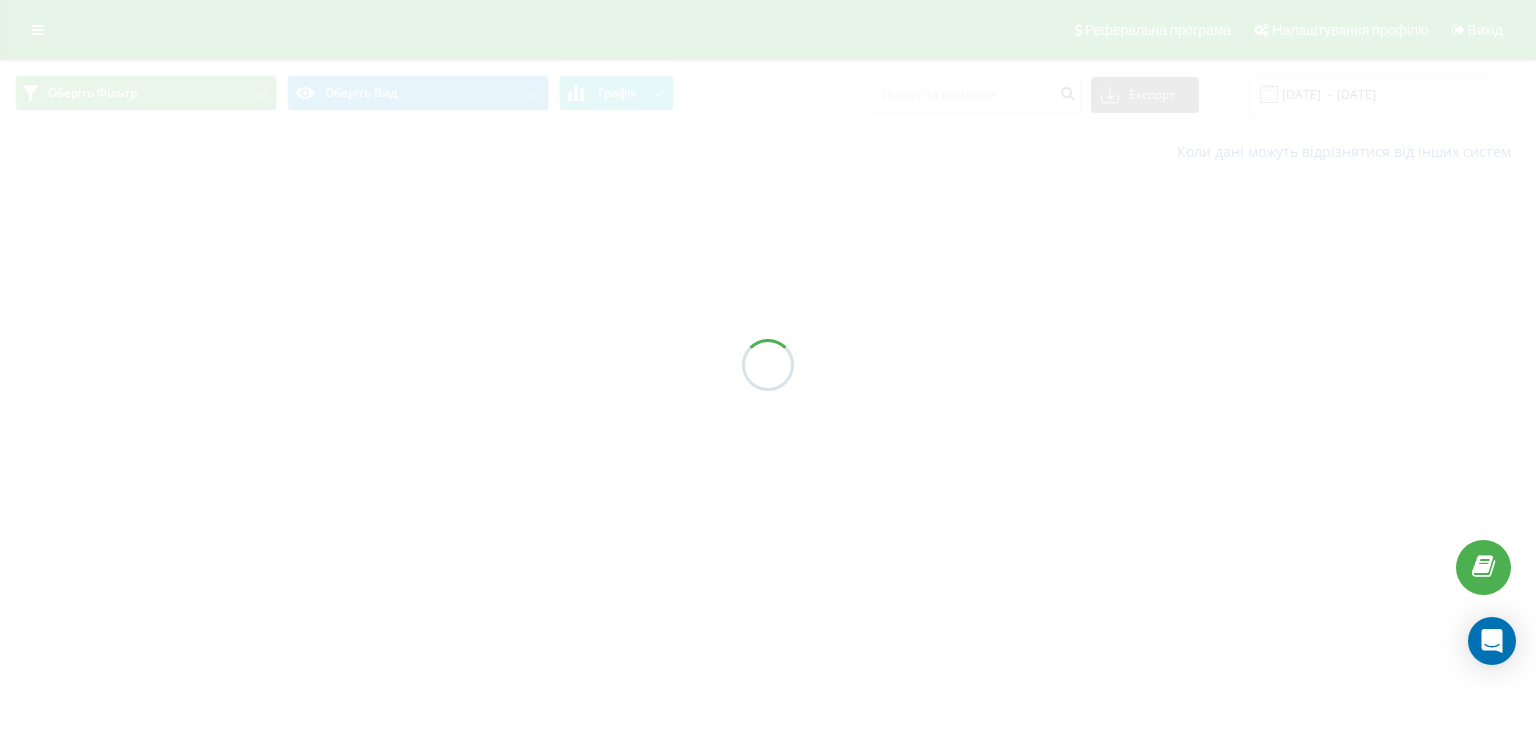 scroll, scrollTop: 0, scrollLeft: 0, axis: both 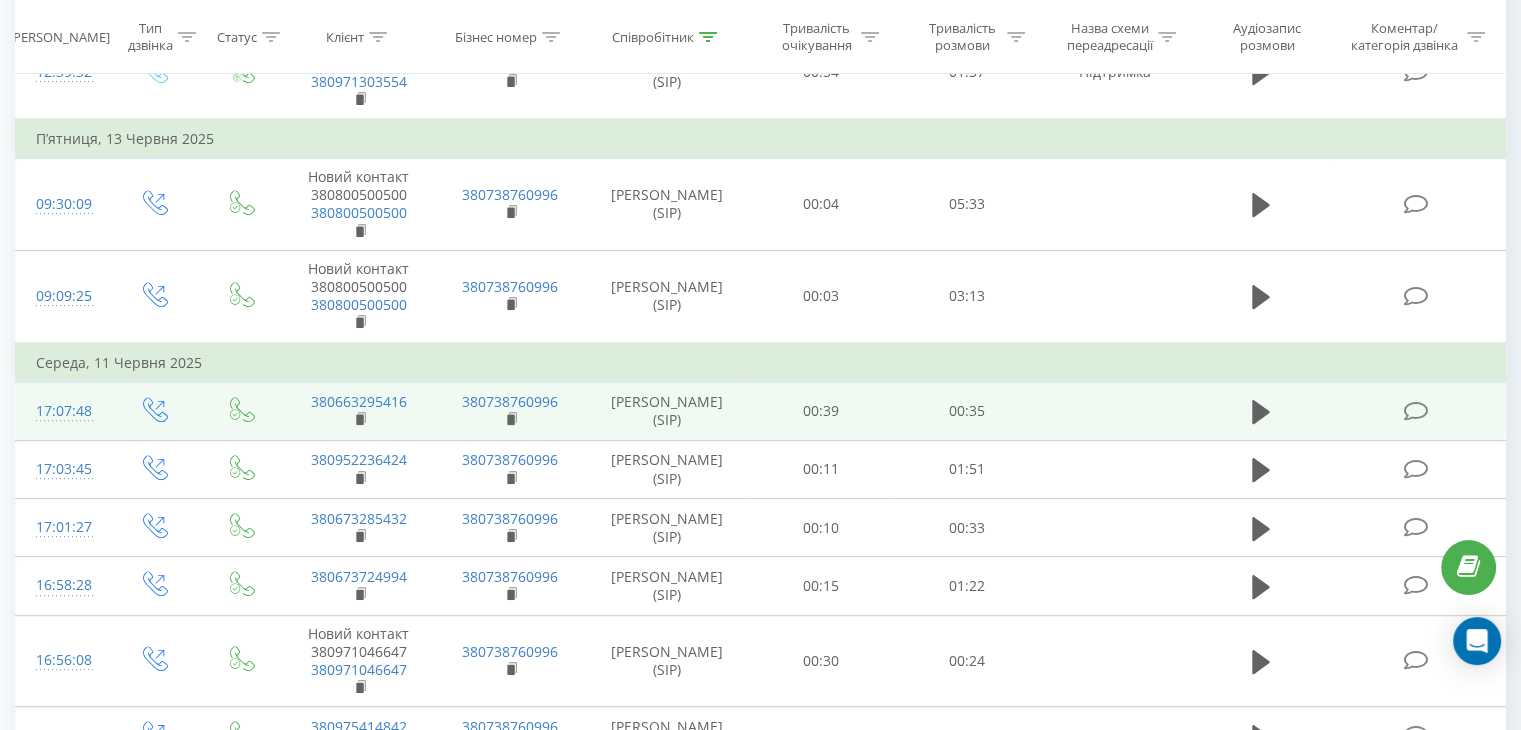 click at bounding box center (1417, 409) 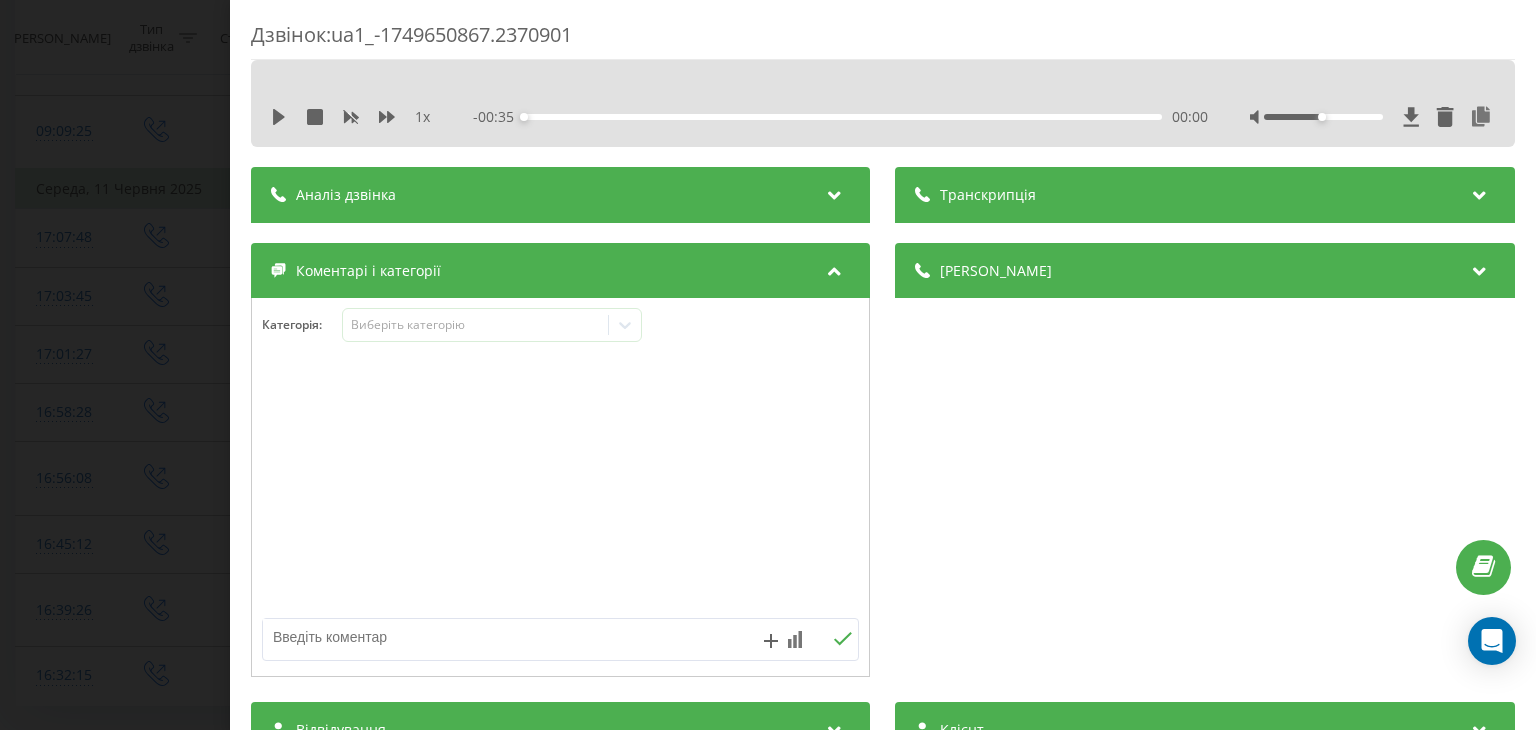click on "1 x  - 00:35 00:00   00:00" at bounding box center (883, 103) 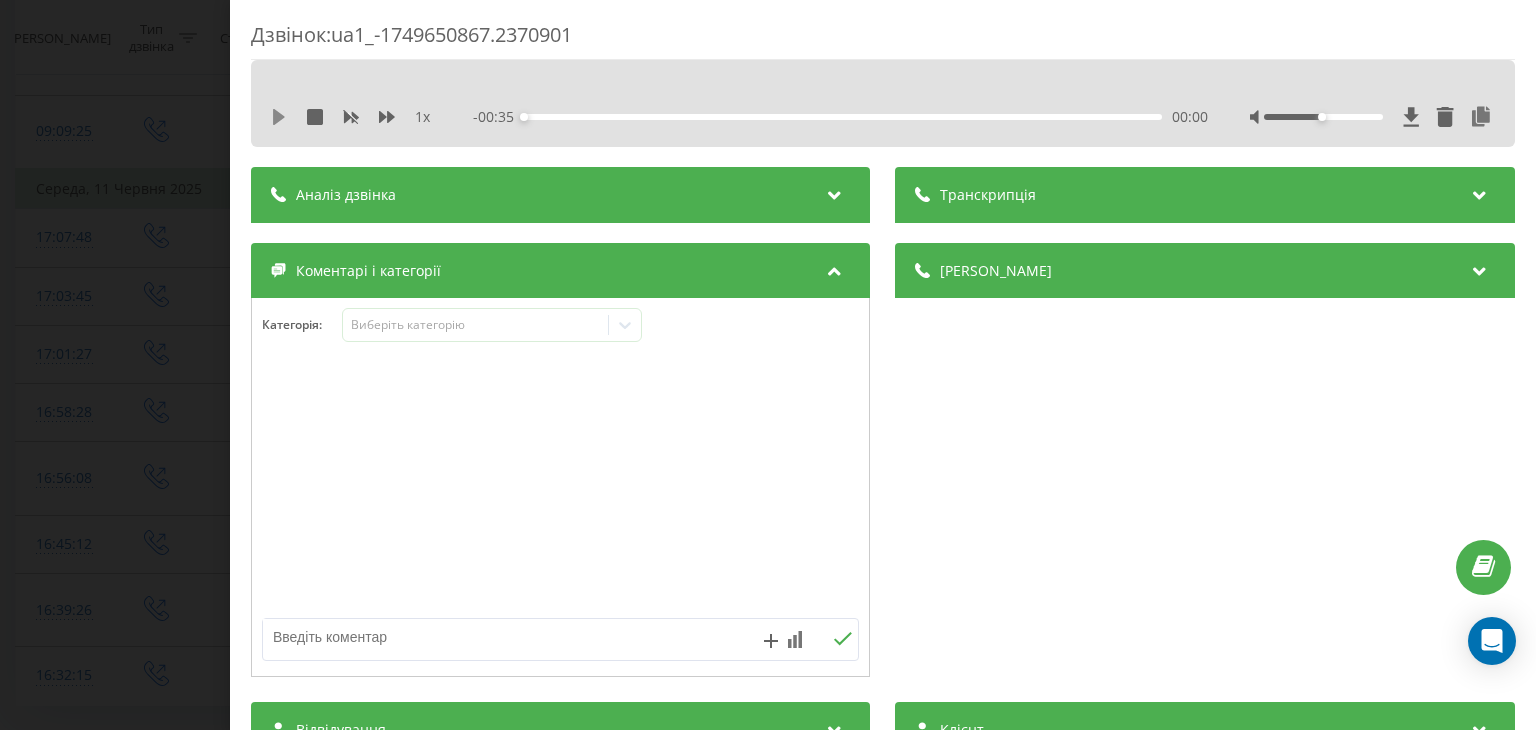 click 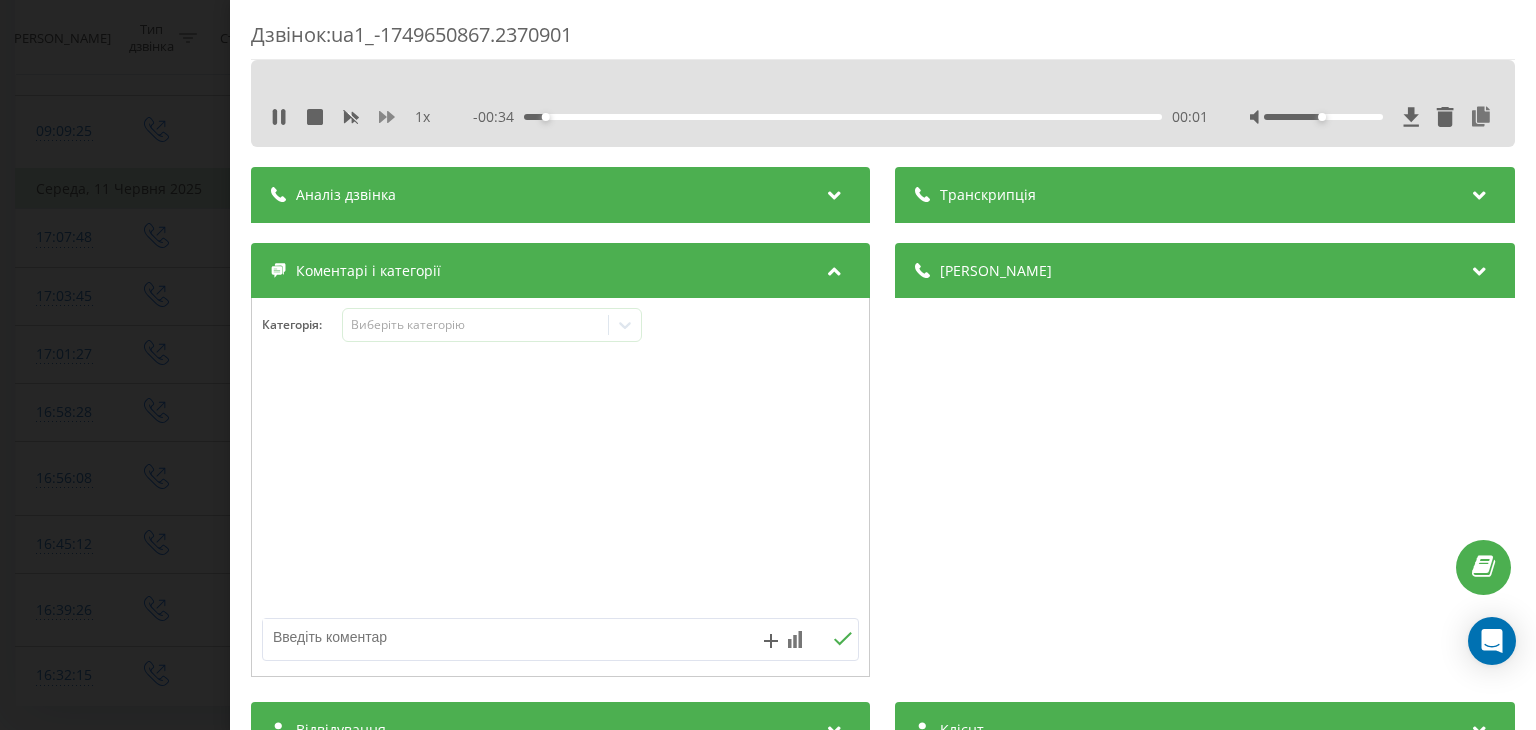 click 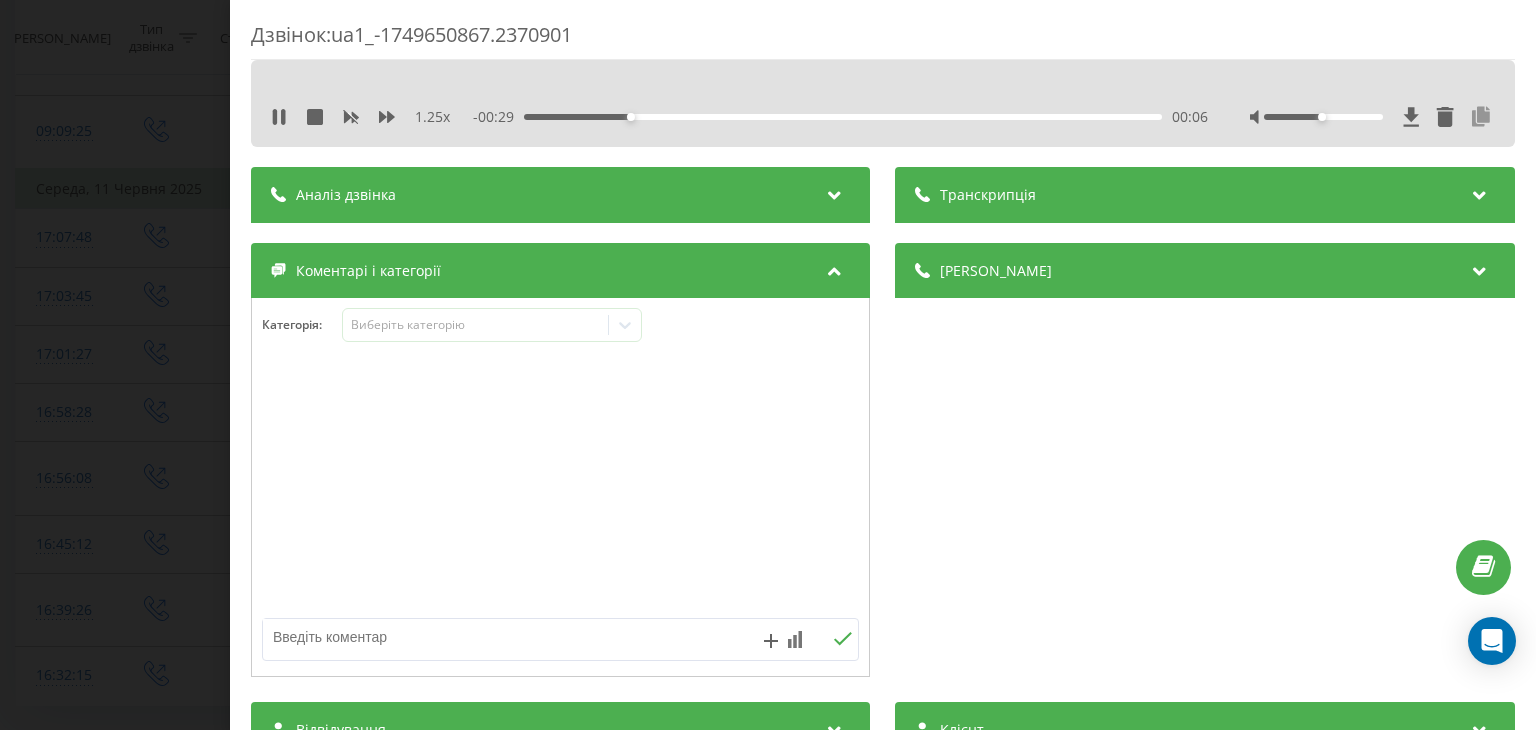 click at bounding box center [1482, 117] 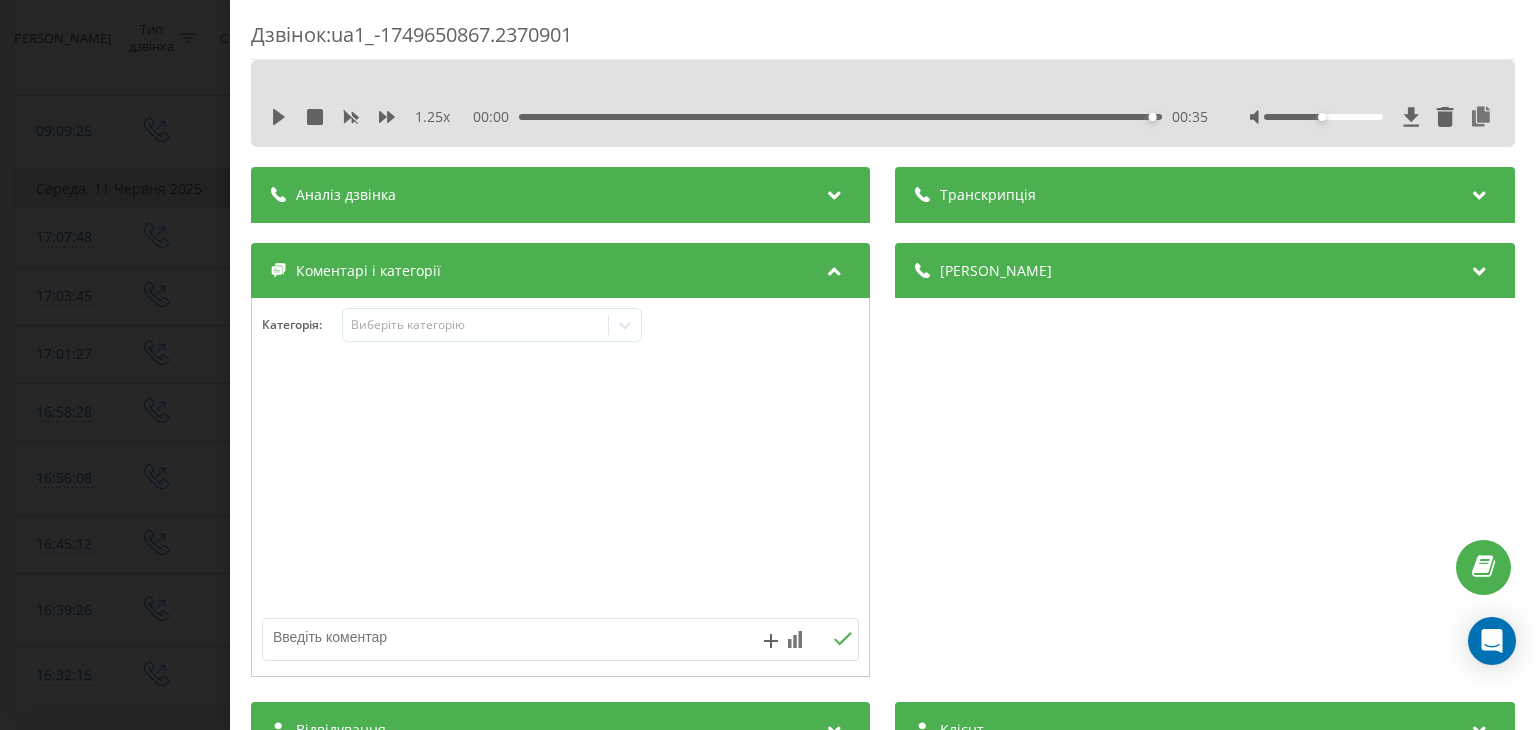 click on "Дзвінок :  ua1_-1749650867.2370901   1.25 x  00:00 00:35   00:35   Транскрипція Для AI-аналізу майбутніх дзвінків  налаштуйте та активуйте профіль на сторінці . Якщо профіль вже є і дзвінок відповідає його умовам, оновіть сторінку через 10 хвилин - AI аналізує поточний дзвінок. Аналіз дзвінка Для AI-аналізу майбутніх дзвінків  налаштуйте та активуйте профіль на сторінці . Якщо профіль вже є і дзвінок відповідає його умовам, оновіть сторінку через 10 хвилин - AI аналізує поточний дзвінок. Деталі дзвінка Загальне Дата дзвінка 2025-06-11 17:07:48 Тип дзвінка Вихідний Статус дзвінка Успішний 380738760996" at bounding box center (768, 365) 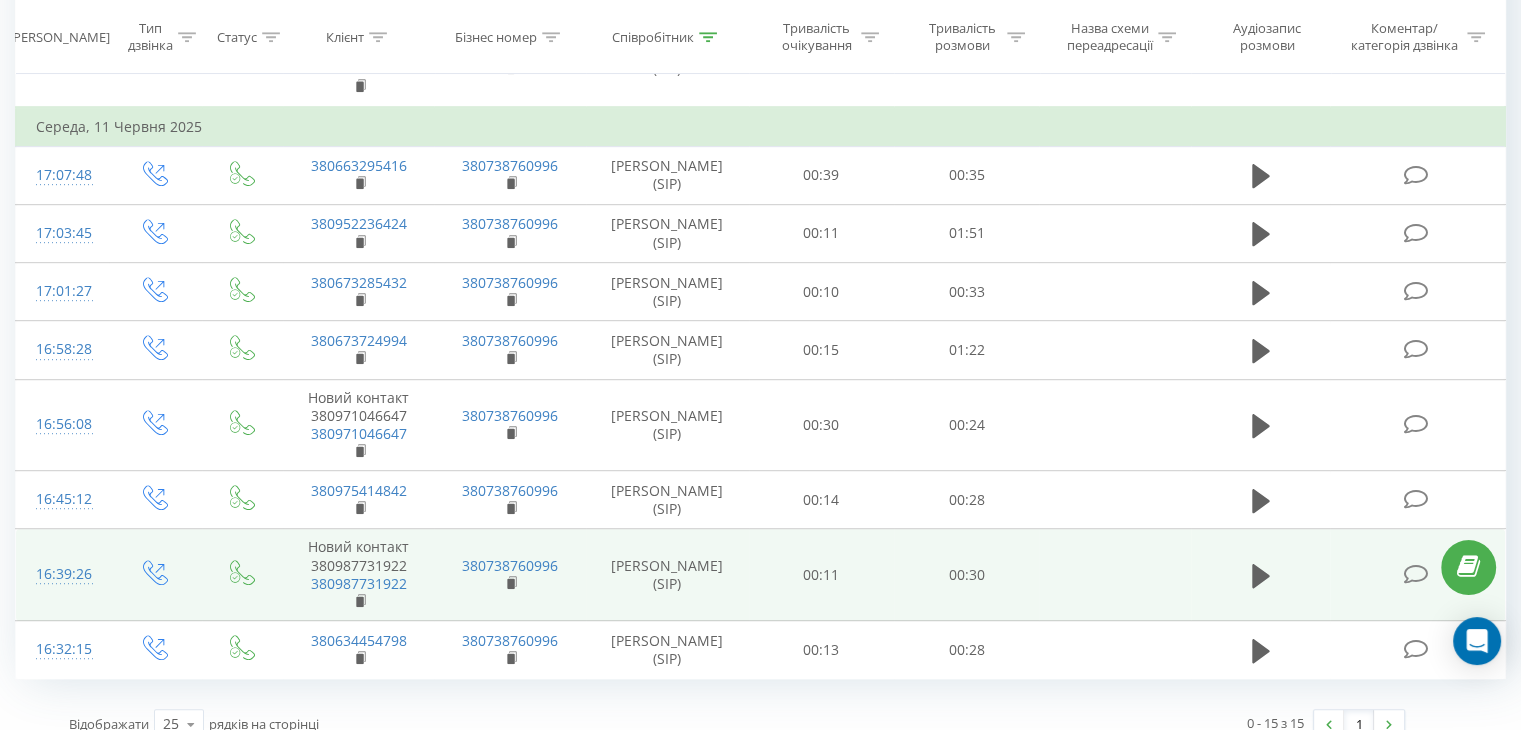 scroll, scrollTop: 1036, scrollLeft: 0, axis: vertical 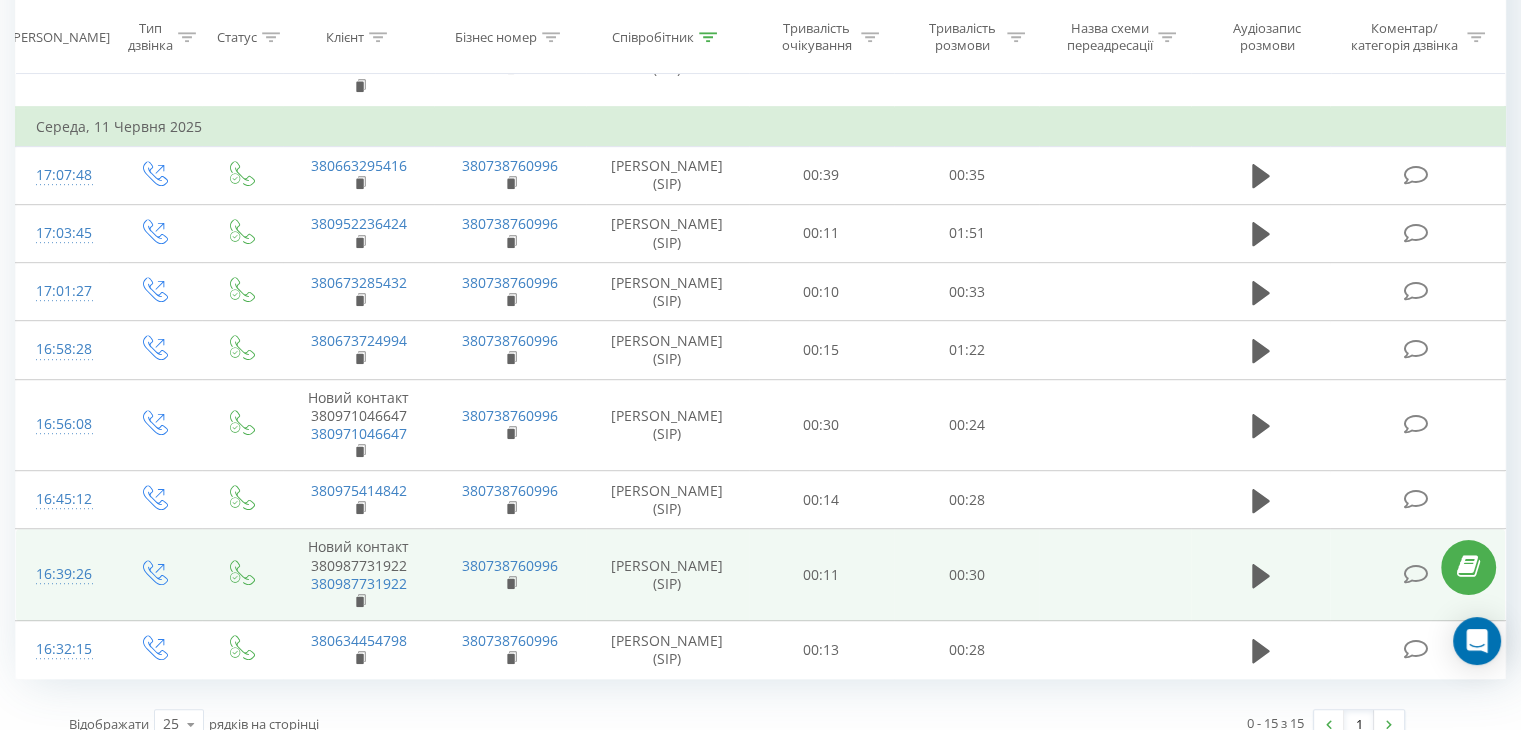 click at bounding box center (1415, 574) 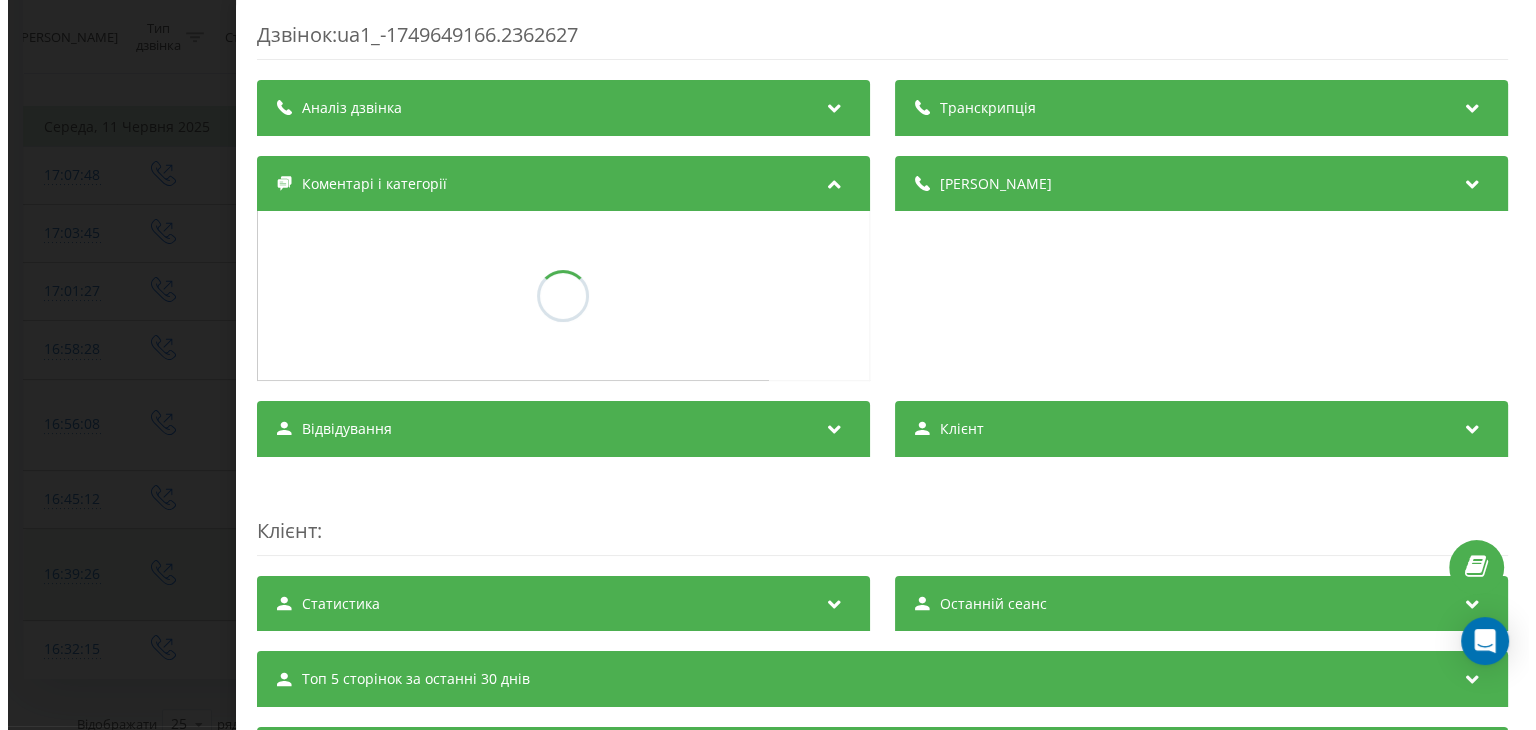 scroll, scrollTop: 875, scrollLeft: 0, axis: vertical 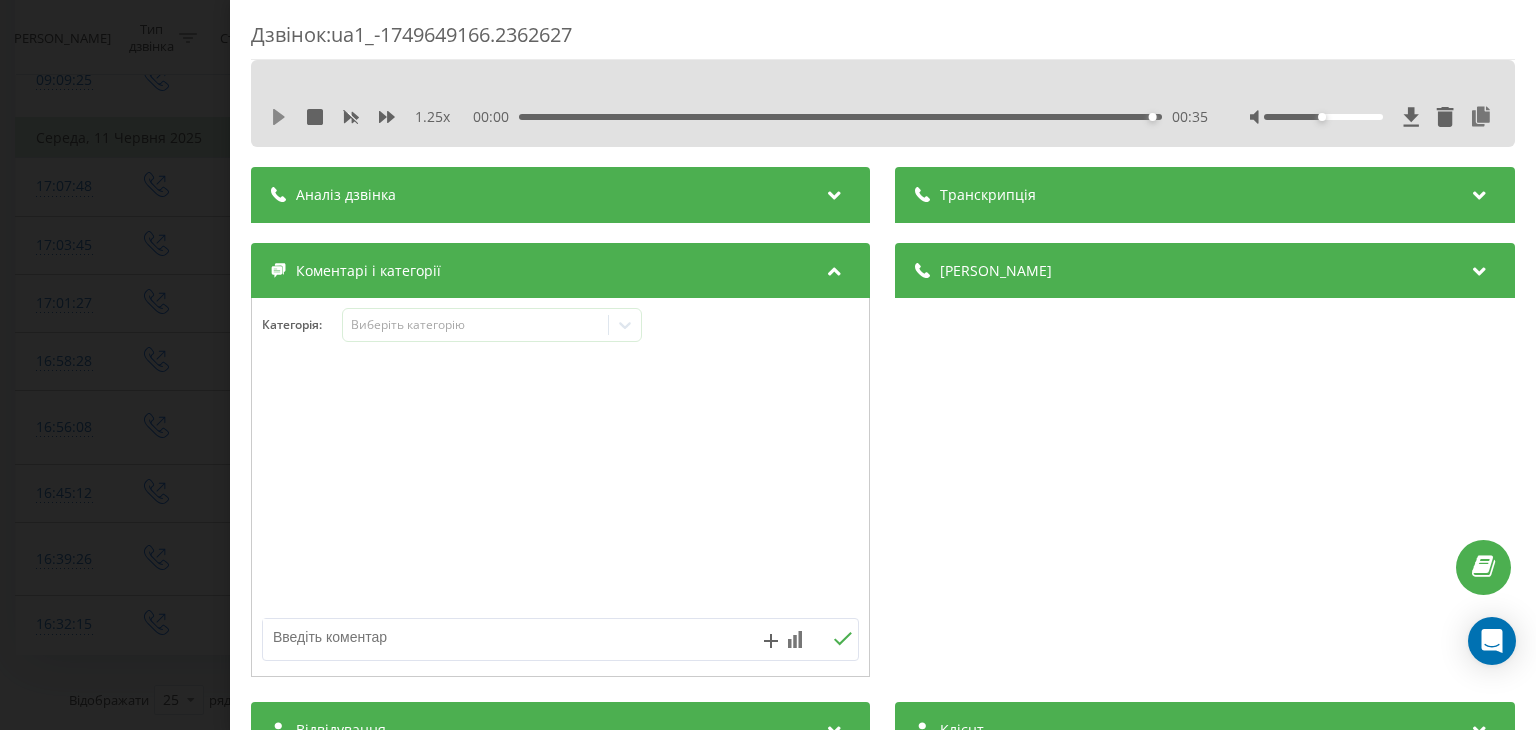click 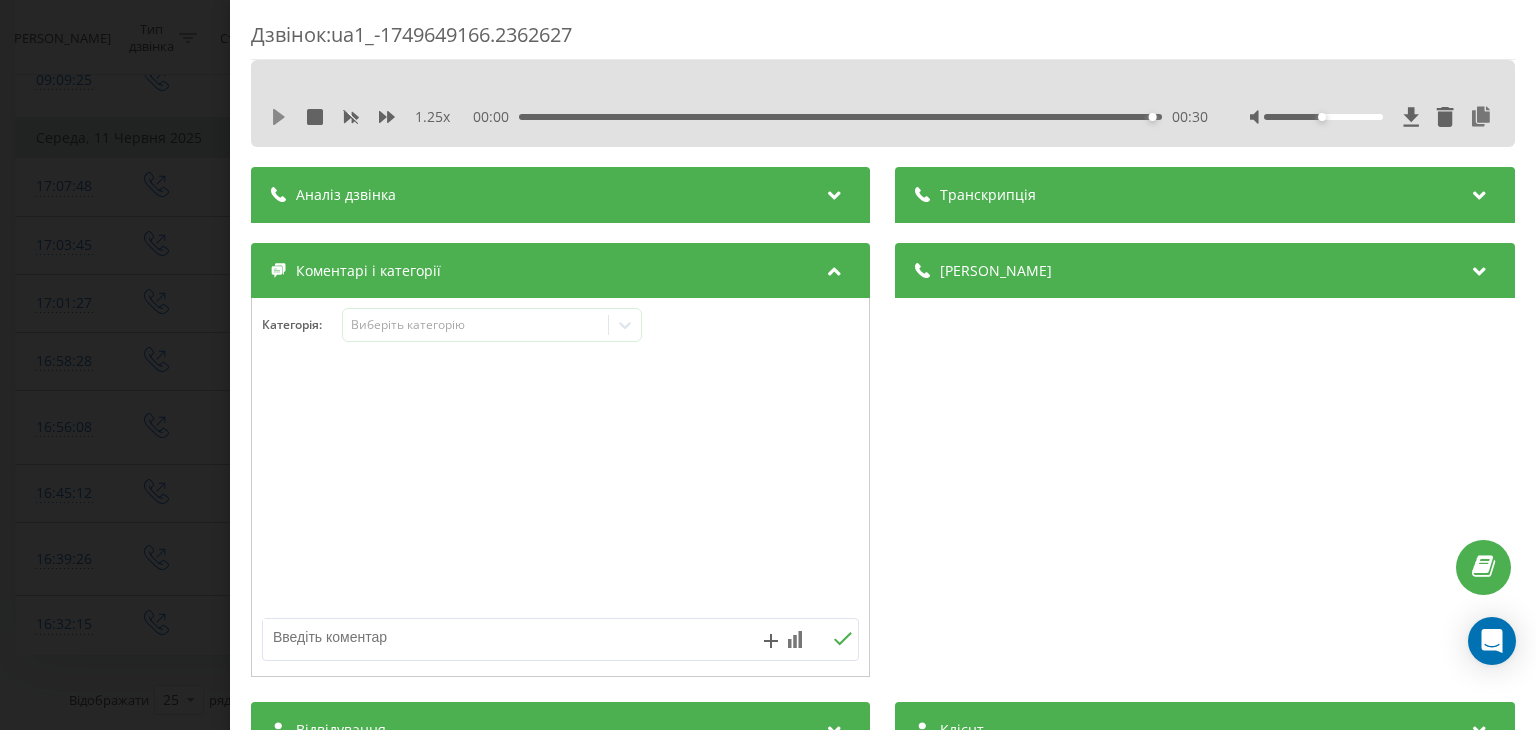 click 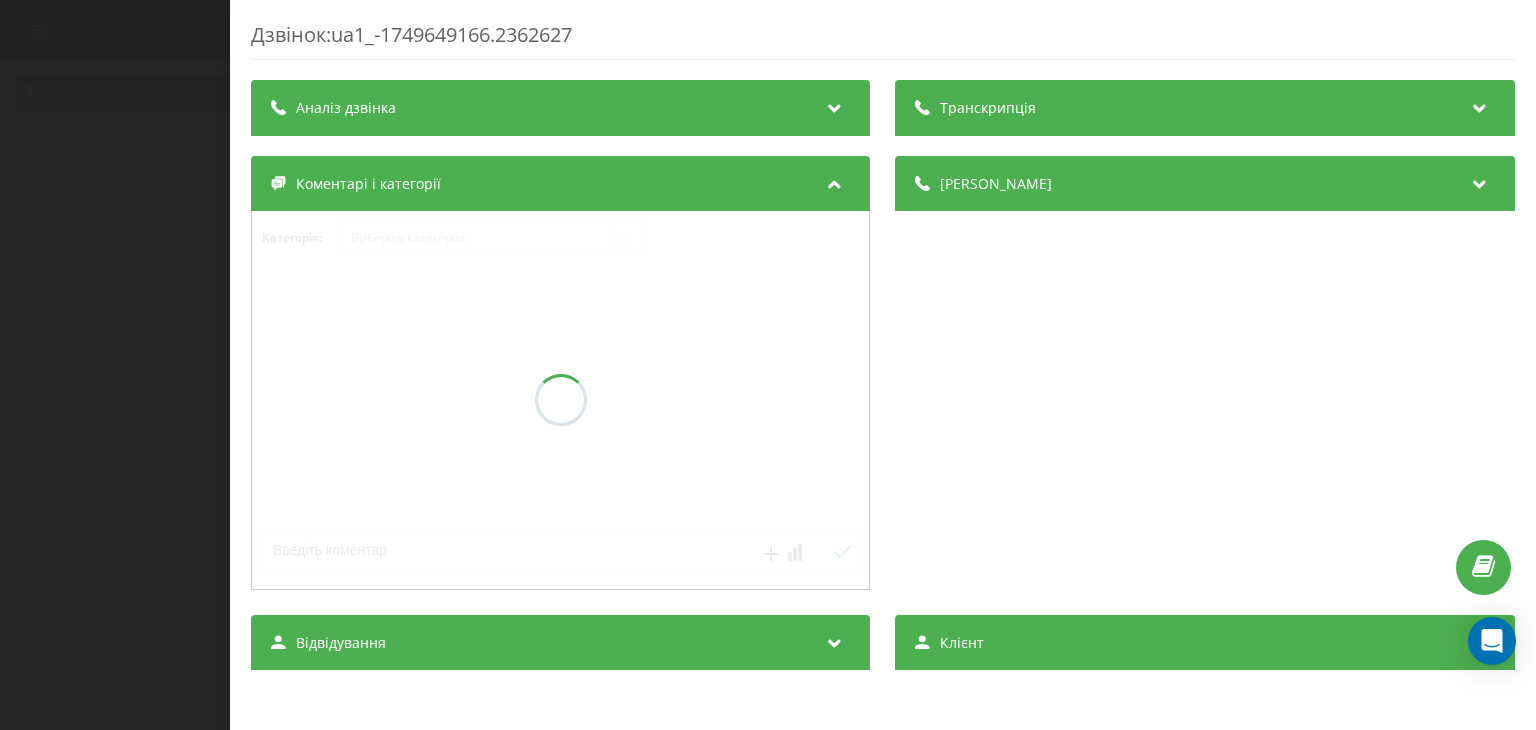scroll, scrollTop: 0, scrollLeft: 0, axis: both 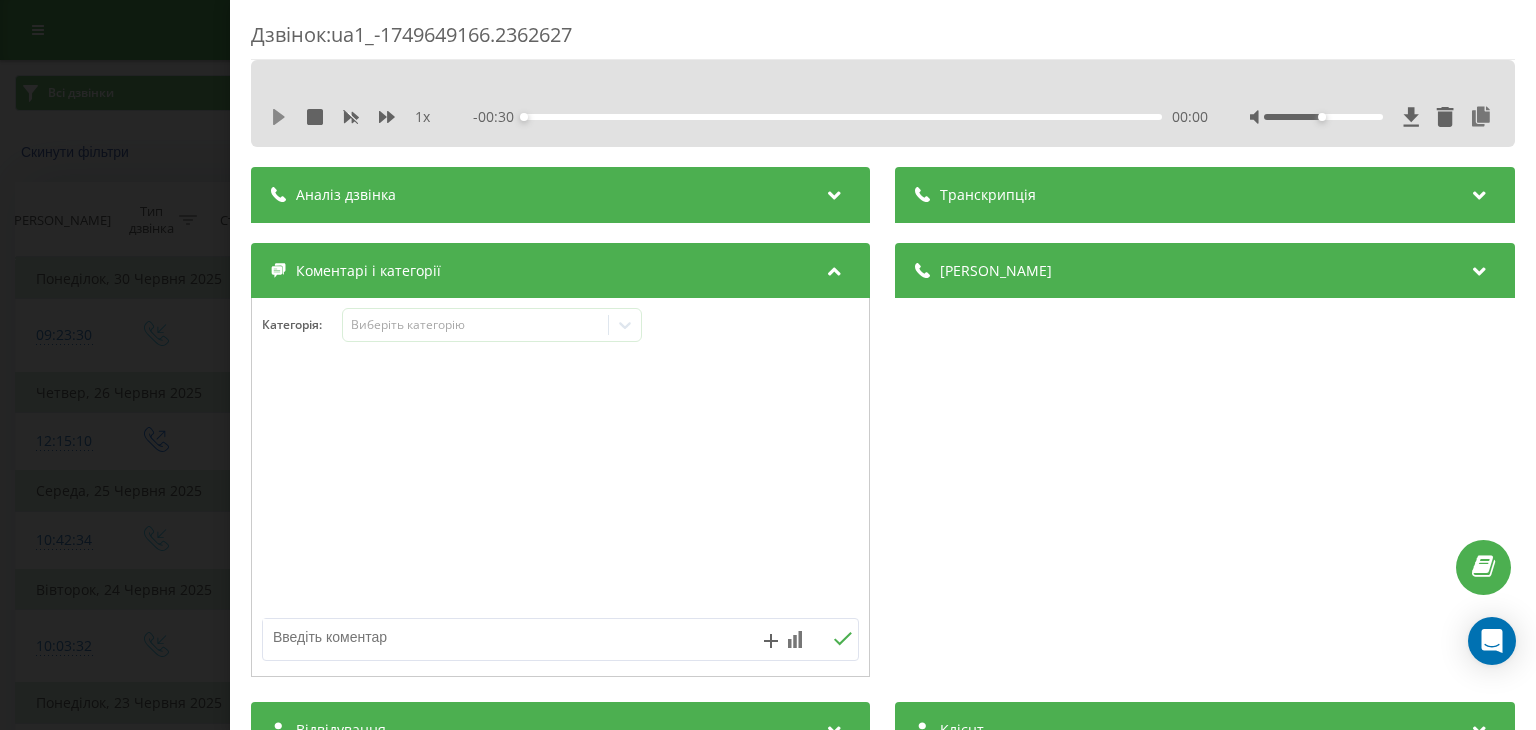 click 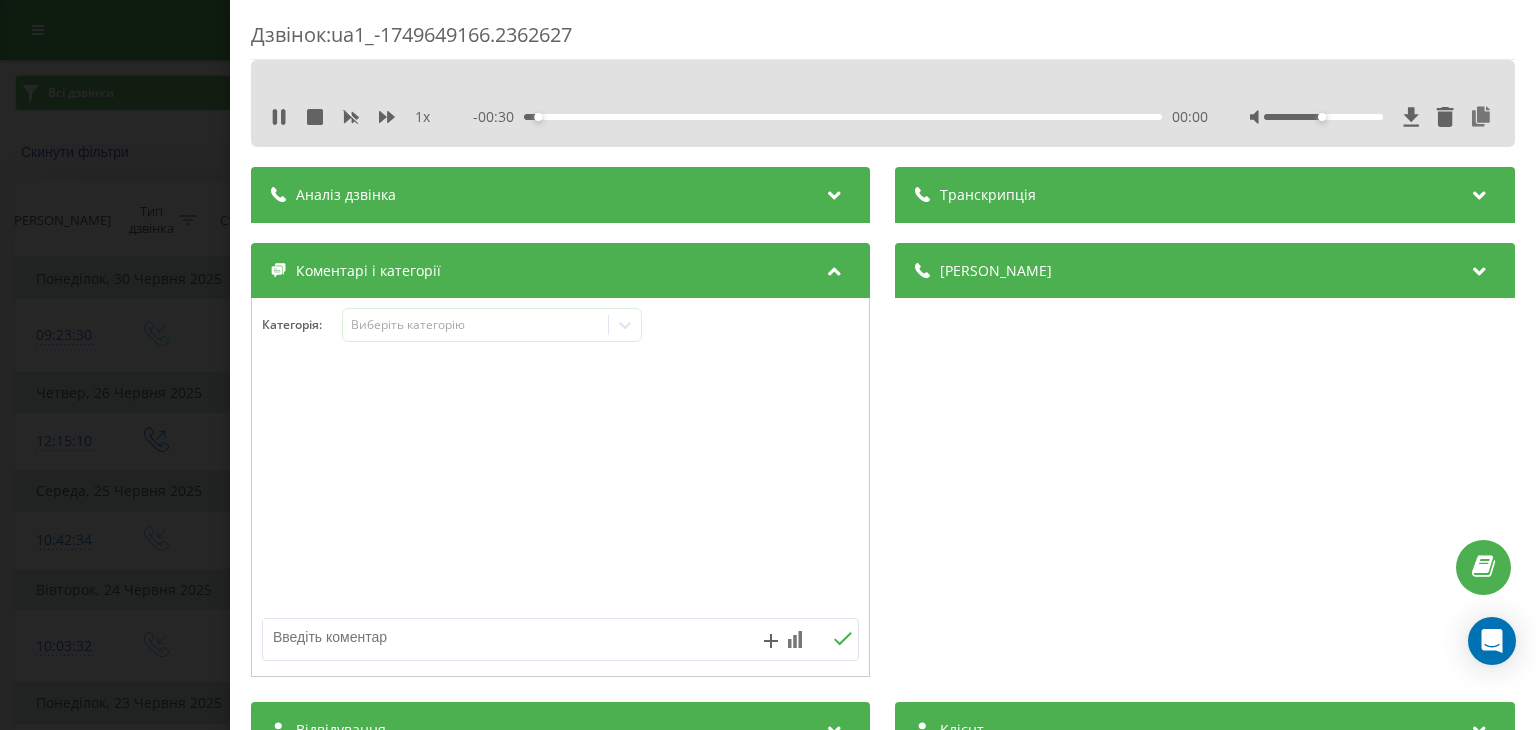 click on "1 x" at bounding box center (361, 117) 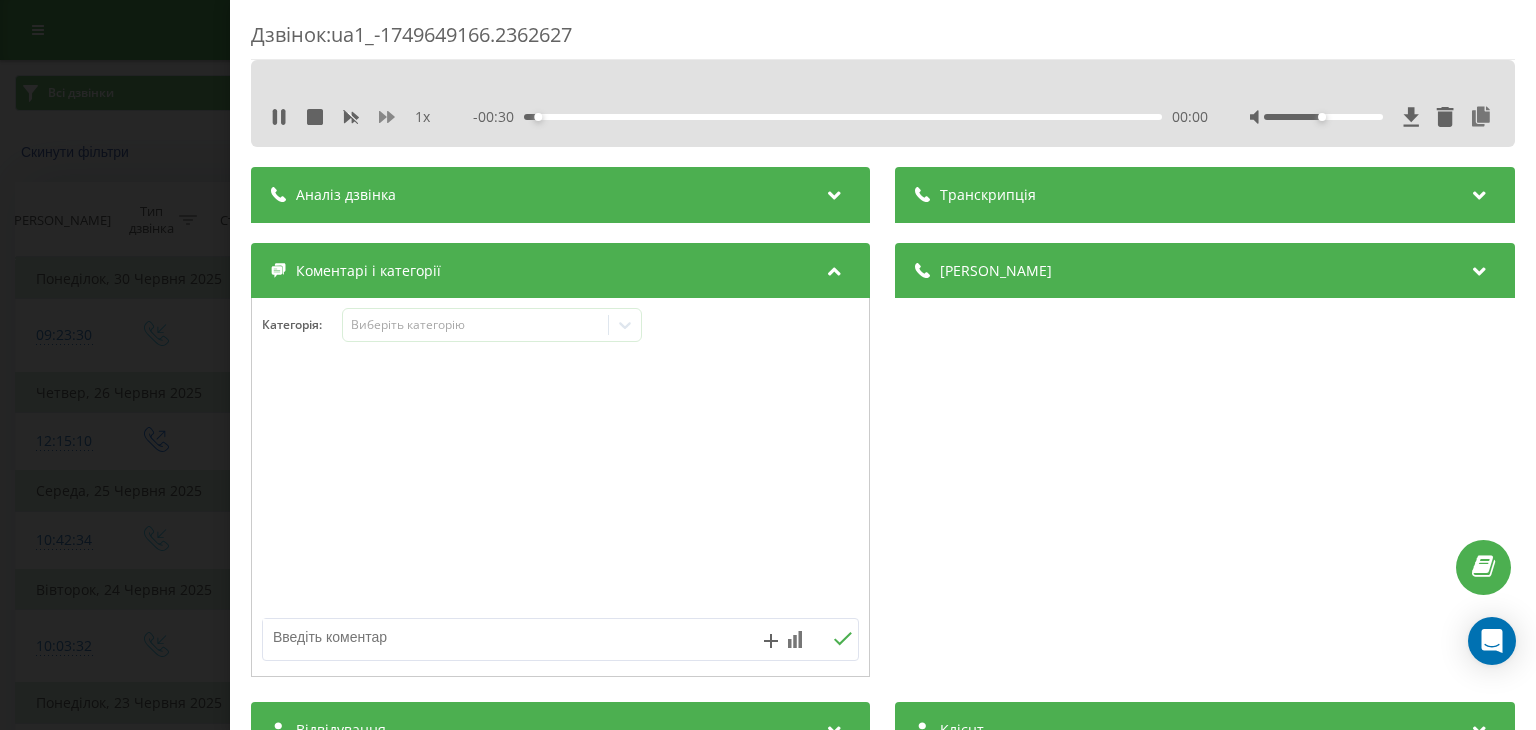click 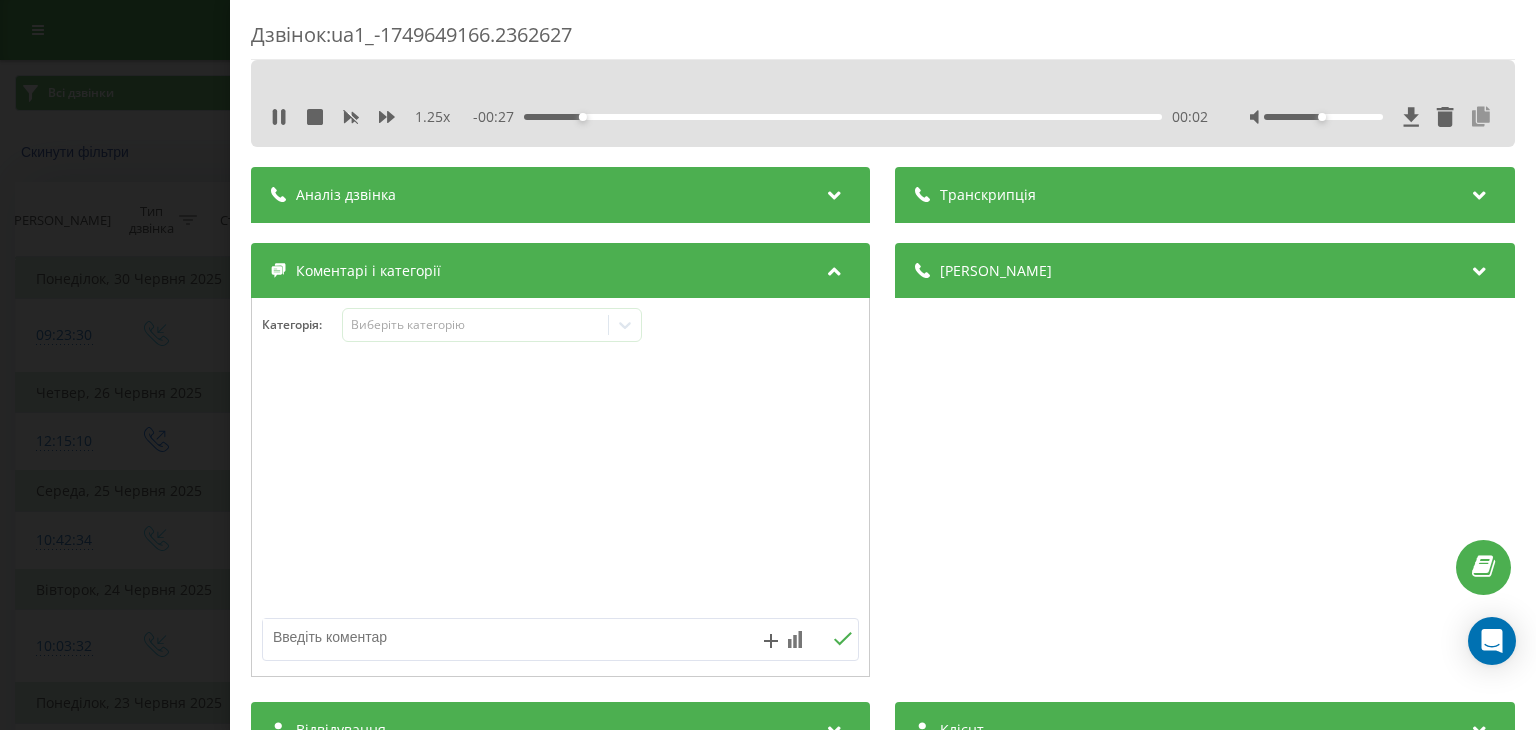 click at bounding box center (1482, 117) 